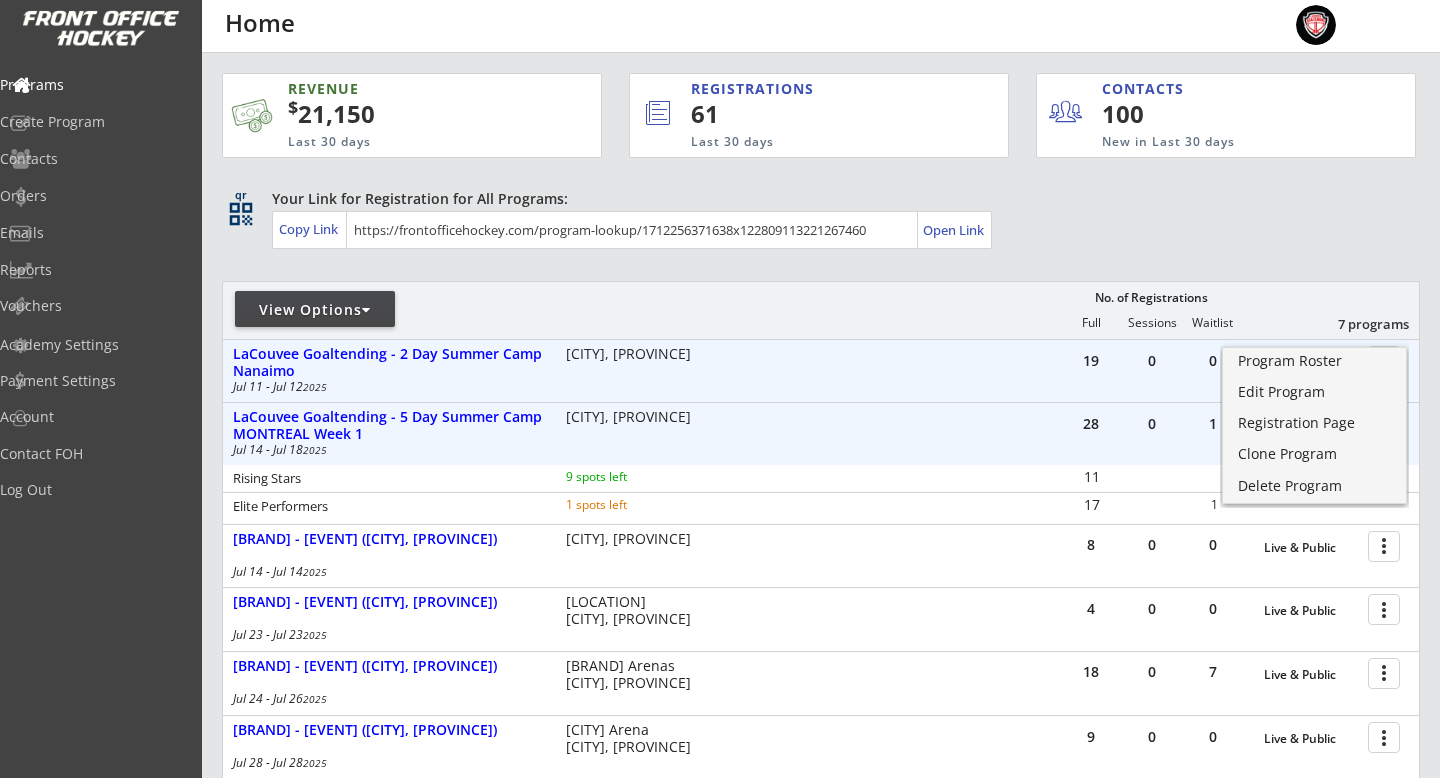 scroll, scrollTop: 98, scrollLeft: 0, axis: vertical 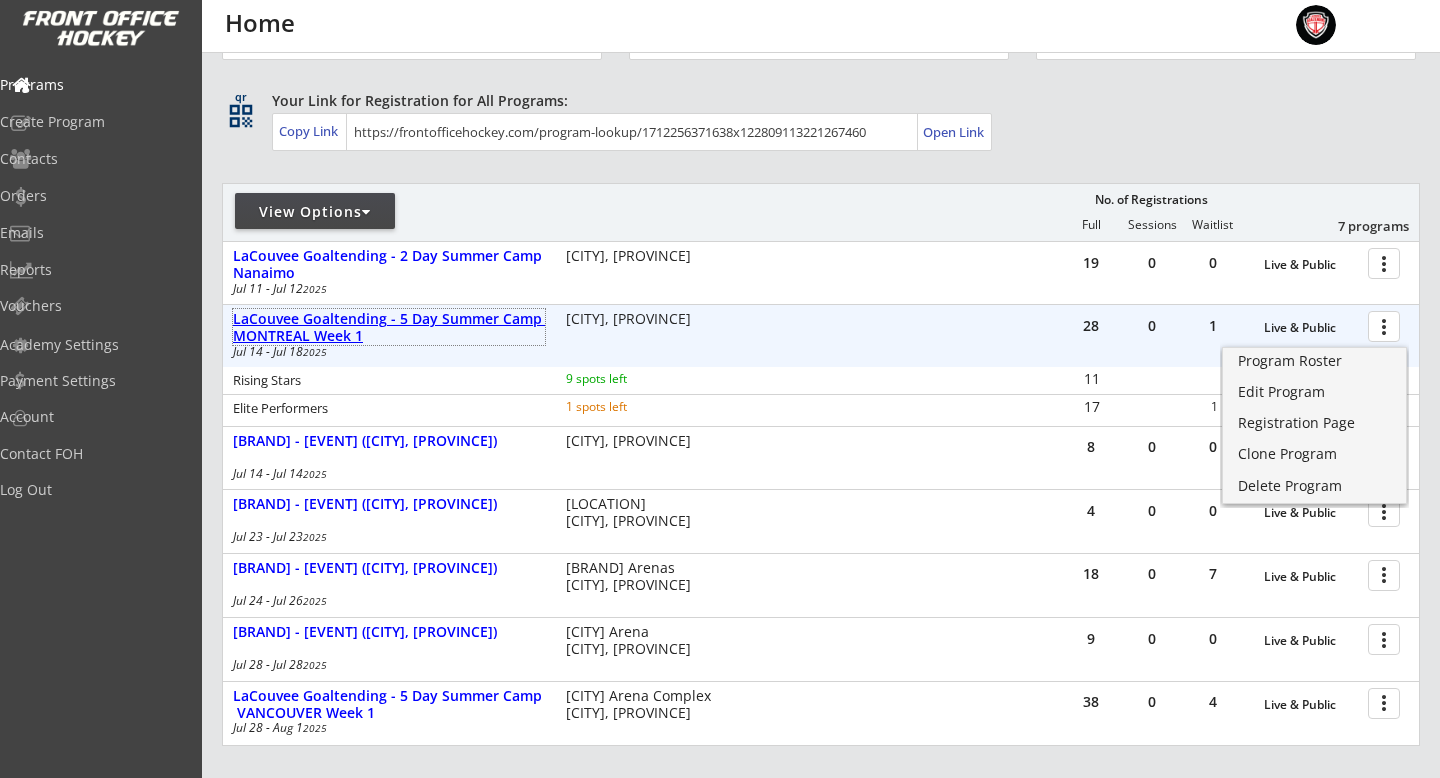 click on "LaCouvee Goaltending - 5 Day Summer Camp MONTREAL Week 1" at bounding box center [389, 328] 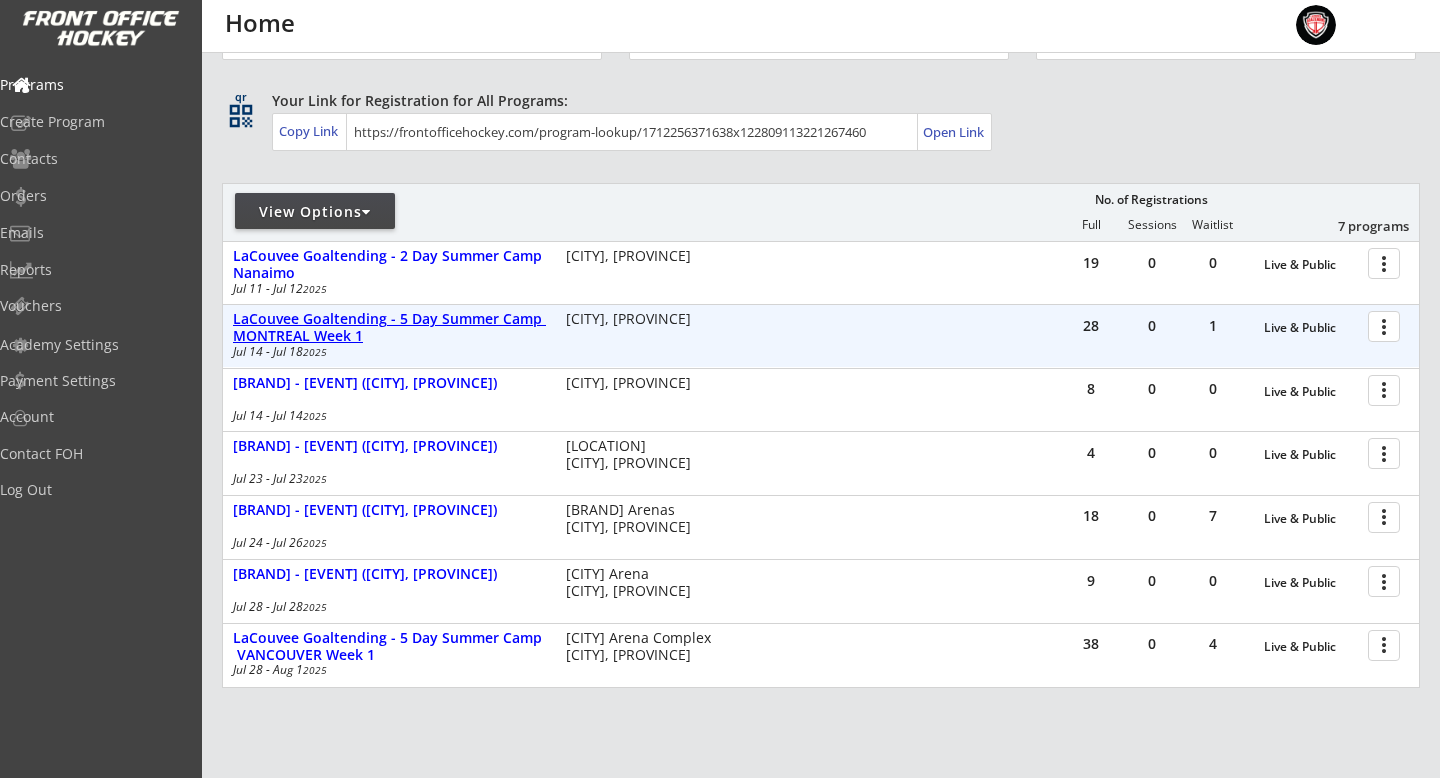 click on "LaCouvee Goaltending - 5 Day Summer Camp MONTREAL Week 1" at bounding box center [1311, 328] 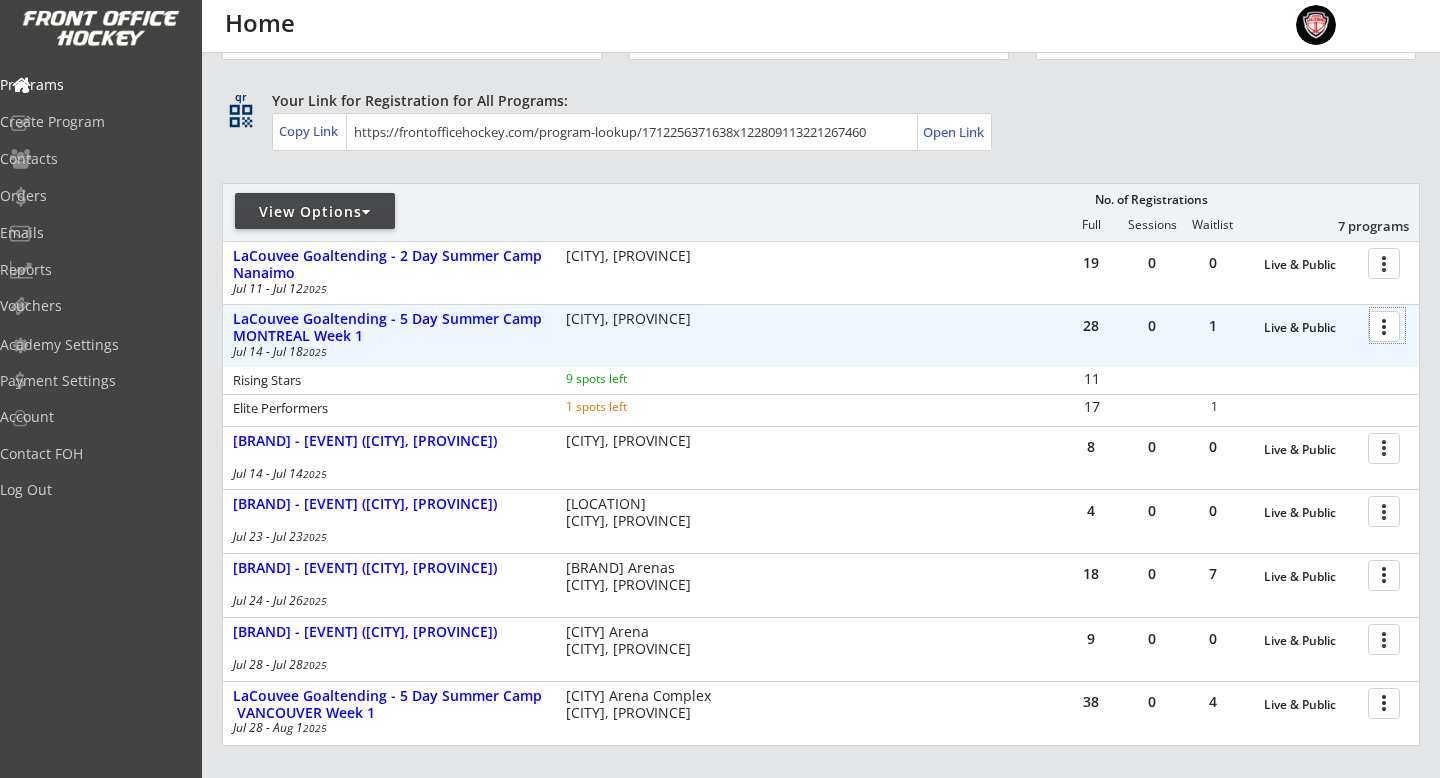 click at bounding box center [1387, 325] 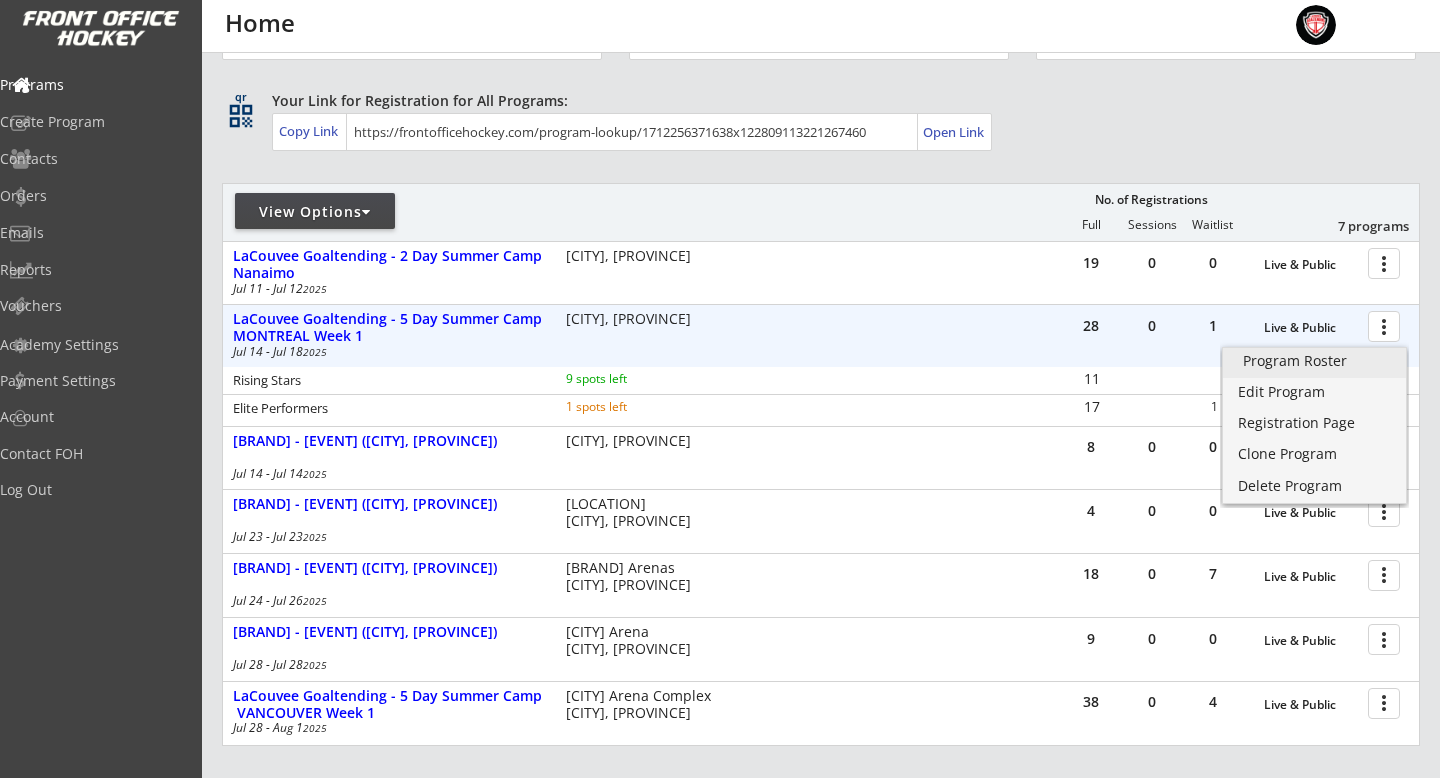 click on "Program Roster" at bounding box center [1314, 361] 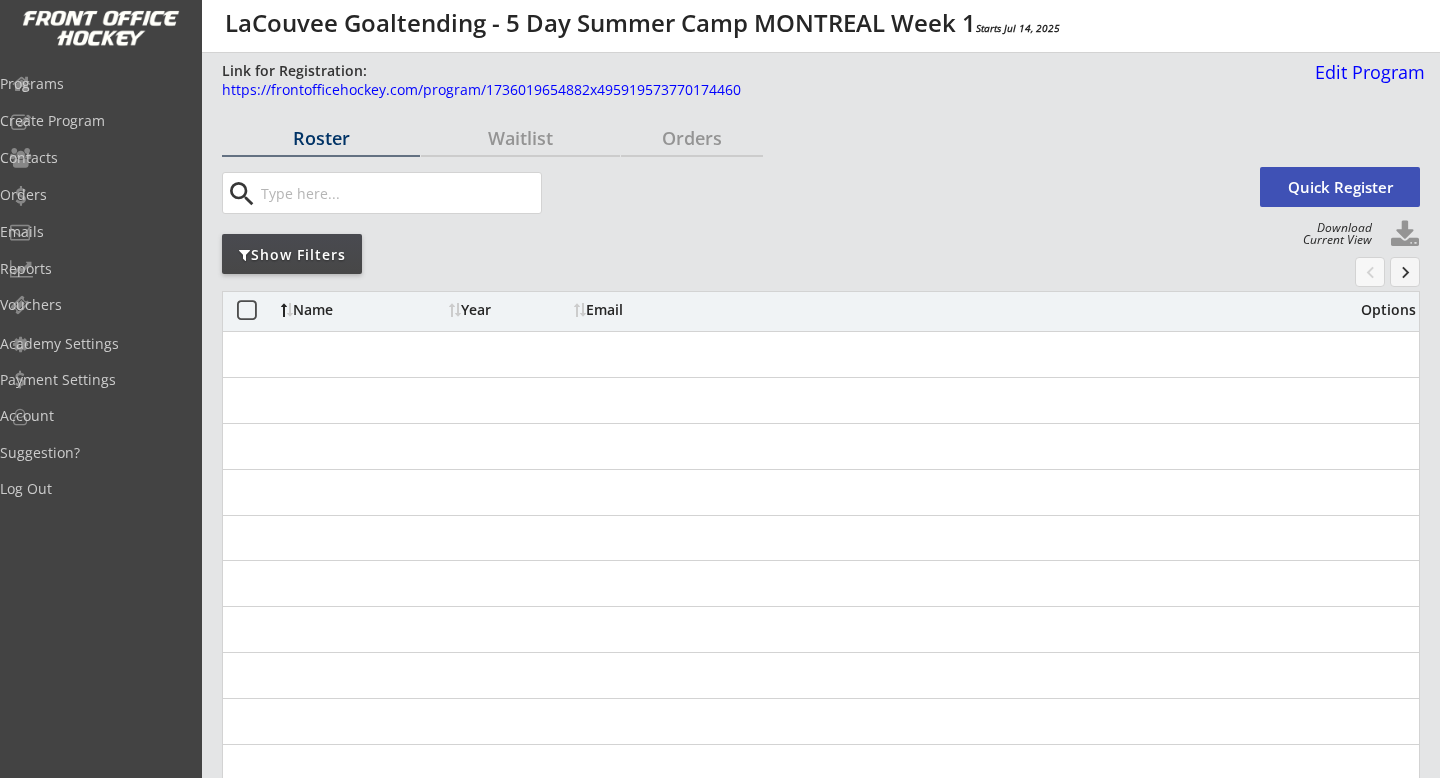 scroll, scrollTop: 0, scrollLeft: 0, axis: both 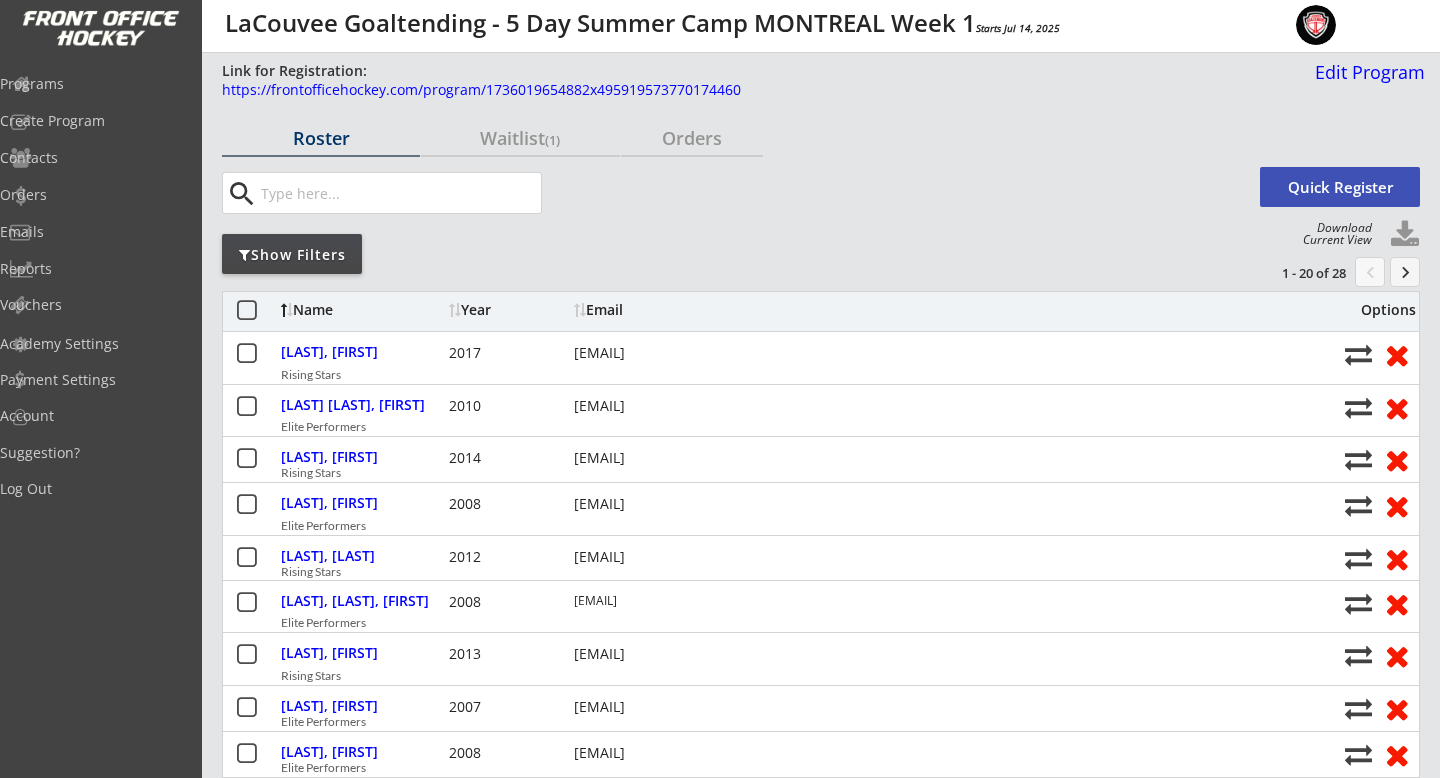 click on "Quick Register" at bounding box center (1340, 187) 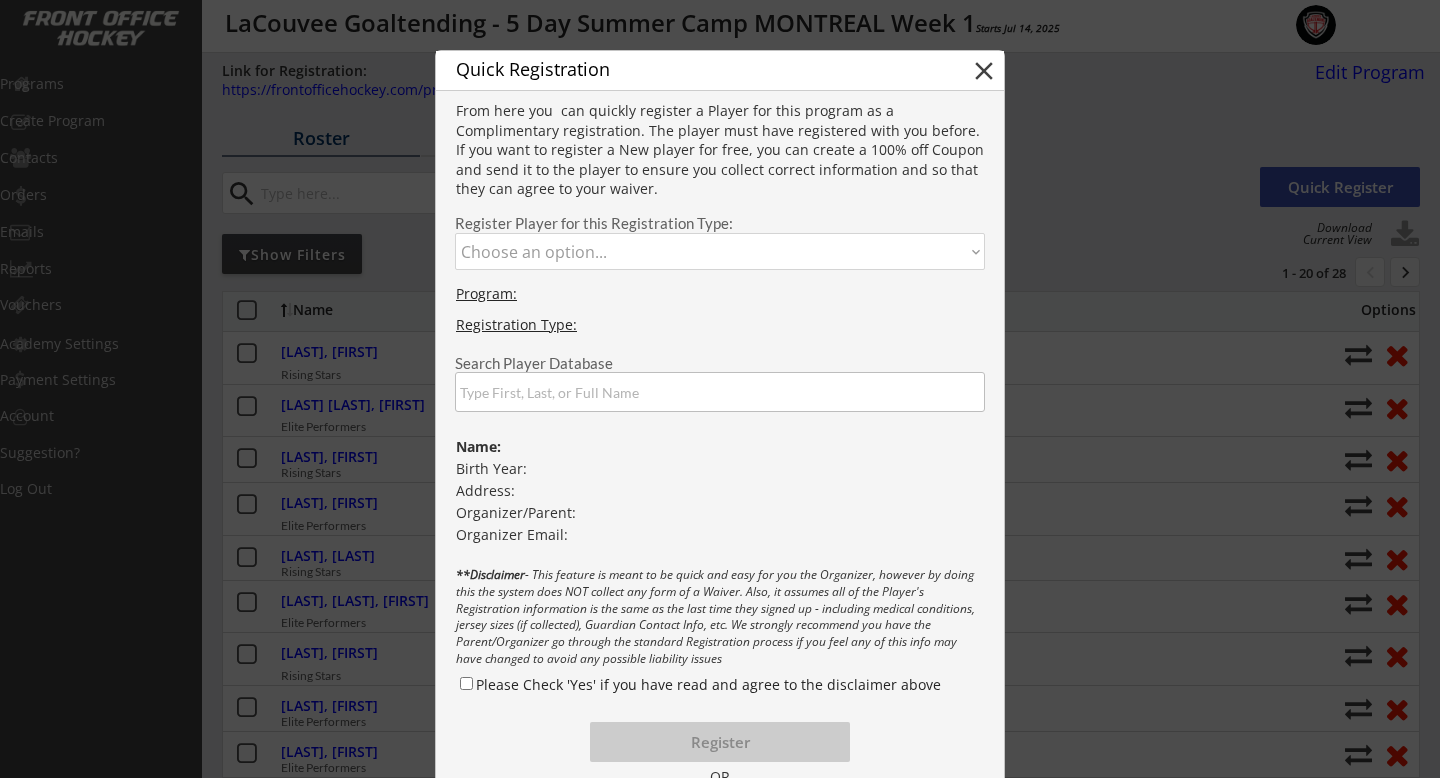 click on "Choose an option... Rising Stars  Elite Performers" at bounding box center (720, 251) 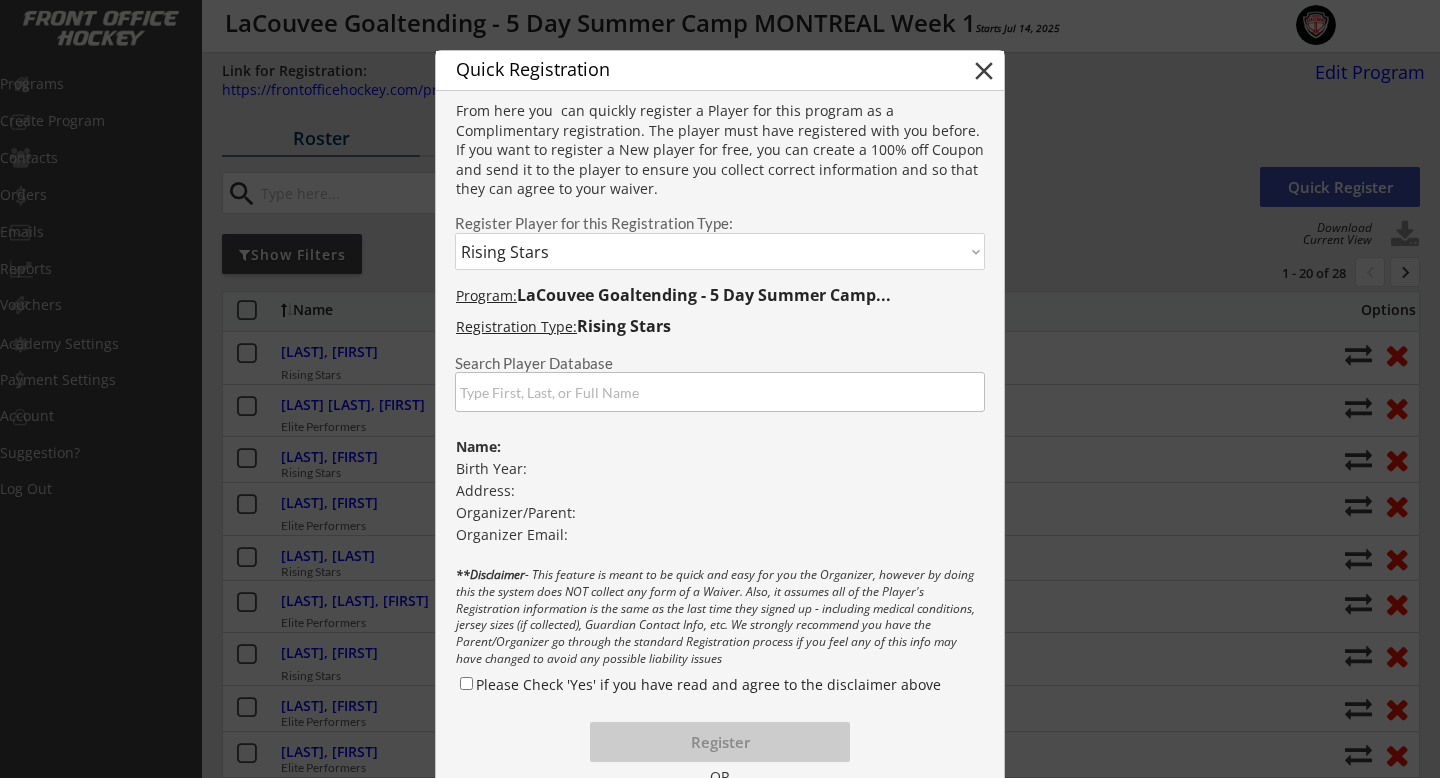click at bounding box center (720, 392) 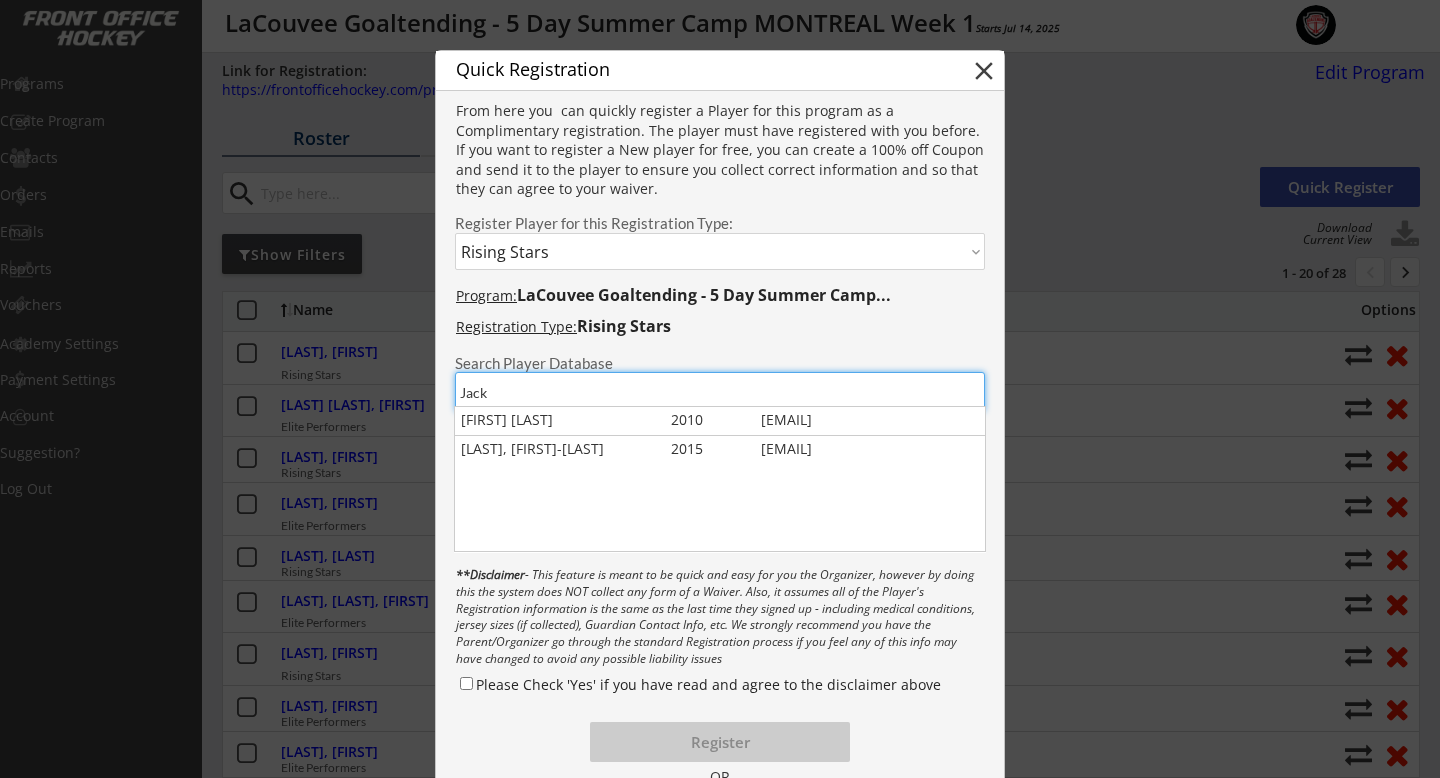type on "Jack" 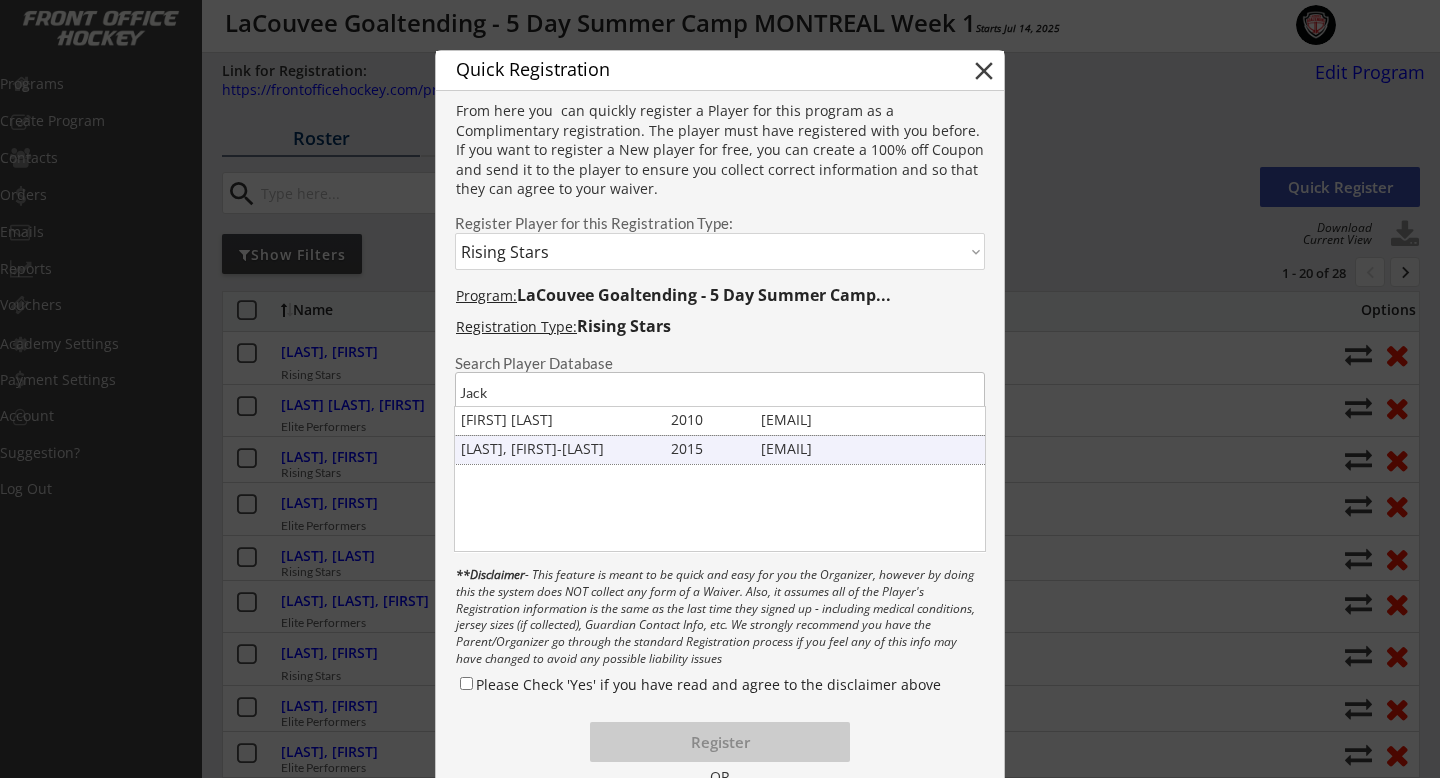 click on "Jack Jenei-hundt" at bounding box center [561, 449] 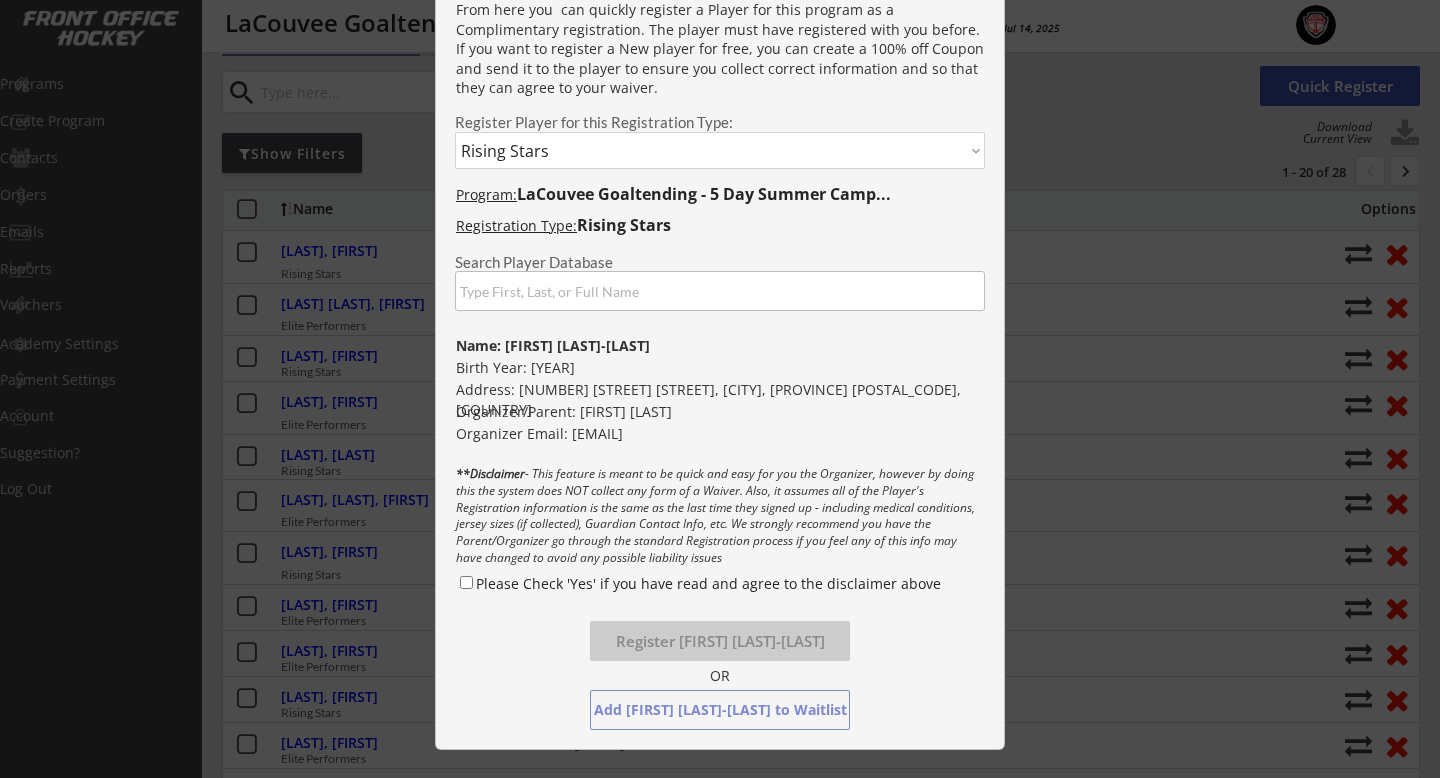 scroll, scrollTop: 127, scrollLeft: 0, axis: vertical 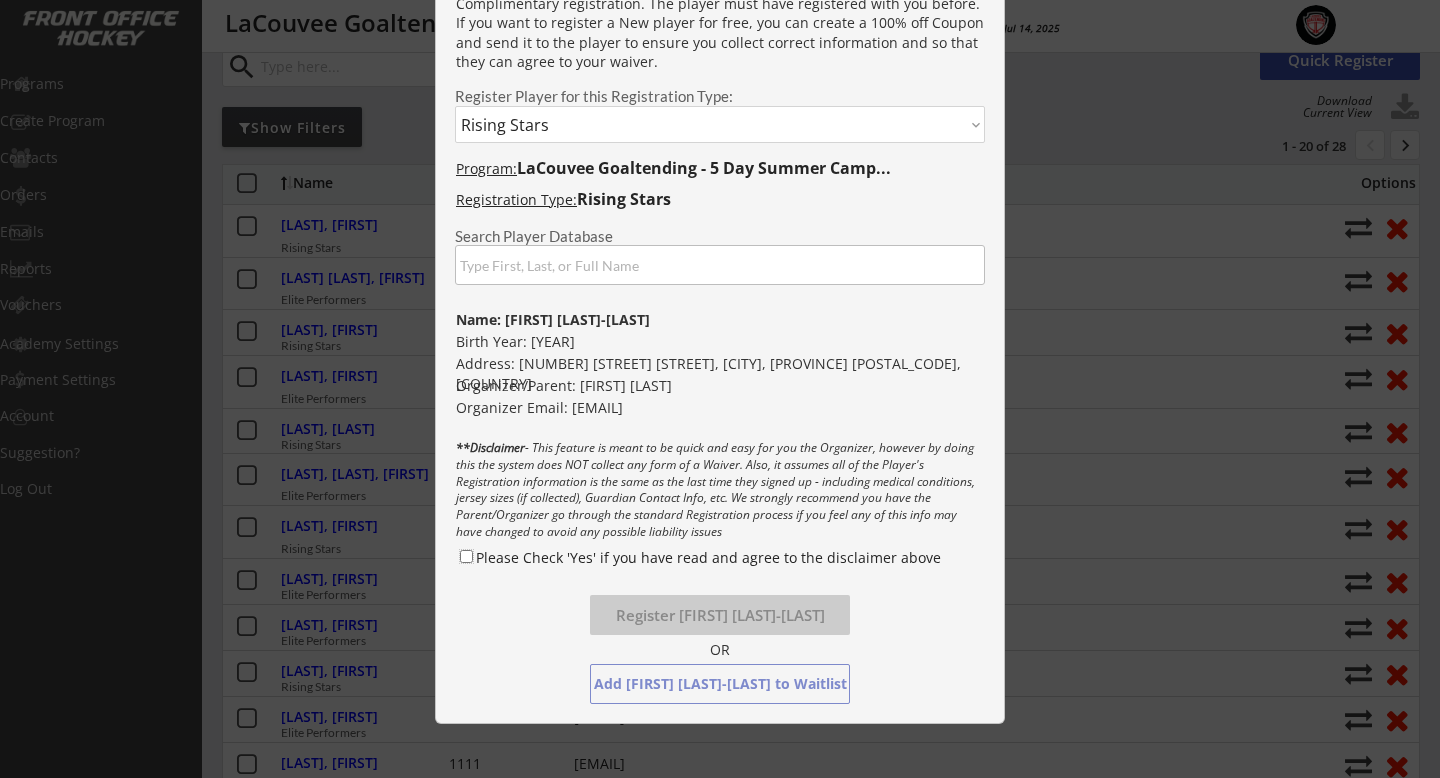 click on "Please Check 'Yes' if you have read and agree to the disclaimer above" at bounding box center [466, 556] 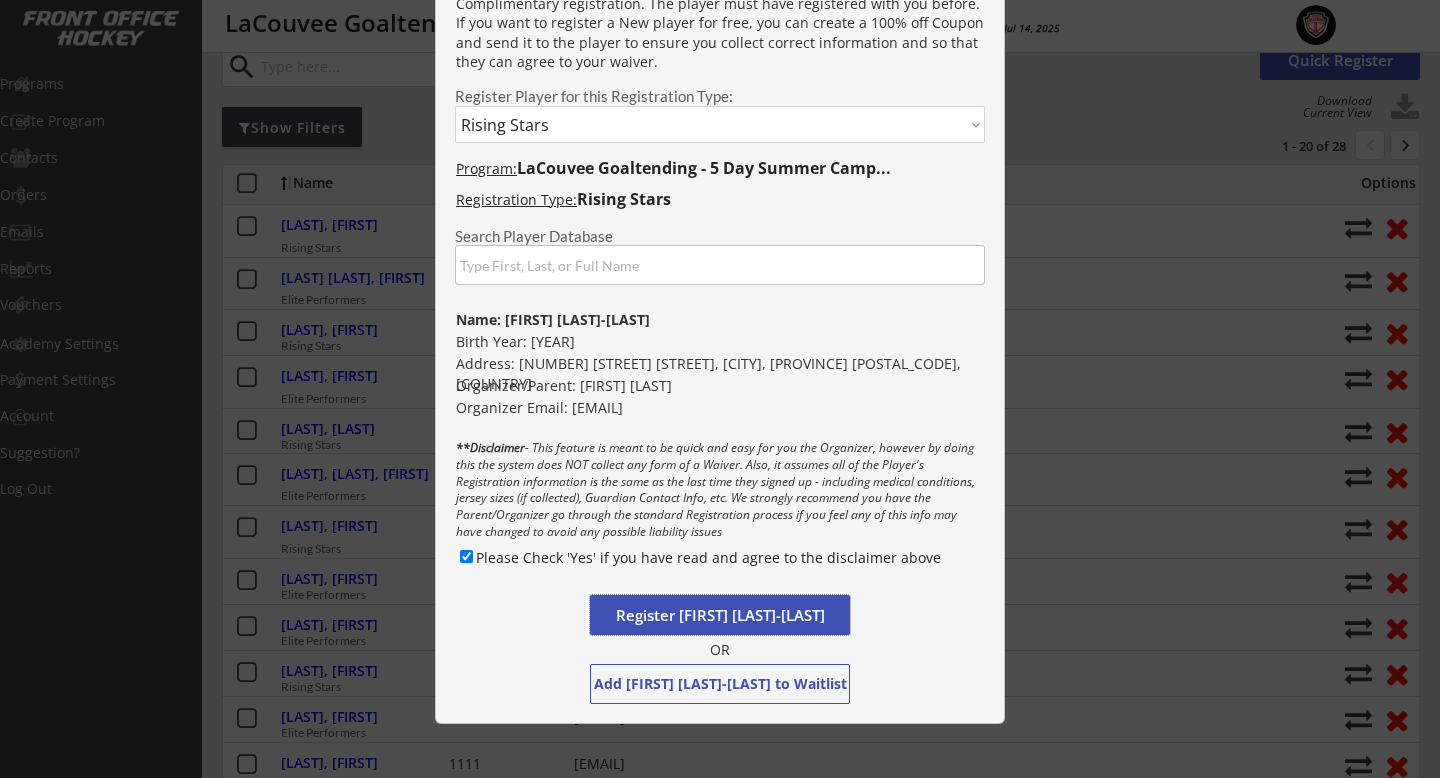 click on "Register Jack Jenei-hundt" at bounding box center (720, 615) 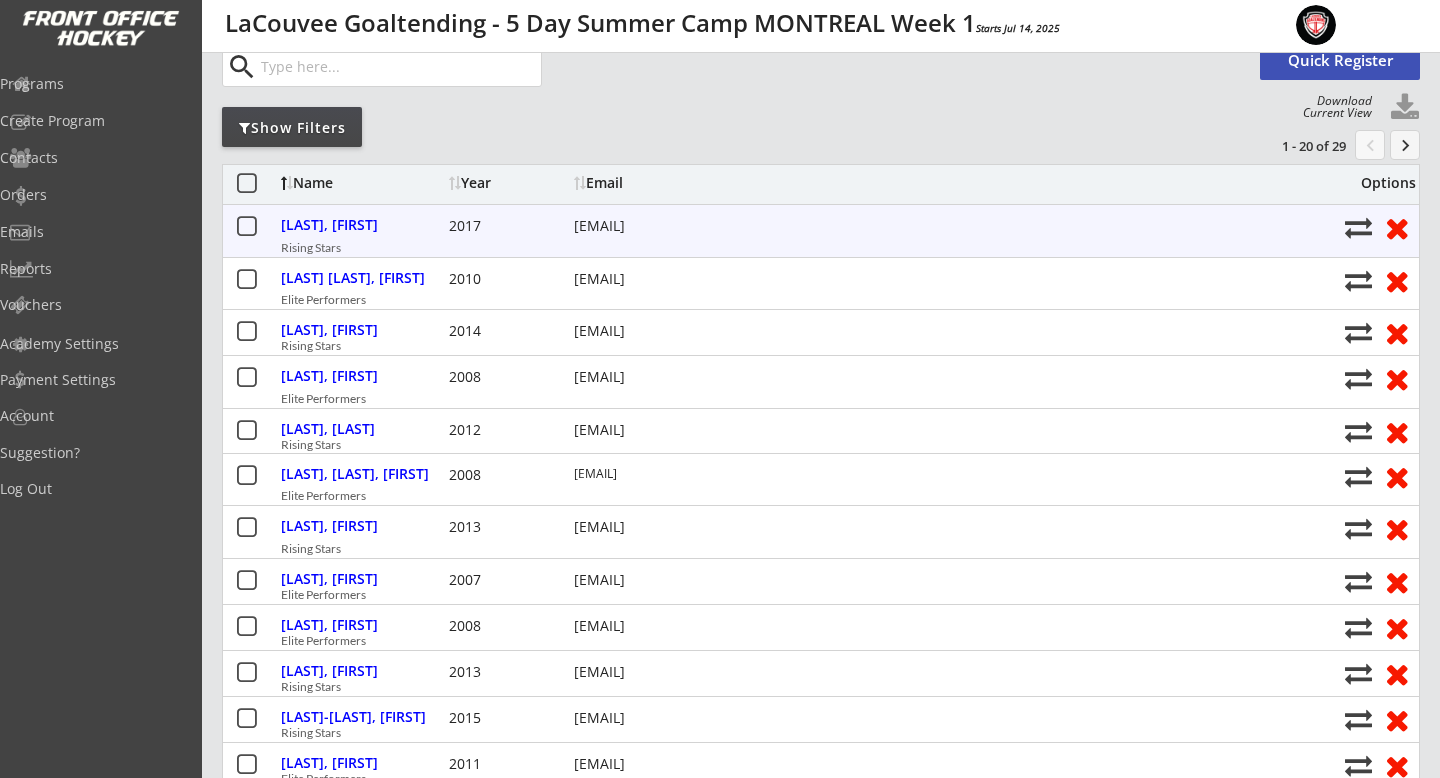 scroll, scrollTop: 0, scrollLeft: 0, axis: both 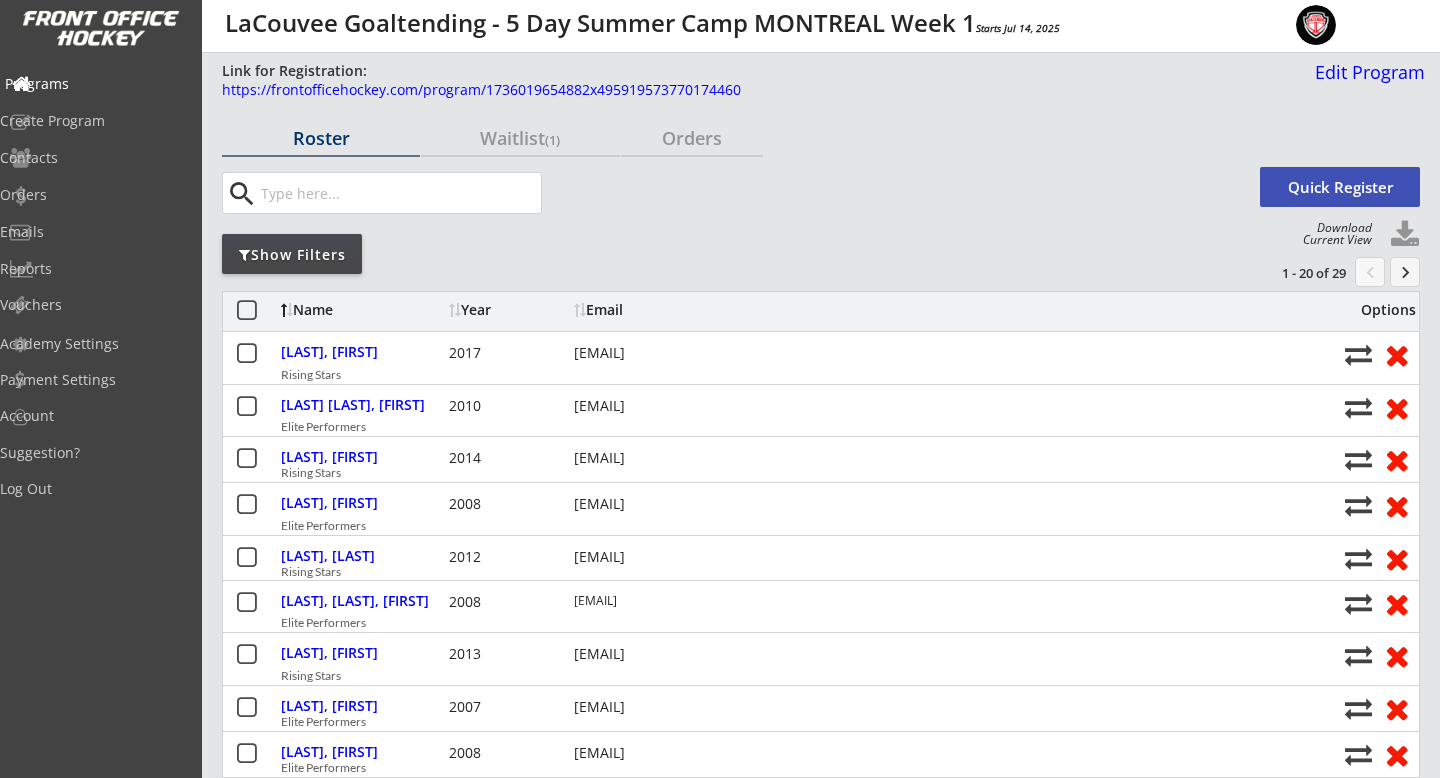 click on "Programs" at bounding box center [95, 84] 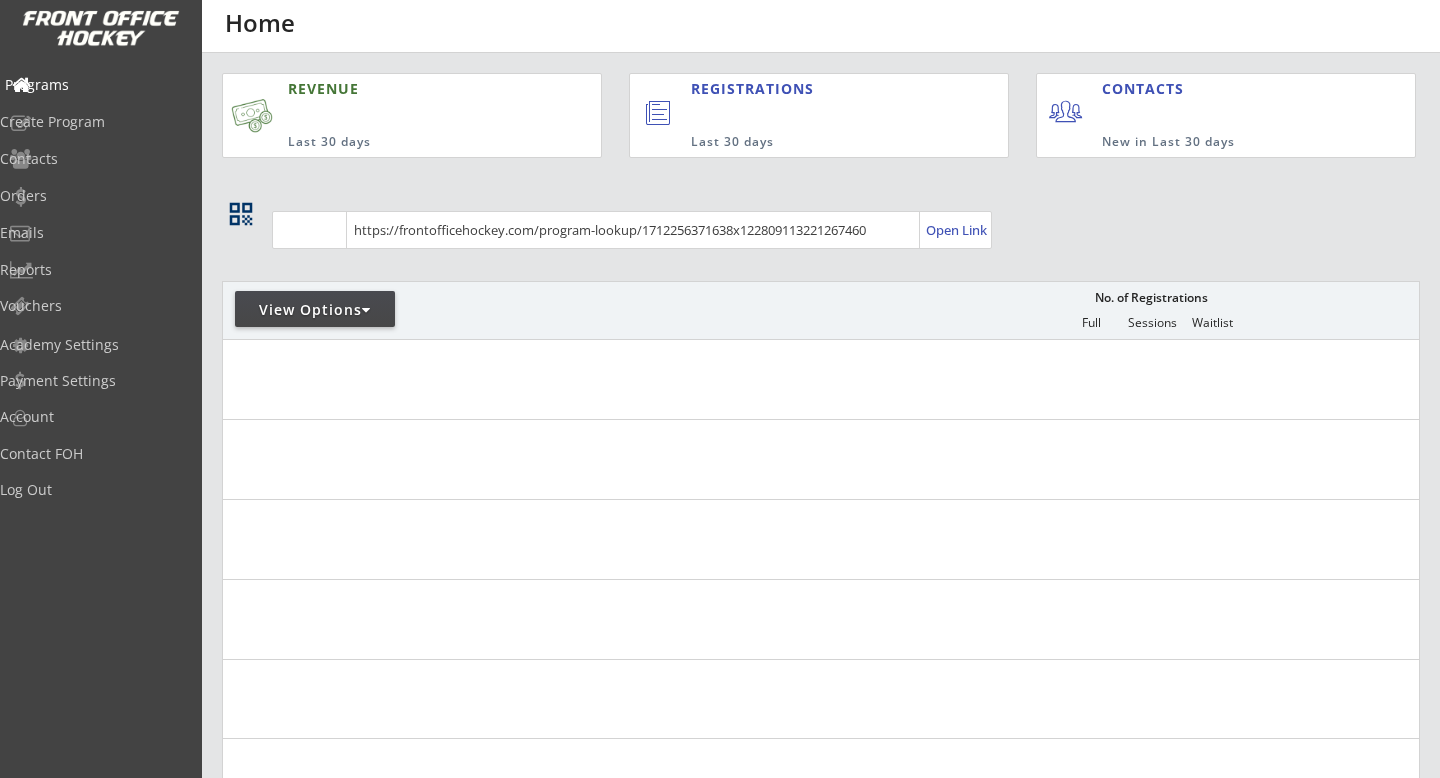 scroll, scrollTop: 0, scrollLeft: 0, axis: both 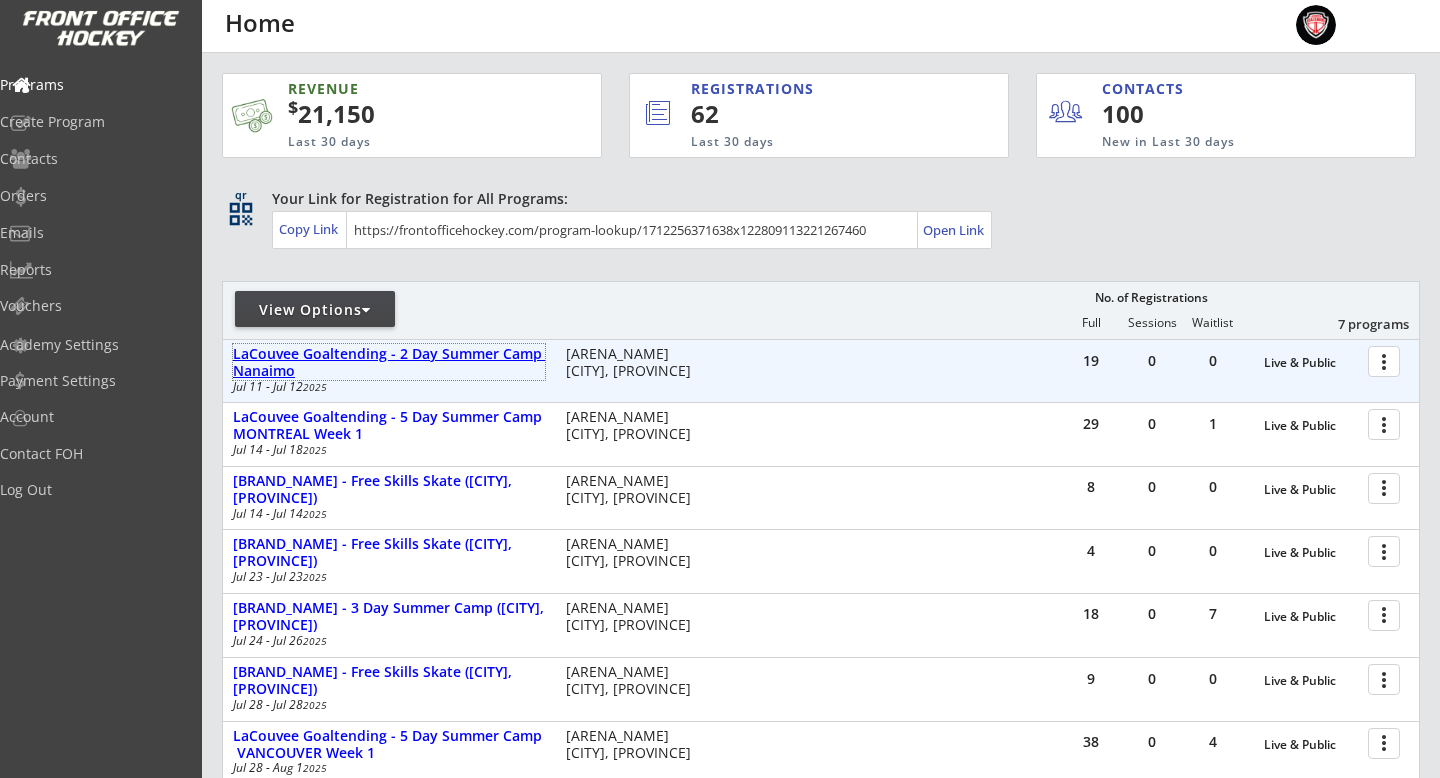 click on "LaCouvee Goaltending - 2 Day Summer Camp Nanaimo" at bounding box center [389, 363] 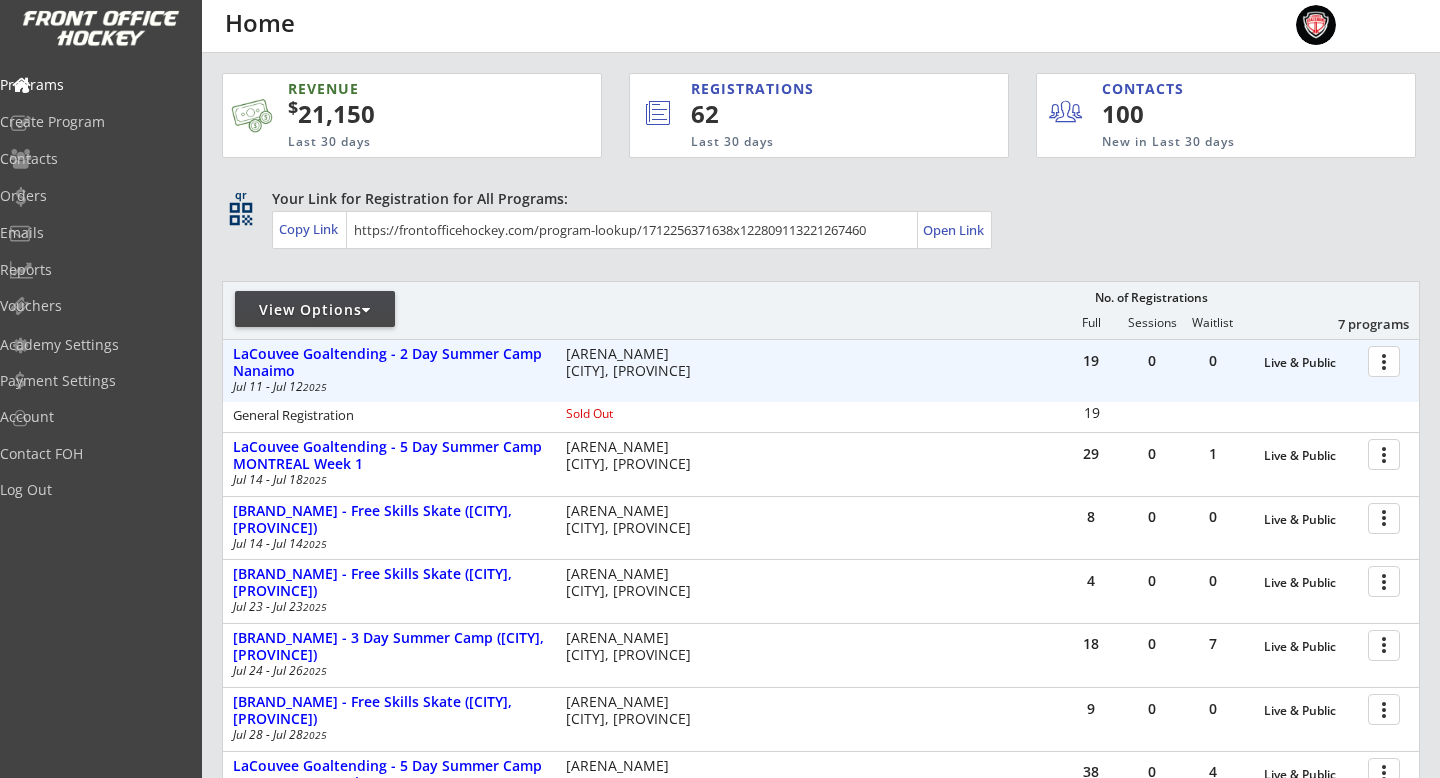 click at bounding box center (1387, 360) 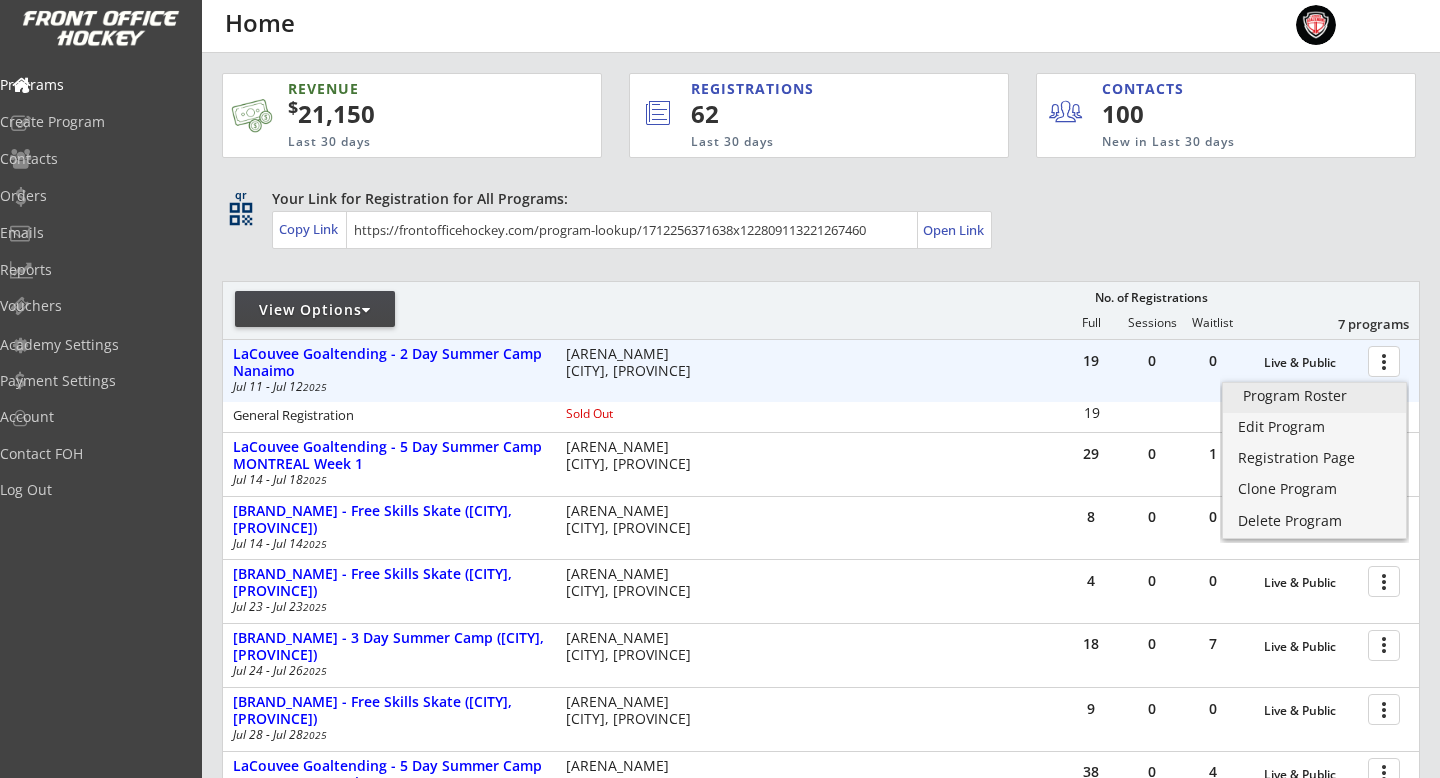 click on "Program Roster" at bounding box center [1314, 396] 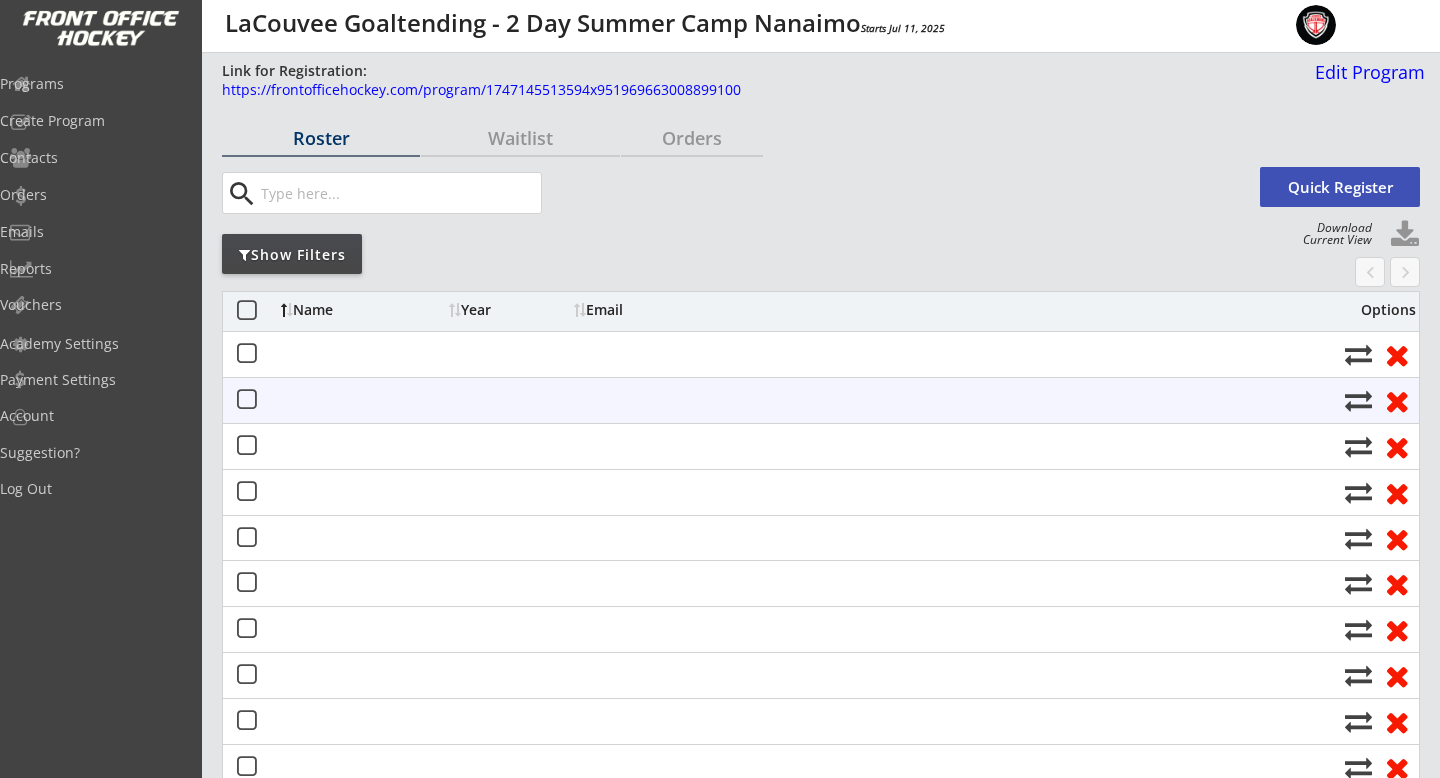 scroll, scrollTop: 0, scrollLeft: 0, axis: both 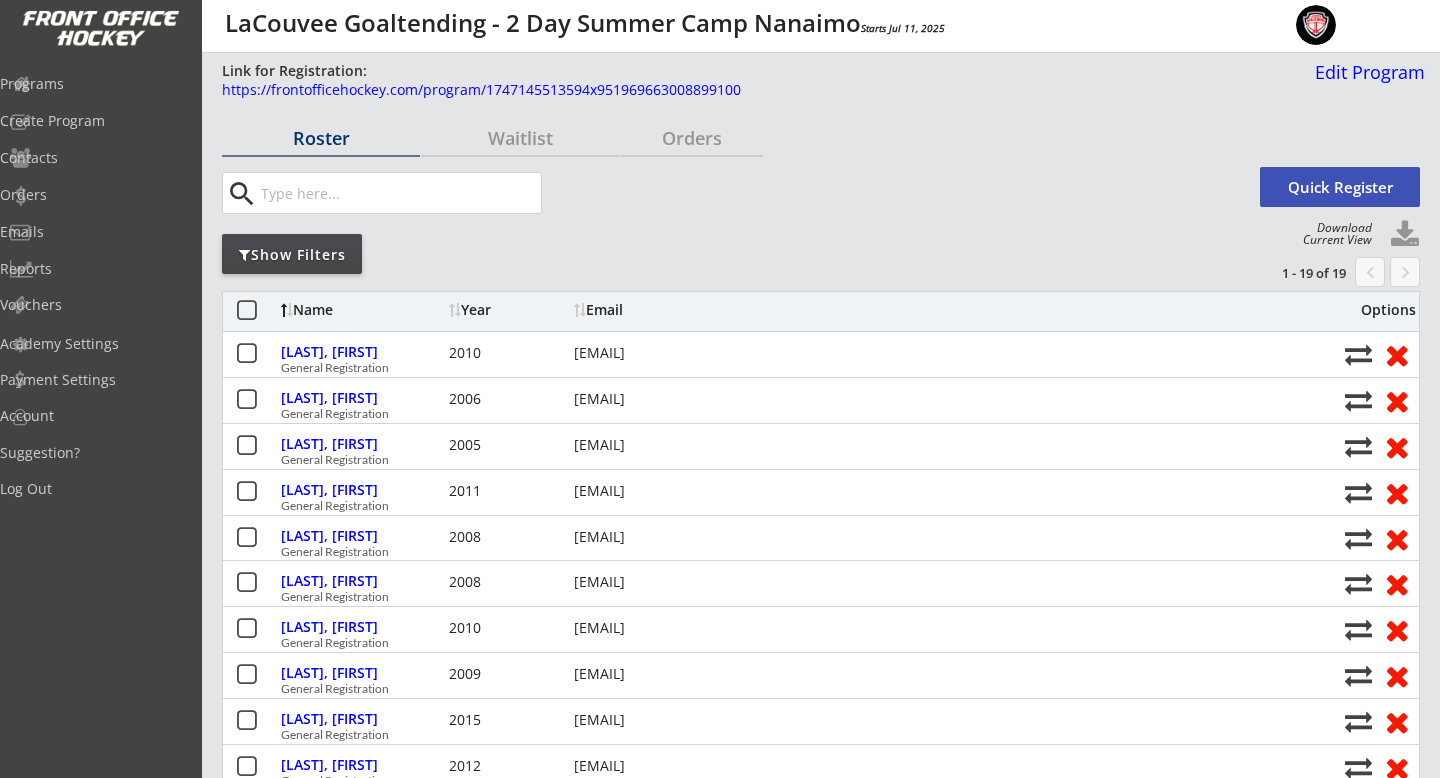 click at bounding box center [1405, 235] 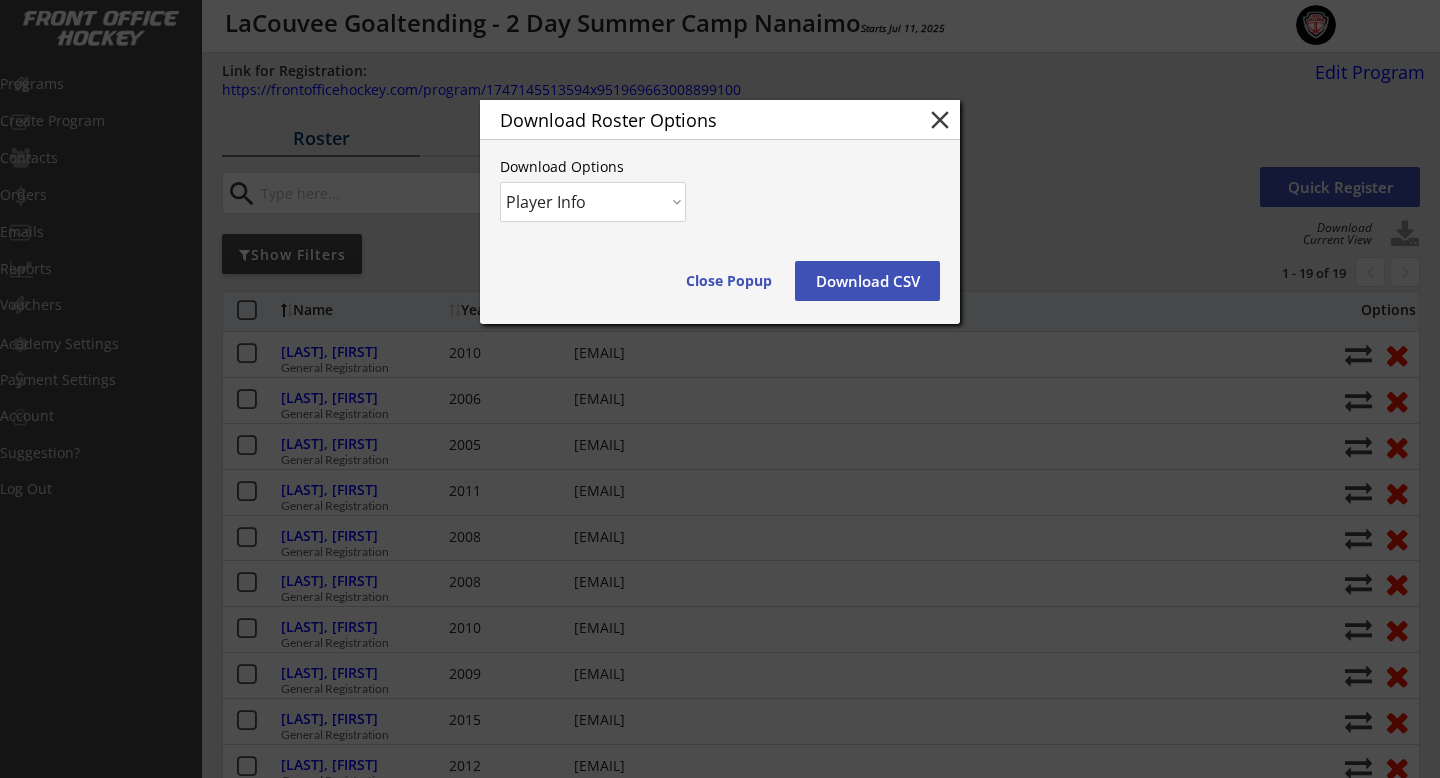 click on "Player Info Player and Order Info" at bounding box center [593, 202] 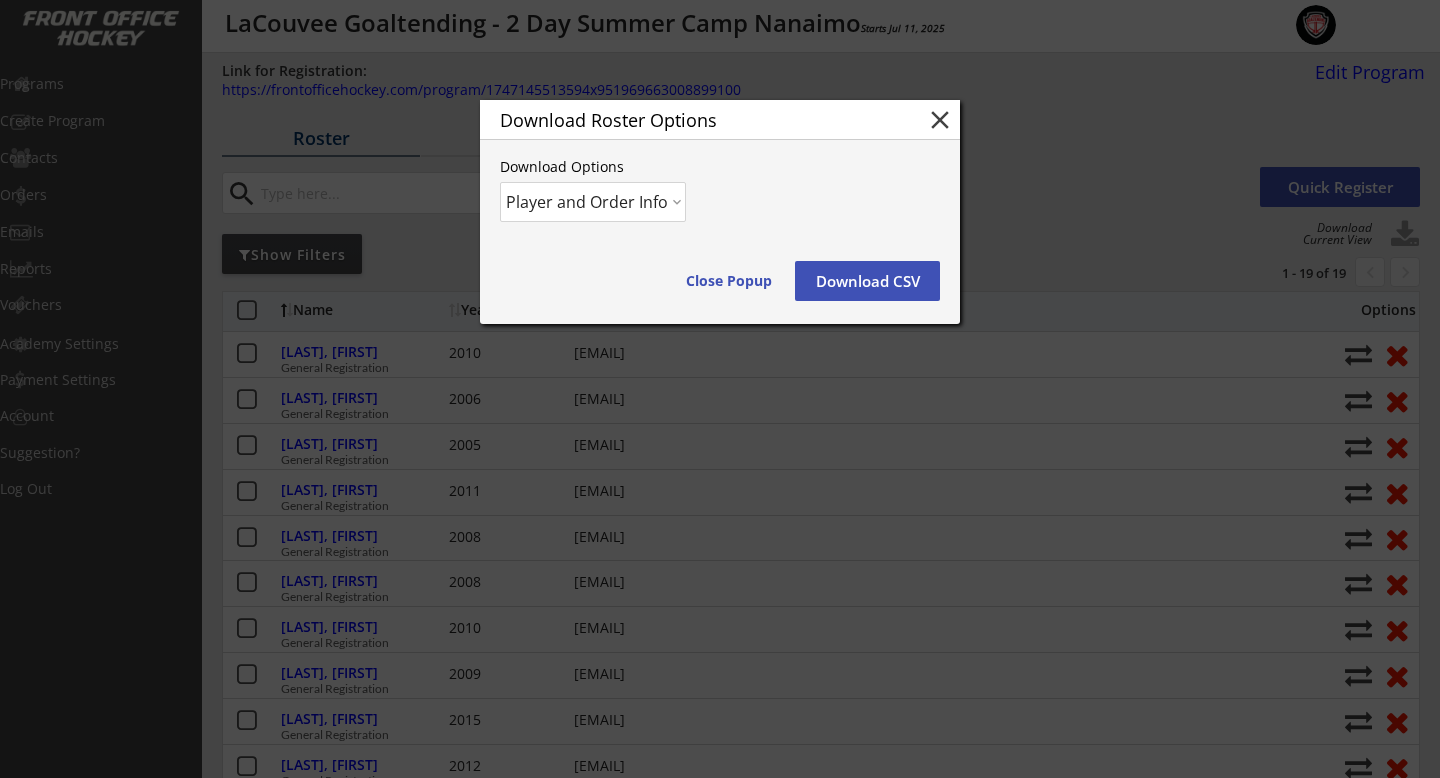 click on "Player Info Player and Order Info" at bounding box center [593, 202] 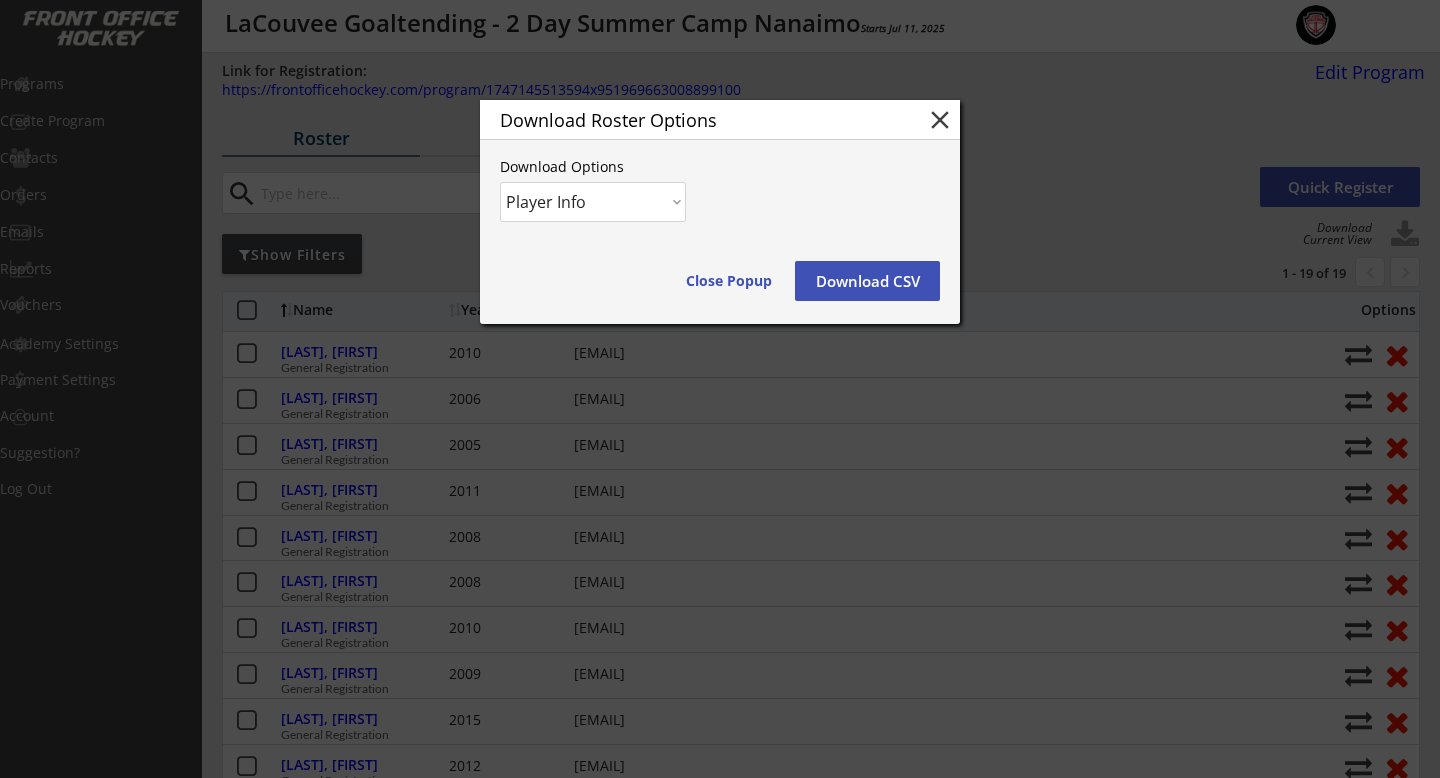 click on "Download CSV" at bounding box center [729, 281] 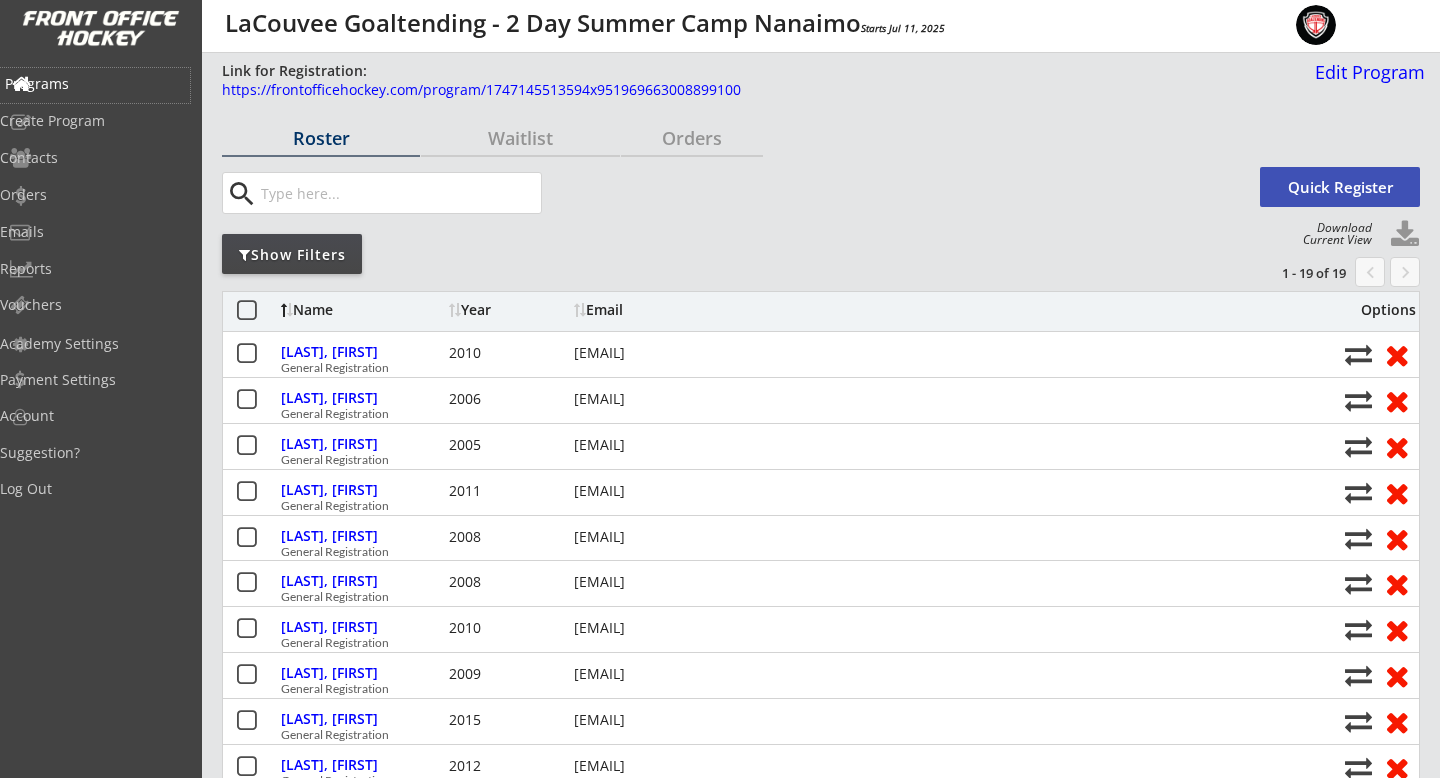 click on "Programs" at bounding box center (95, 84) 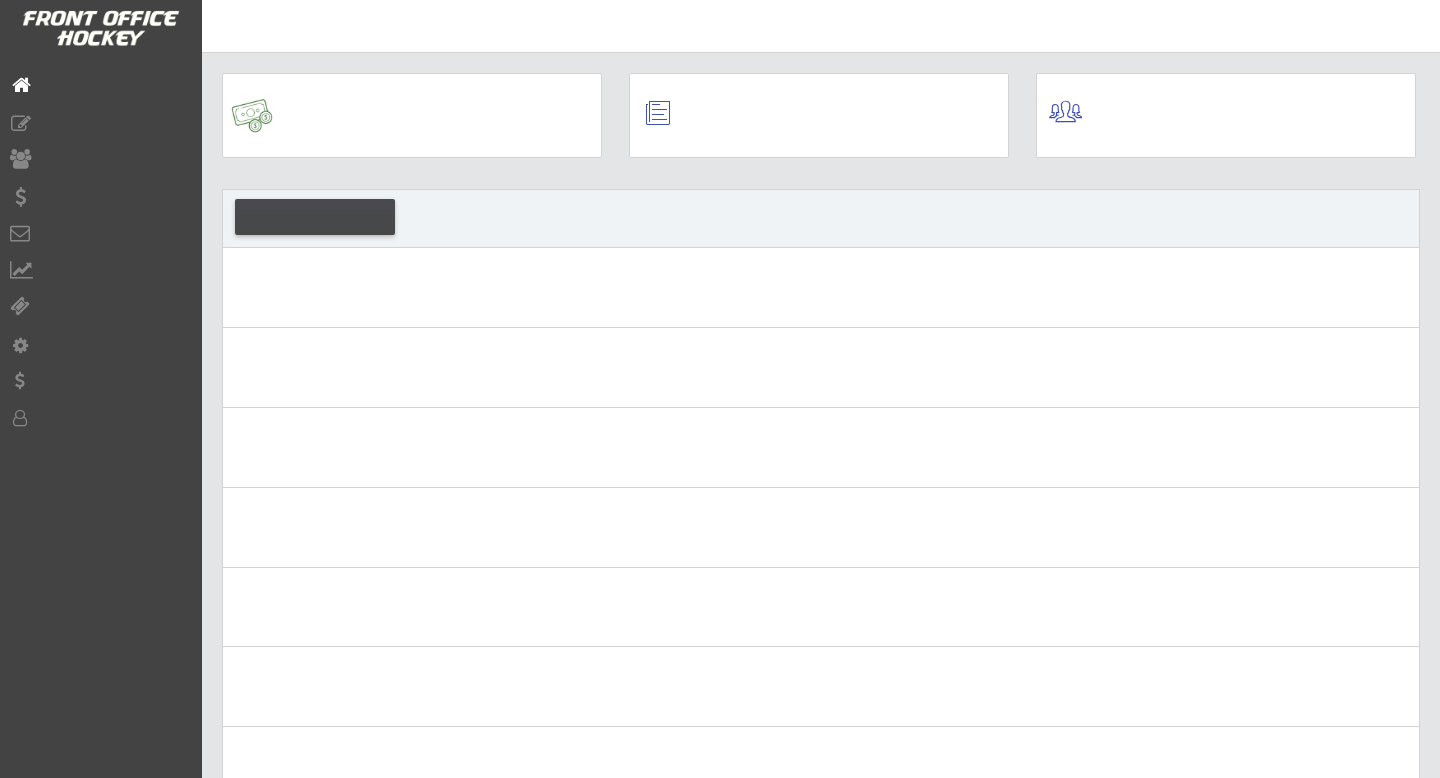 scroll, scrollTop: 0, scrollLeft: 0, axis: both 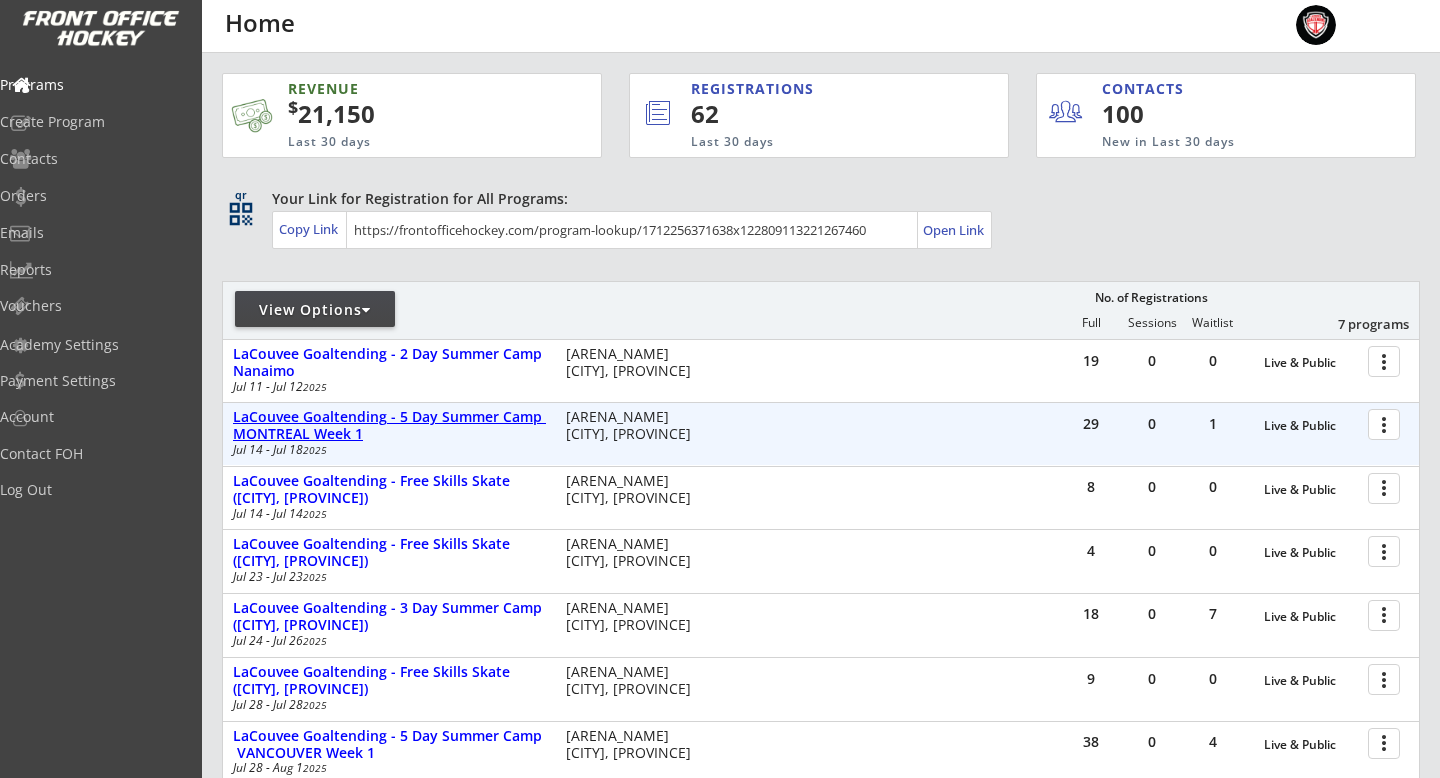 click on "LaCouvee Goaltending - 5 Day Summer Camp MONTREAL Week 1" at bounding box center (1311, 426) 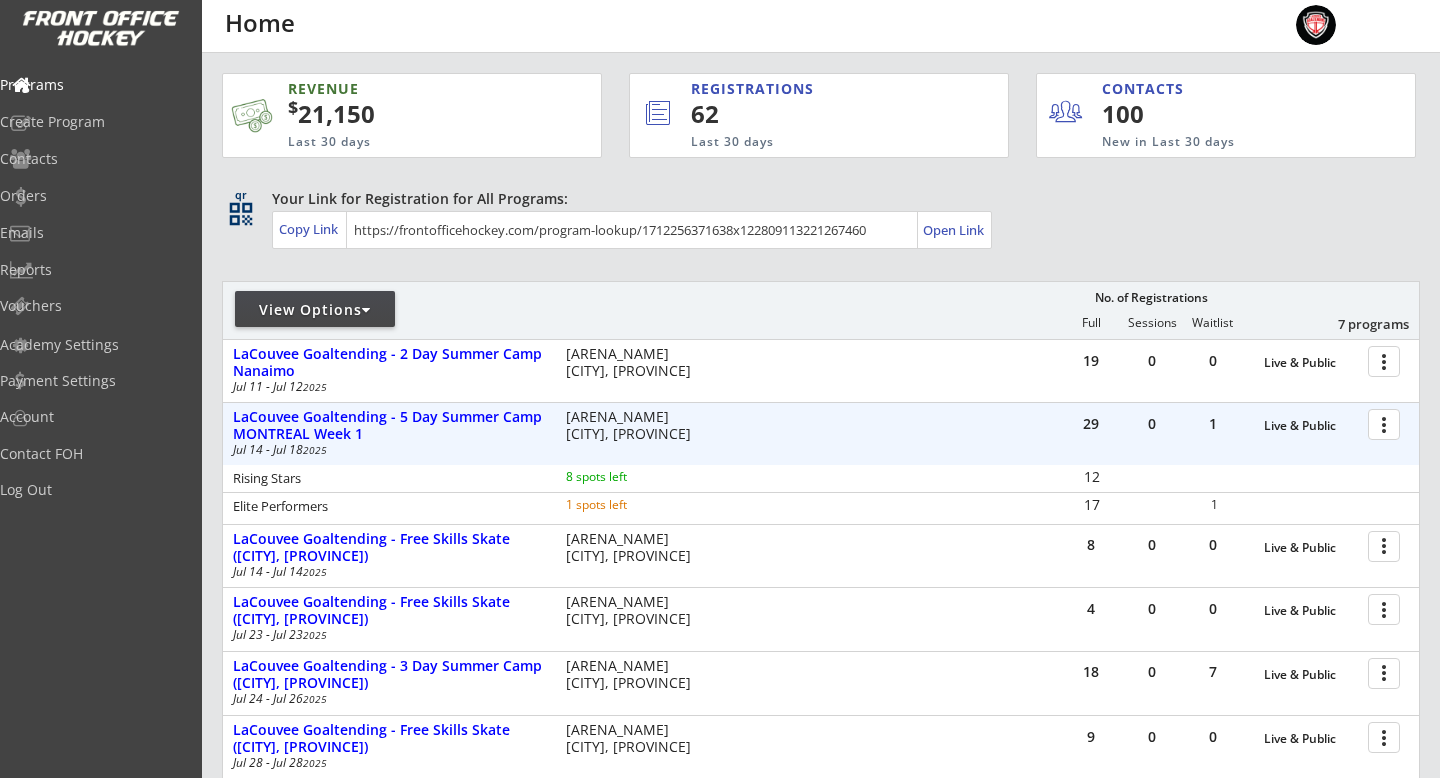 click at bounding box center [1387, 423] 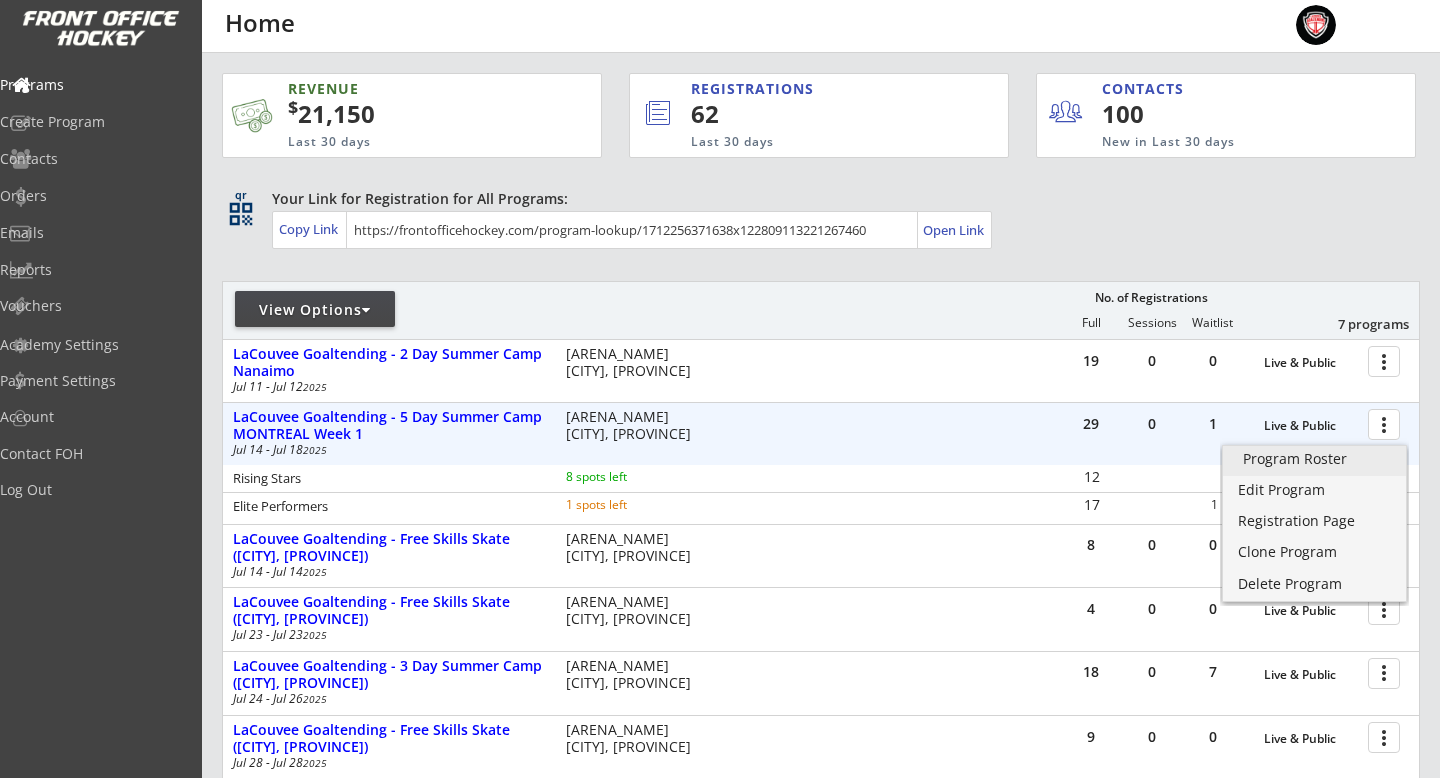 click on "Program Roster" at bounding box center (1314, 459) 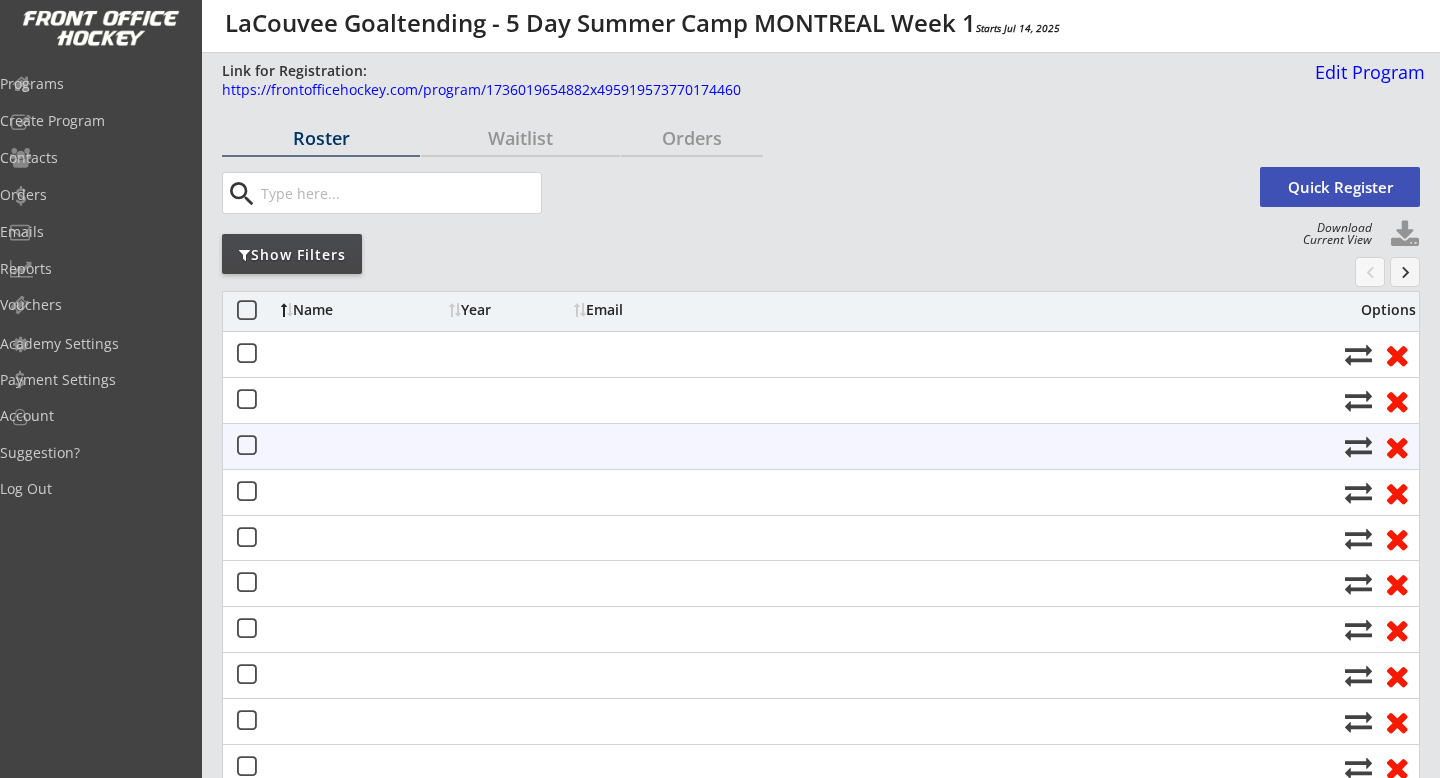 scroll, scrollTop: 0, scrollLeft: 0, axis: both 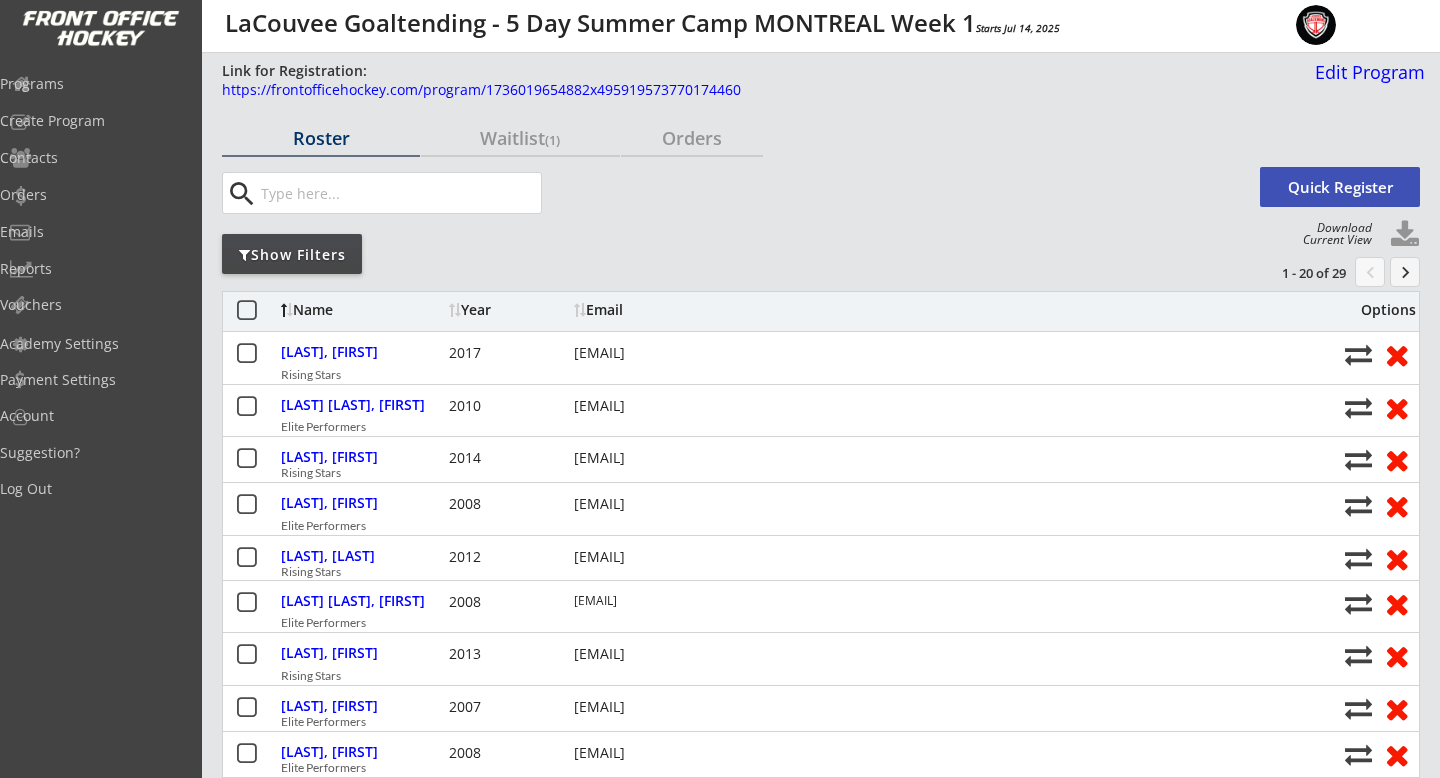 click at bounding box center [1405, 235] 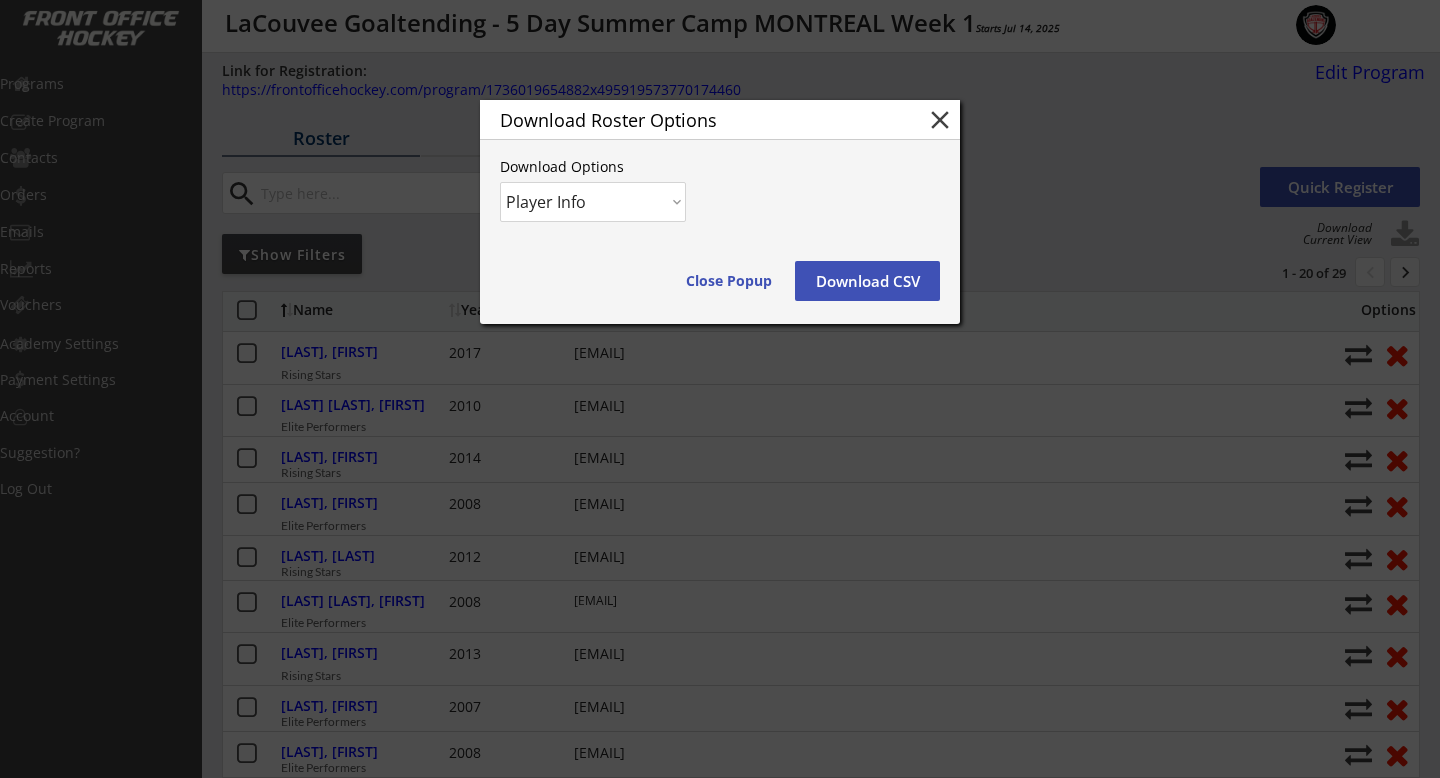click on "Download CSV" at bounding box center (729, 281) 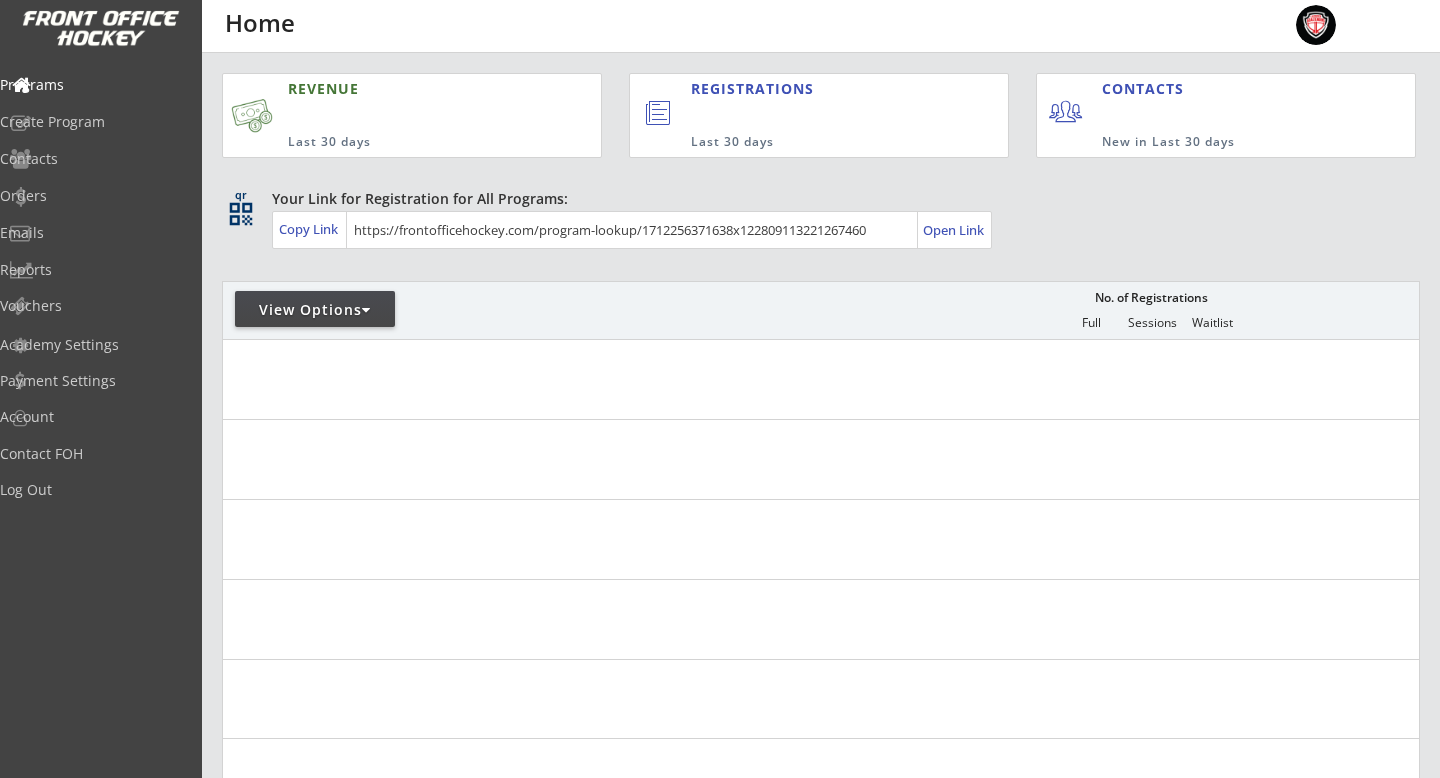 scroll, scrollTop: 0, scrollLeft: 0, axis: both 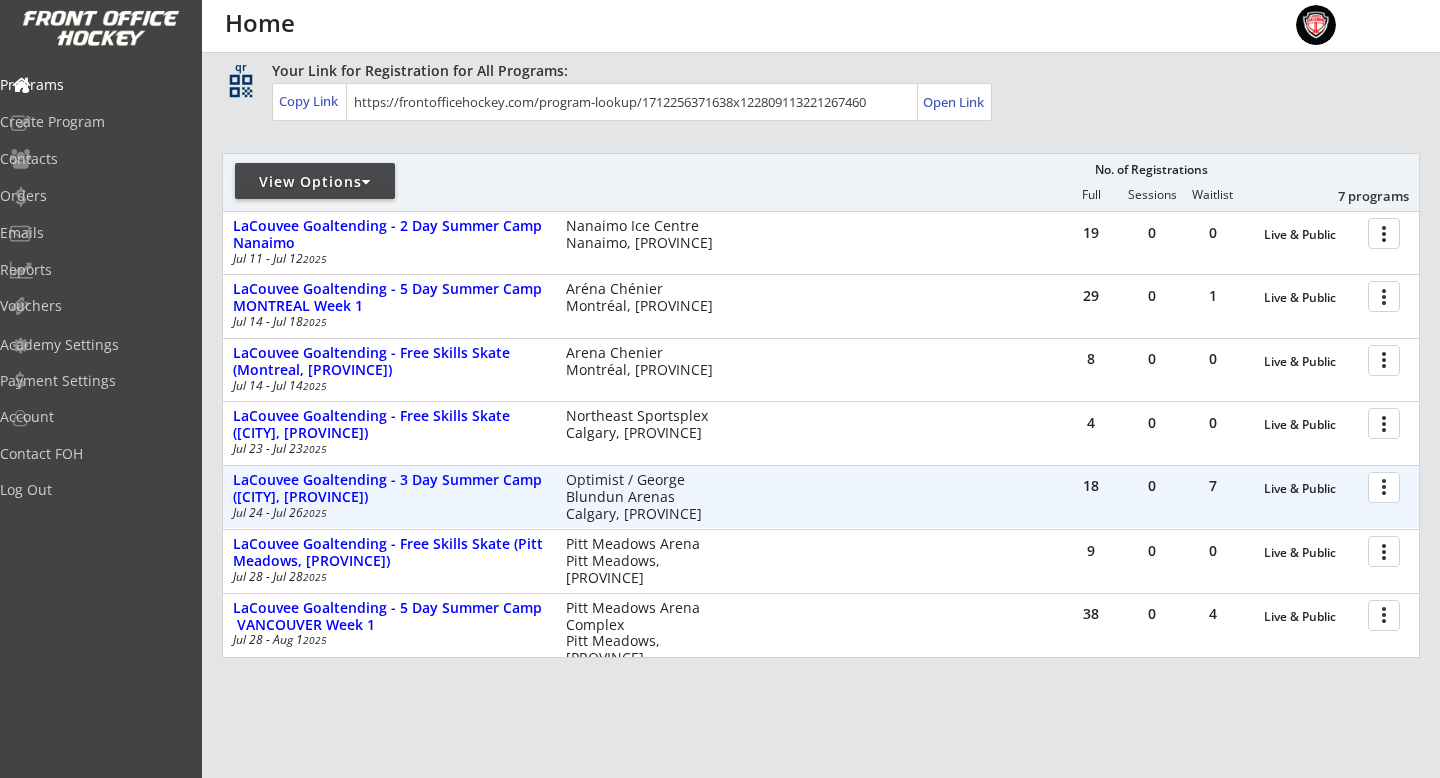 click at bounding box center [1387, 486] 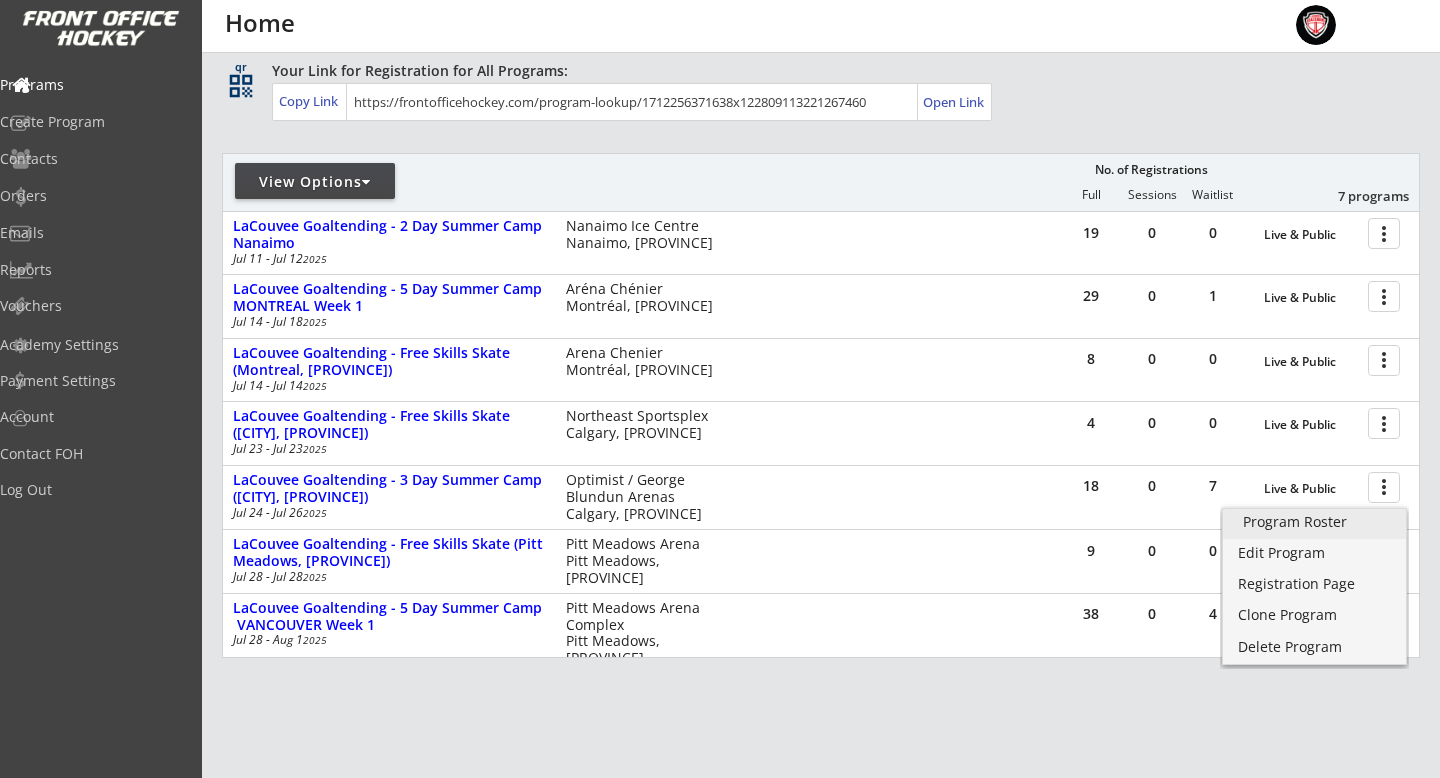 click on "Program Roster" at bounding box center [1314, 522] 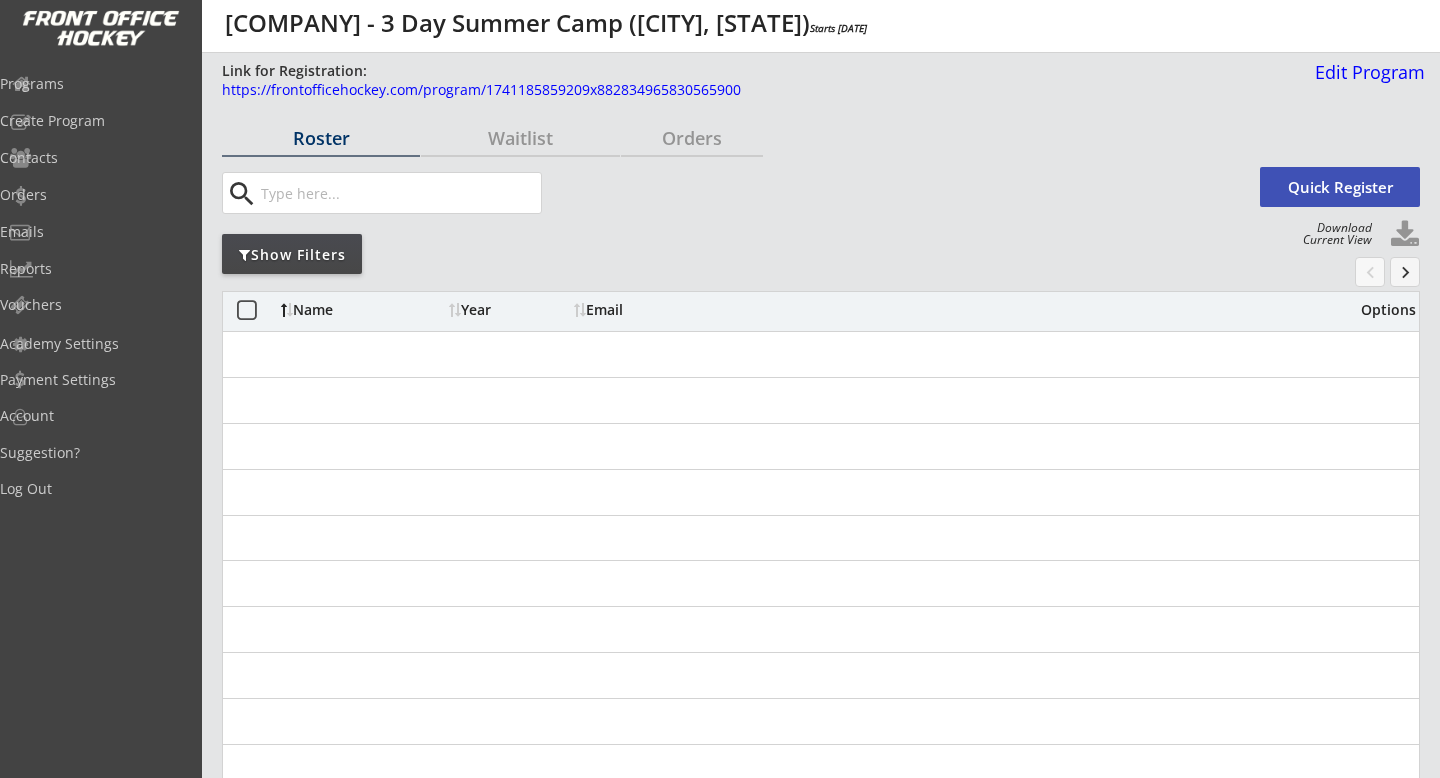 scroll, scrollTop: 0, scrollLeft: 0, axis: both 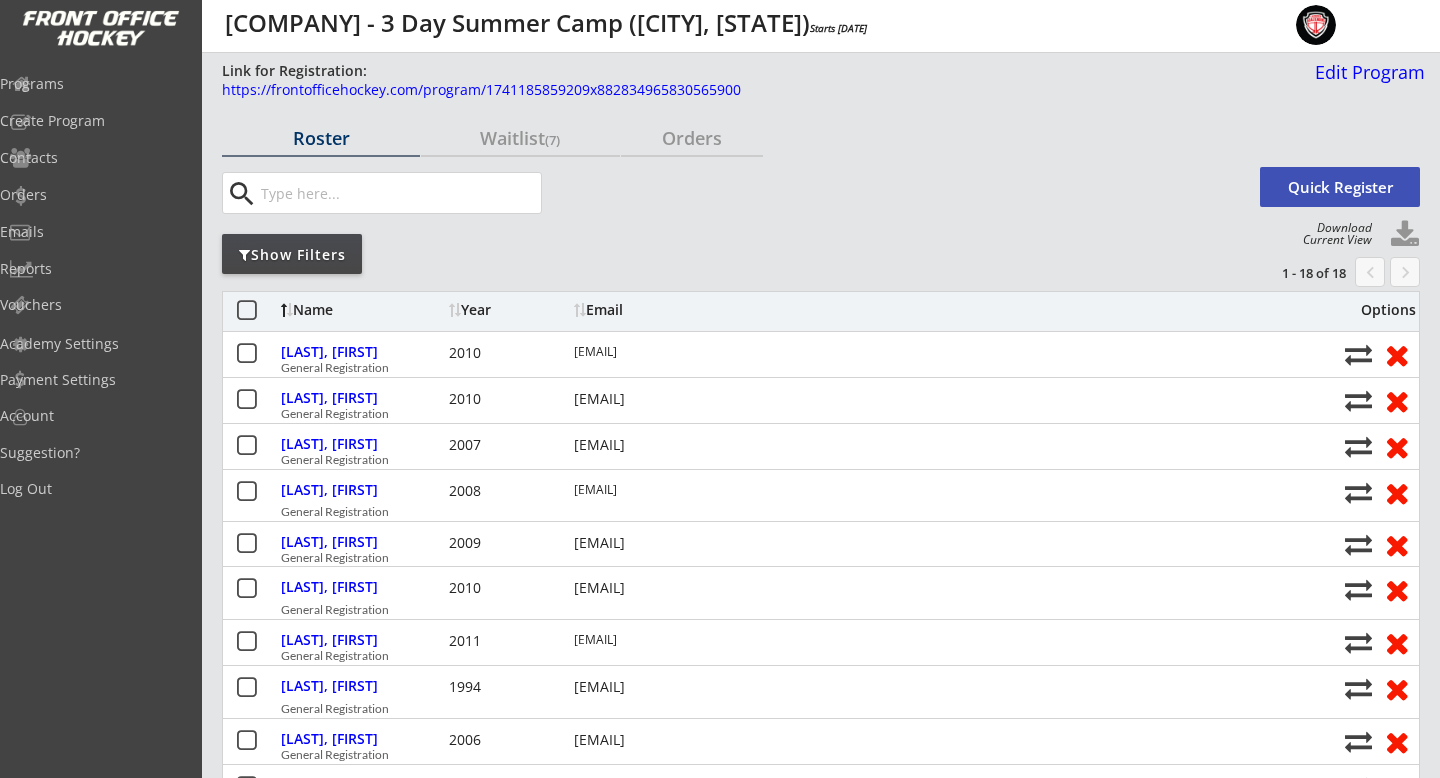click at bounding box center (1405, 235) 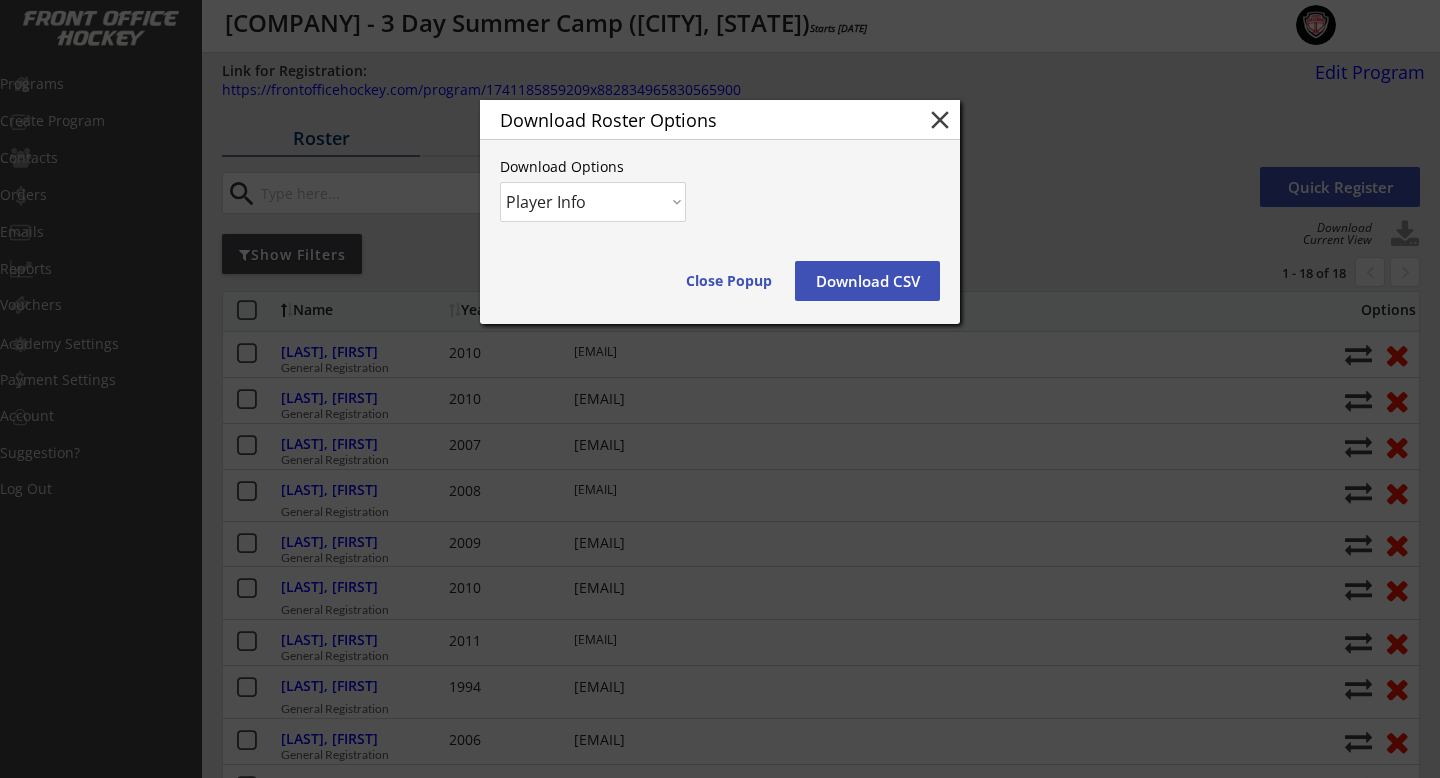 click on "Download CSV" at bounding box center (729, 281) 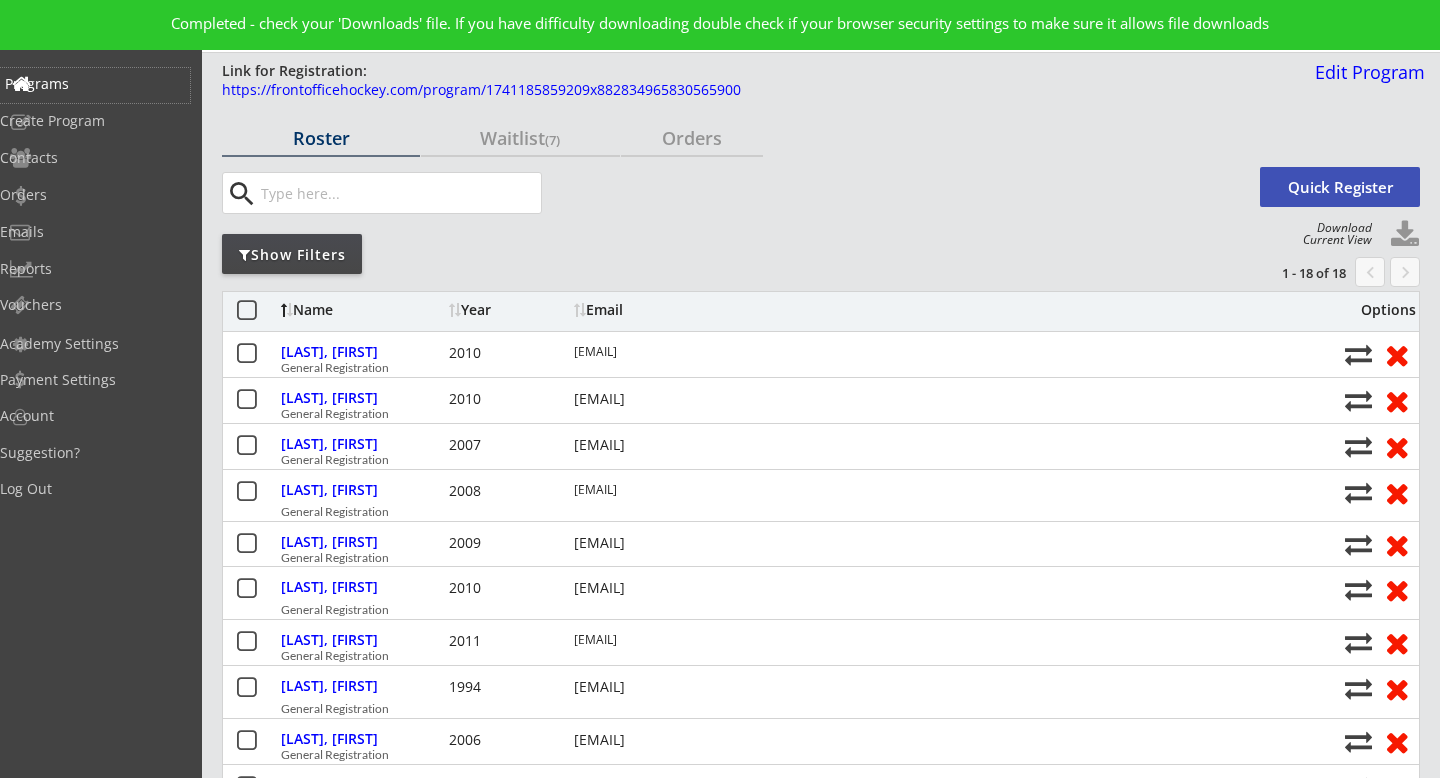 click on "Programs" at bounding box center [95, 84] 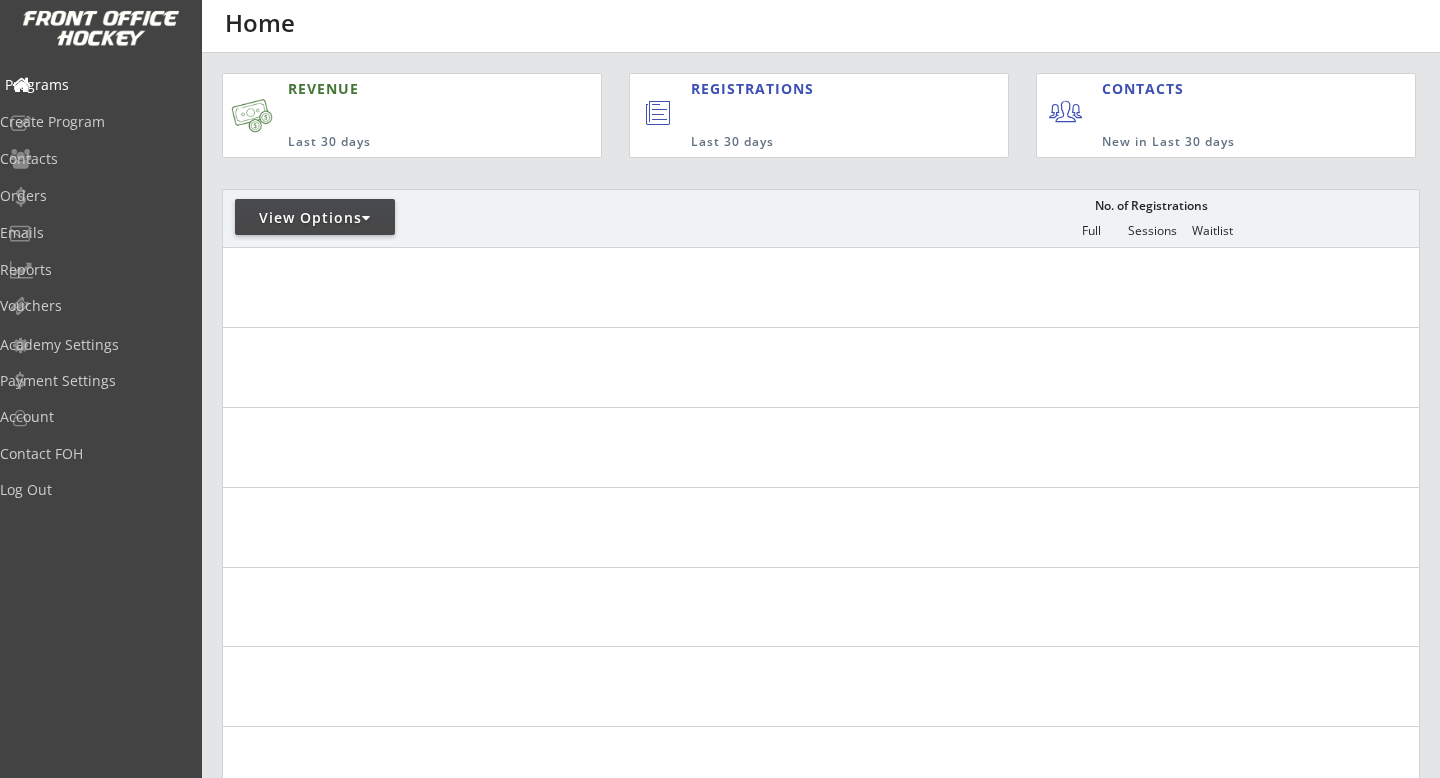 scroll, scrollTop: 0, scrollLeft: 0, axis: both 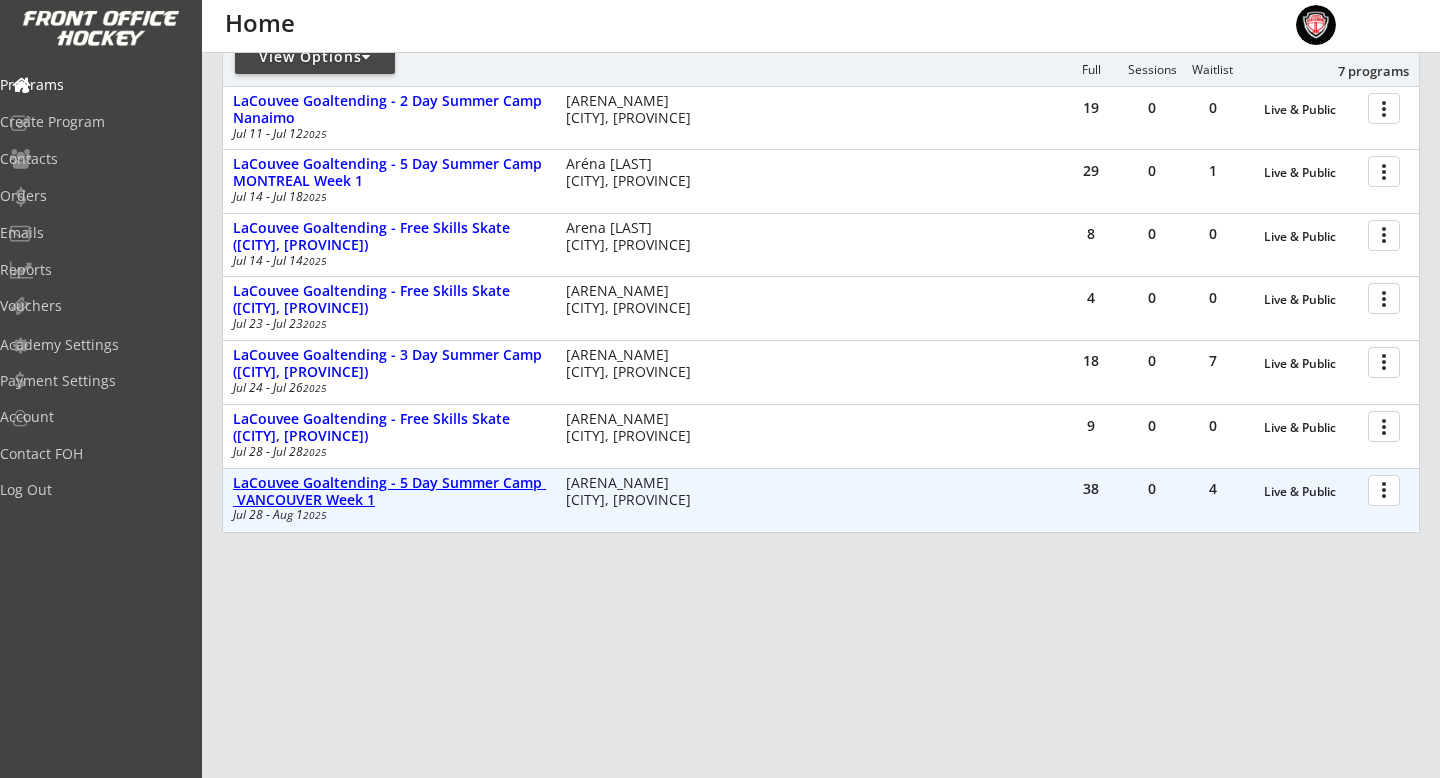click on "LaCouvee Goaltending - 5 Day Summer Camp  VANCOUVER Week 1" at bounding box center (1311, 492) 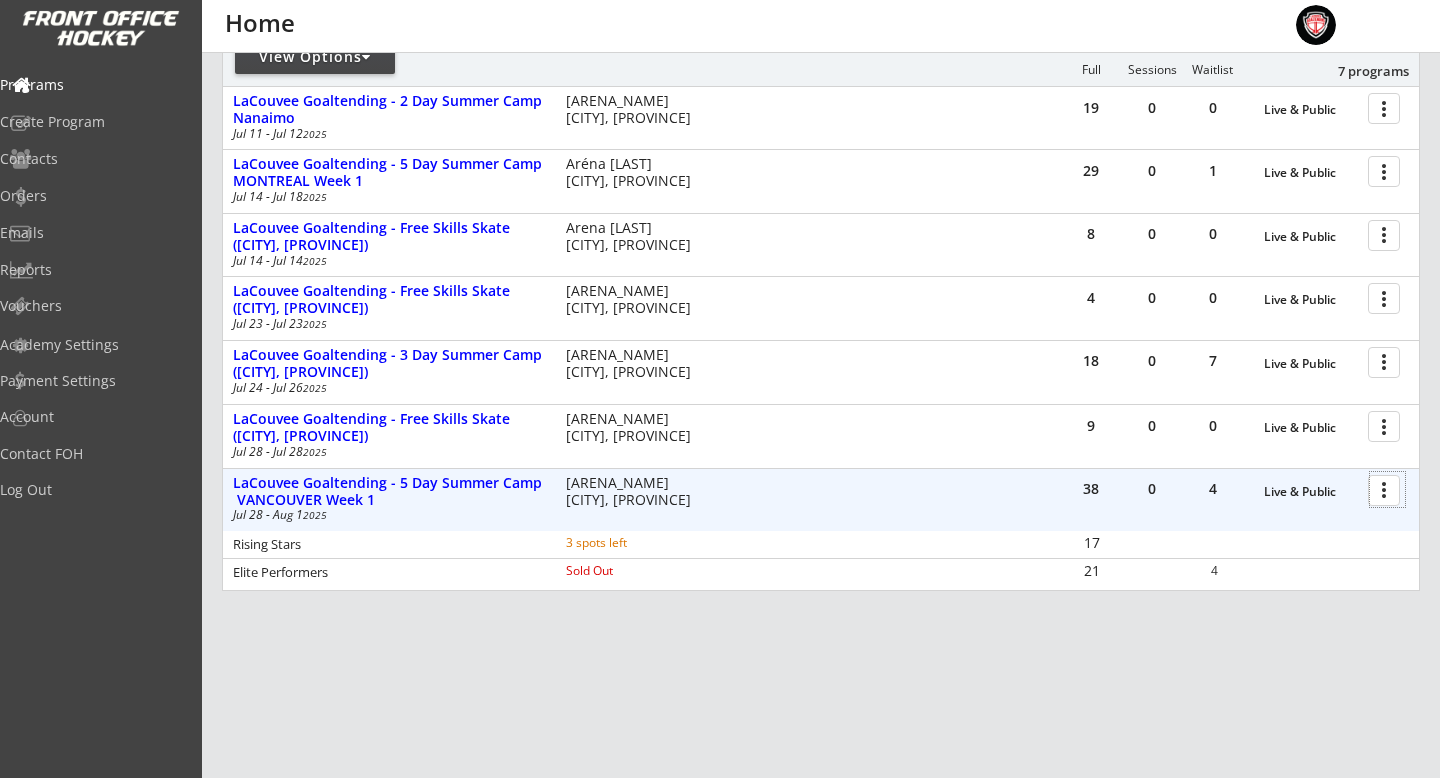click at bounding box center (1387, 489) 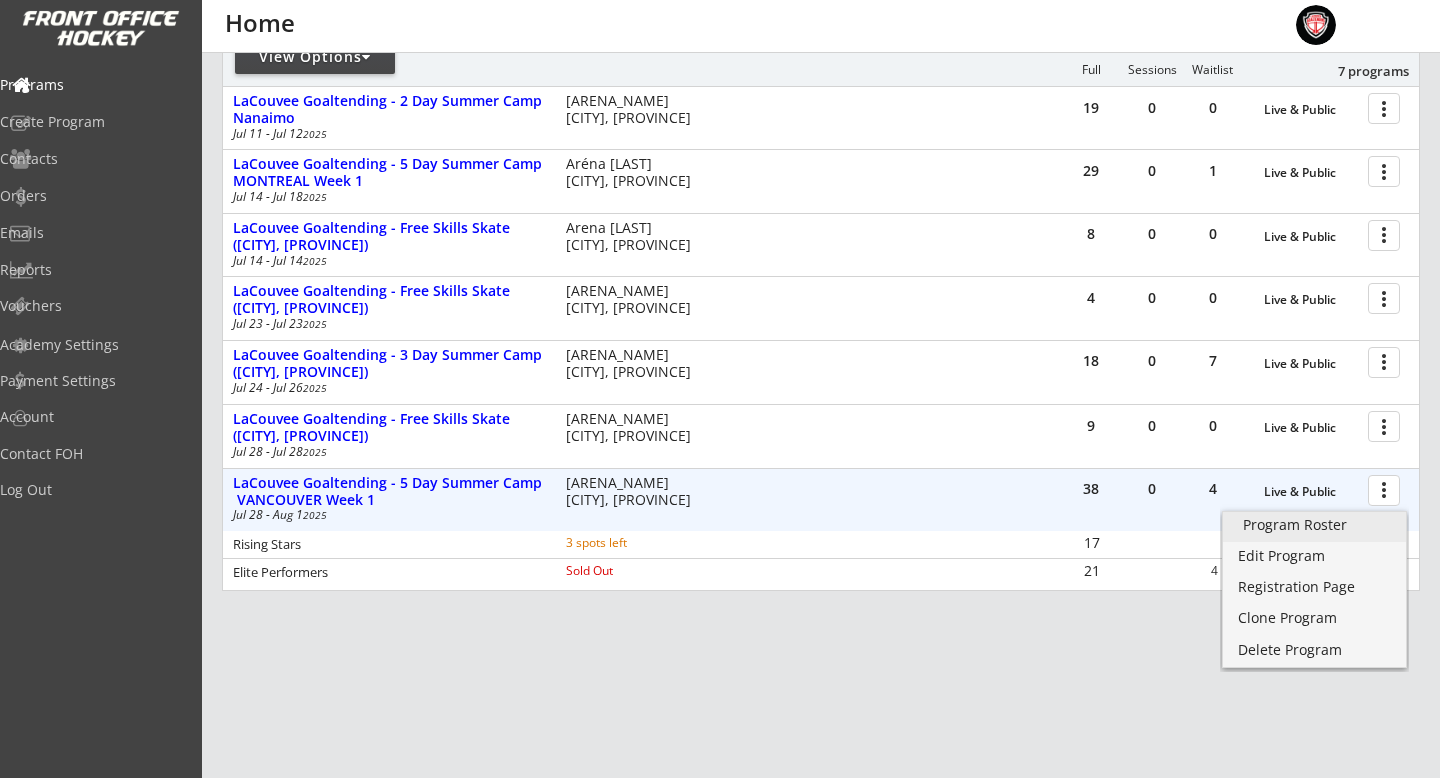 click on "Program Roster" at bounding box center [1314, 525] 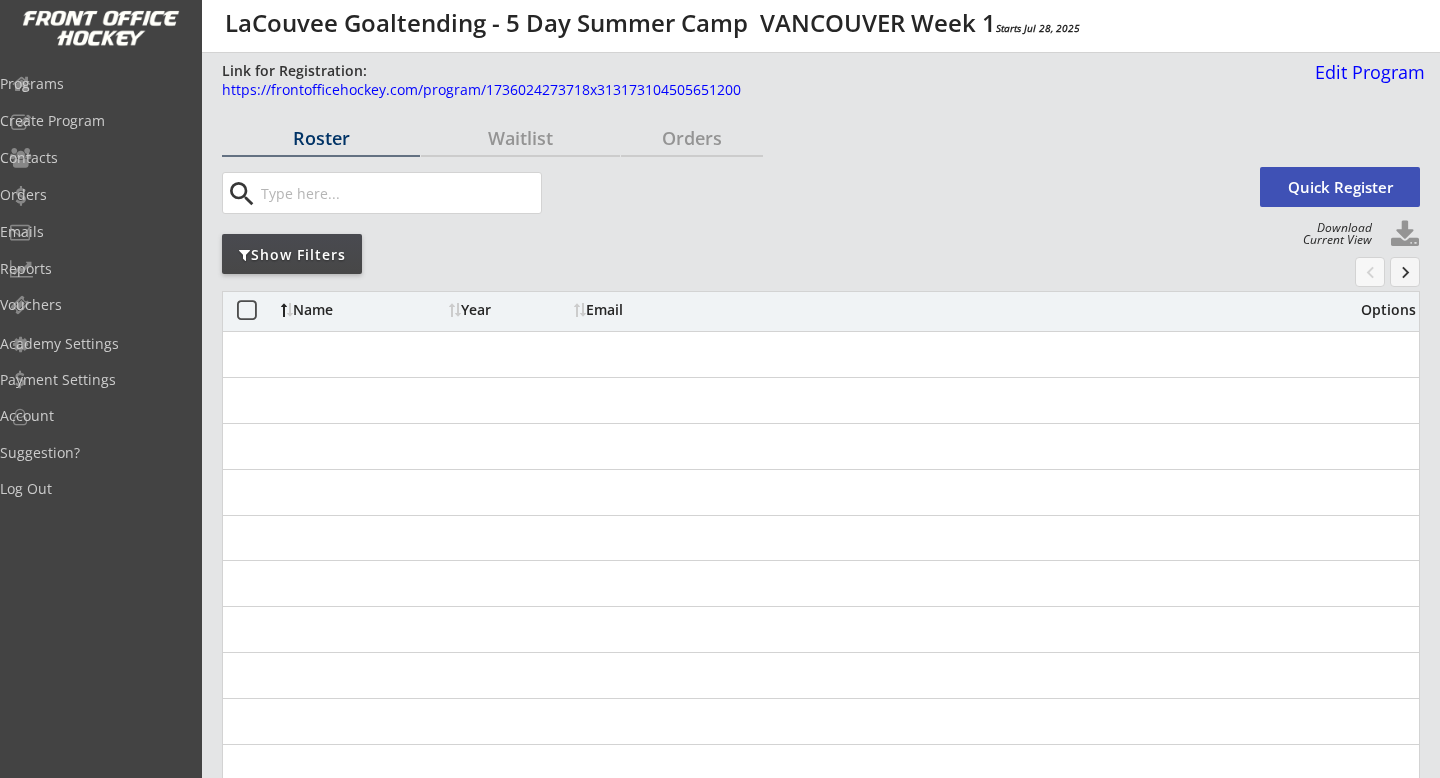 scroll, scrollTop: 0, scrollLeft: 0, axis: both 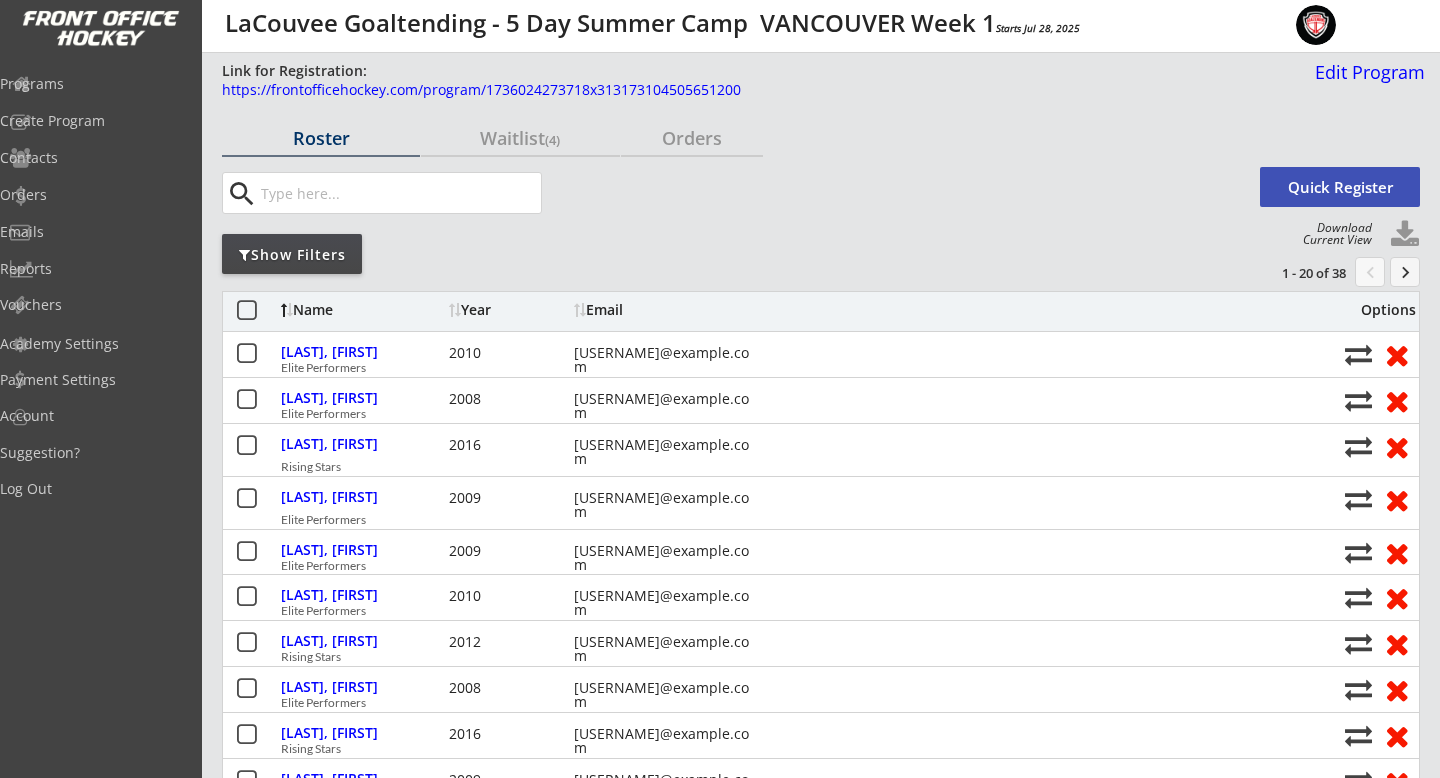 click at bounding box center [1405, 235] 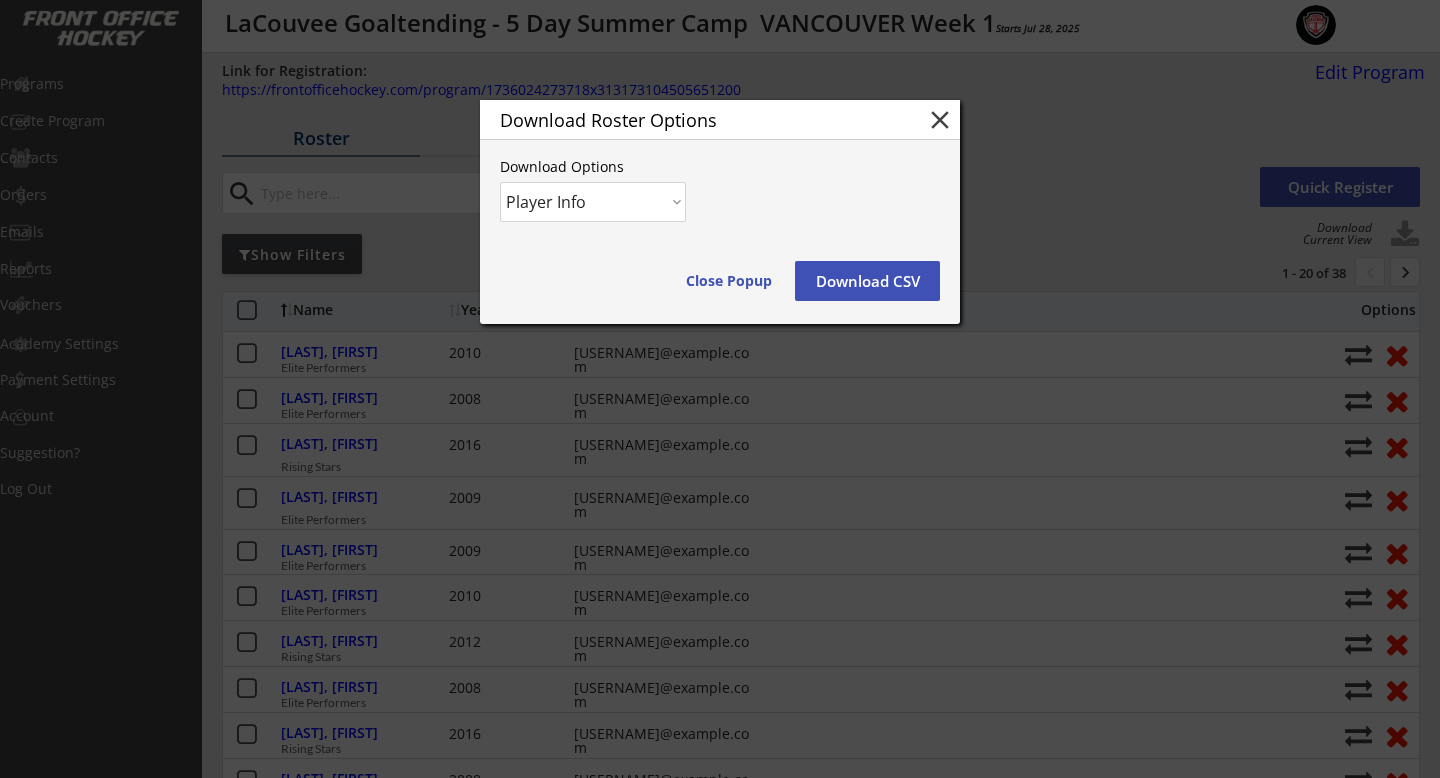 click on "Download CSV" at bounding box center (729, 281) 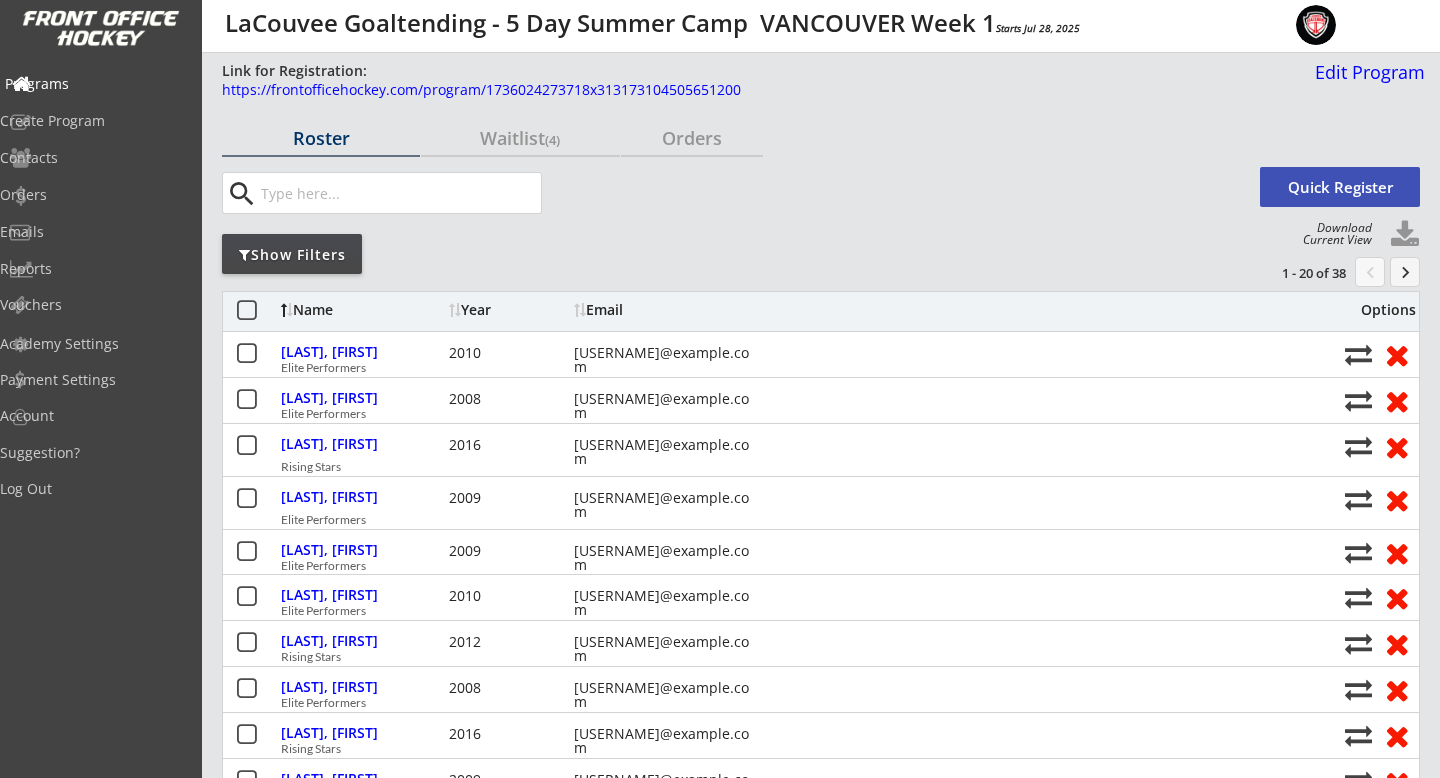 click on "Programs" at bounding box center (95, 84) 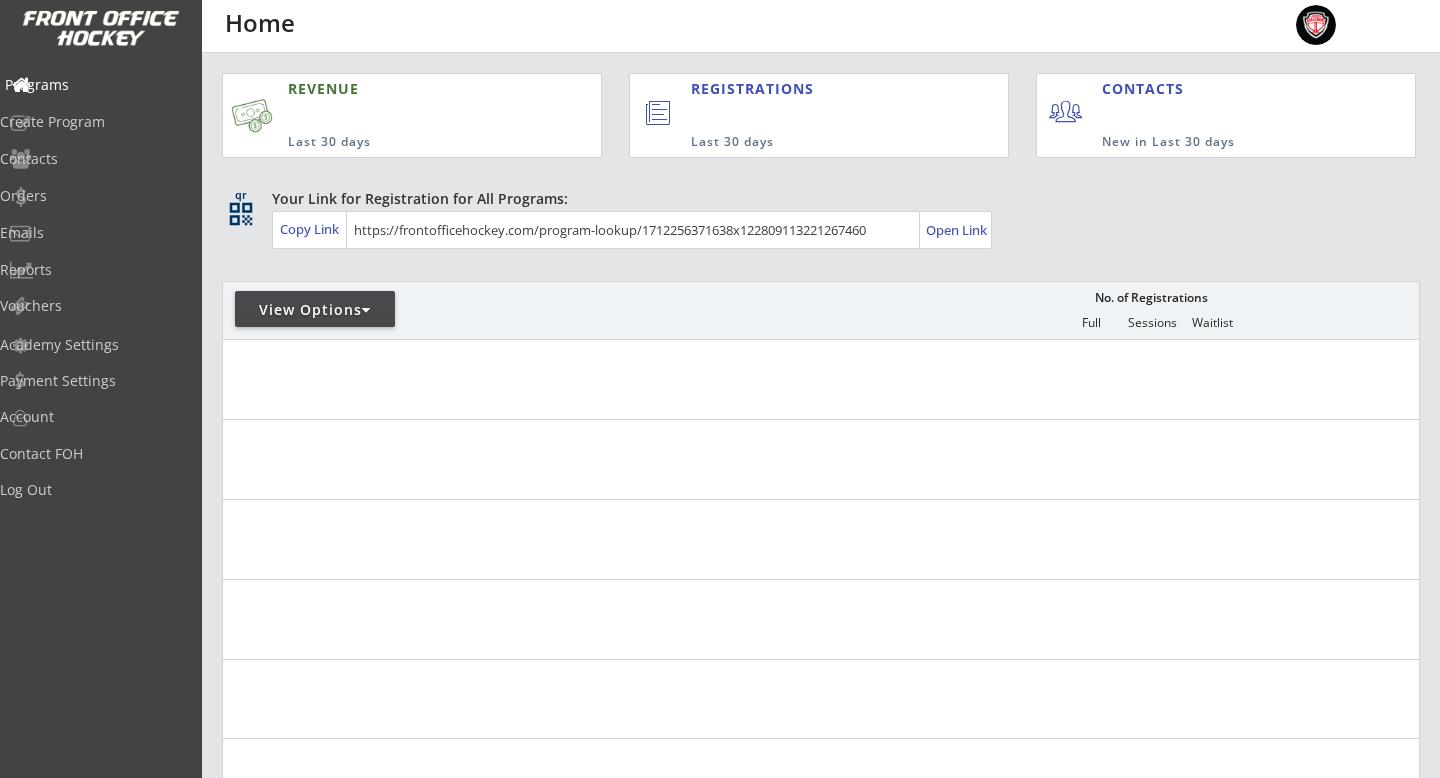 scroll, scrollTop: 0, scrollLeft: 0, axis: both 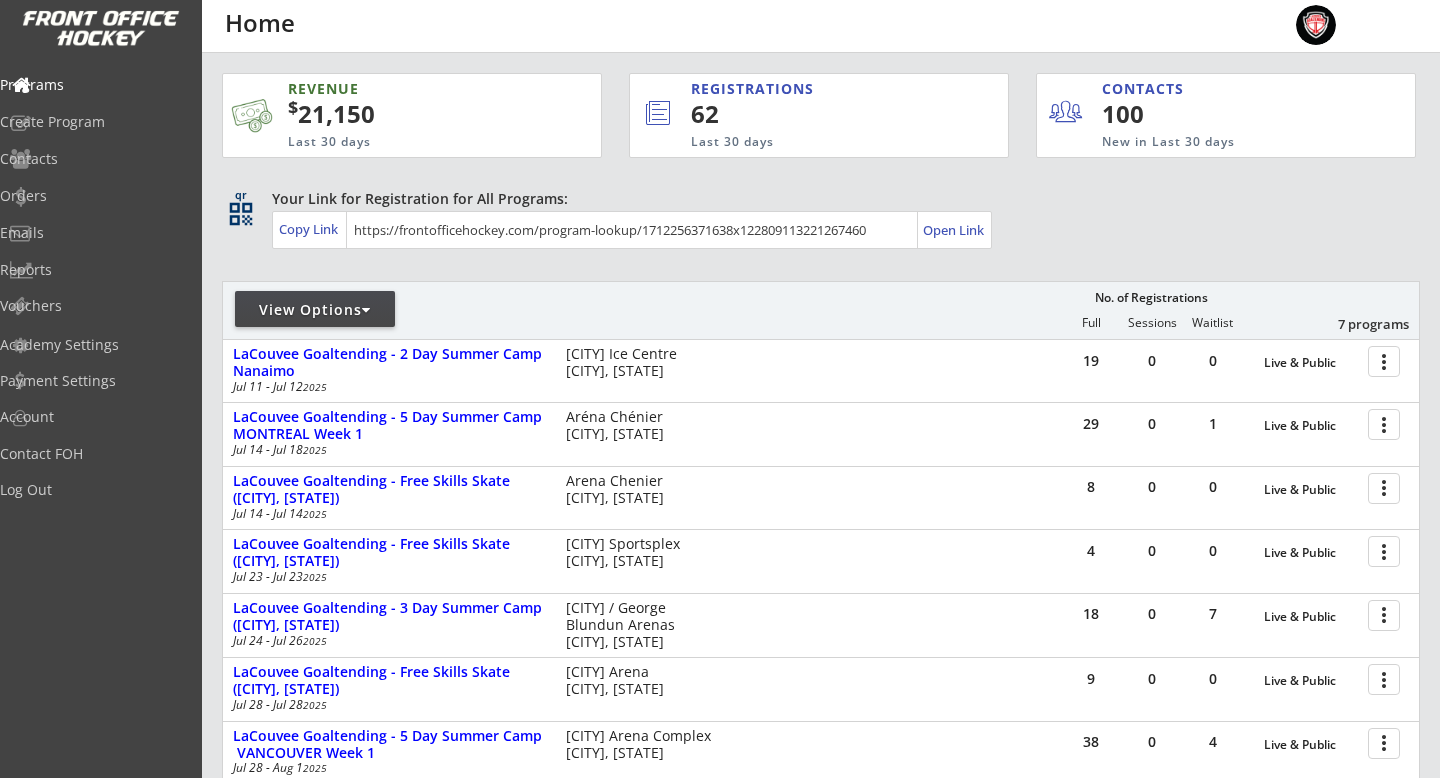 click at bounding box center [366, 310] 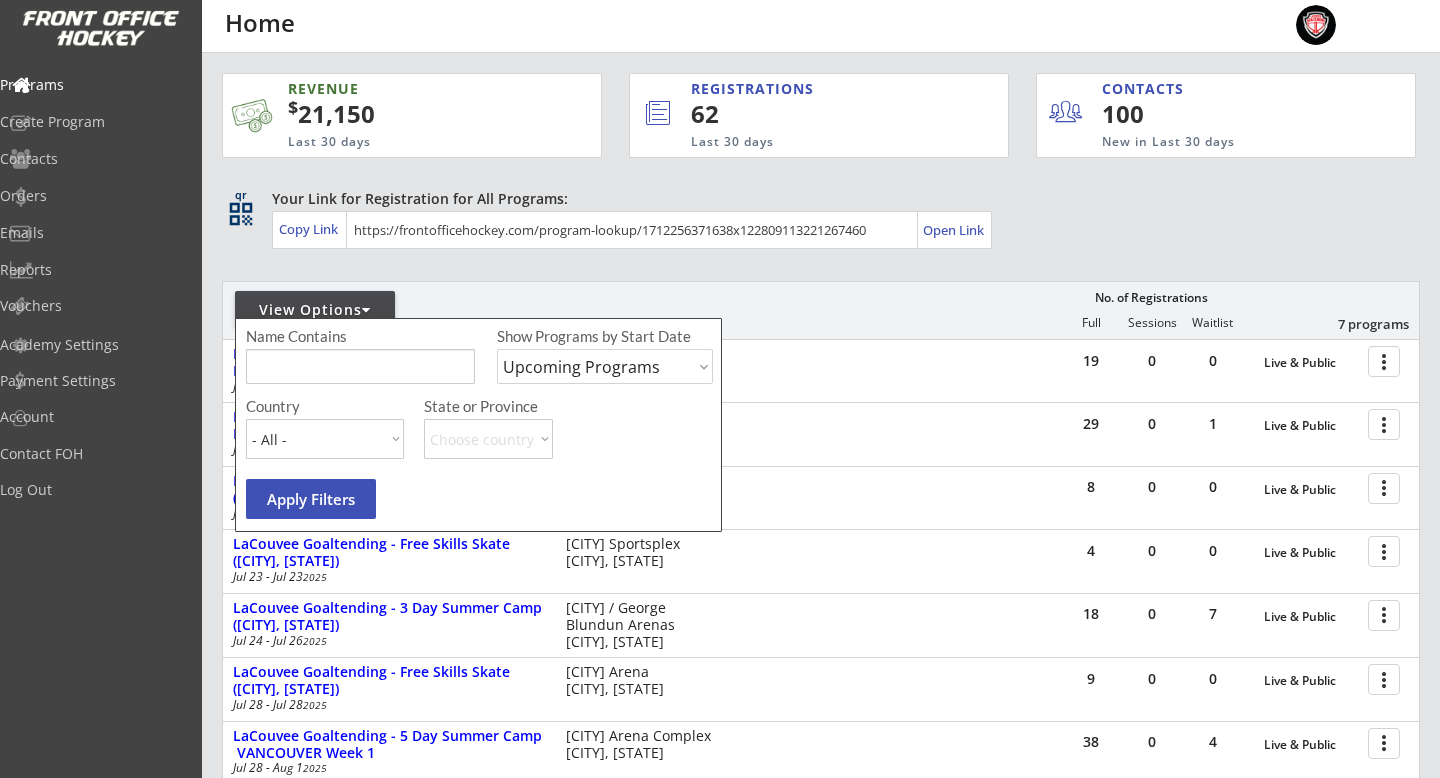 click on "Upcoming Programs Past Programs Specific Date Range" at bounding box center (605, 366) 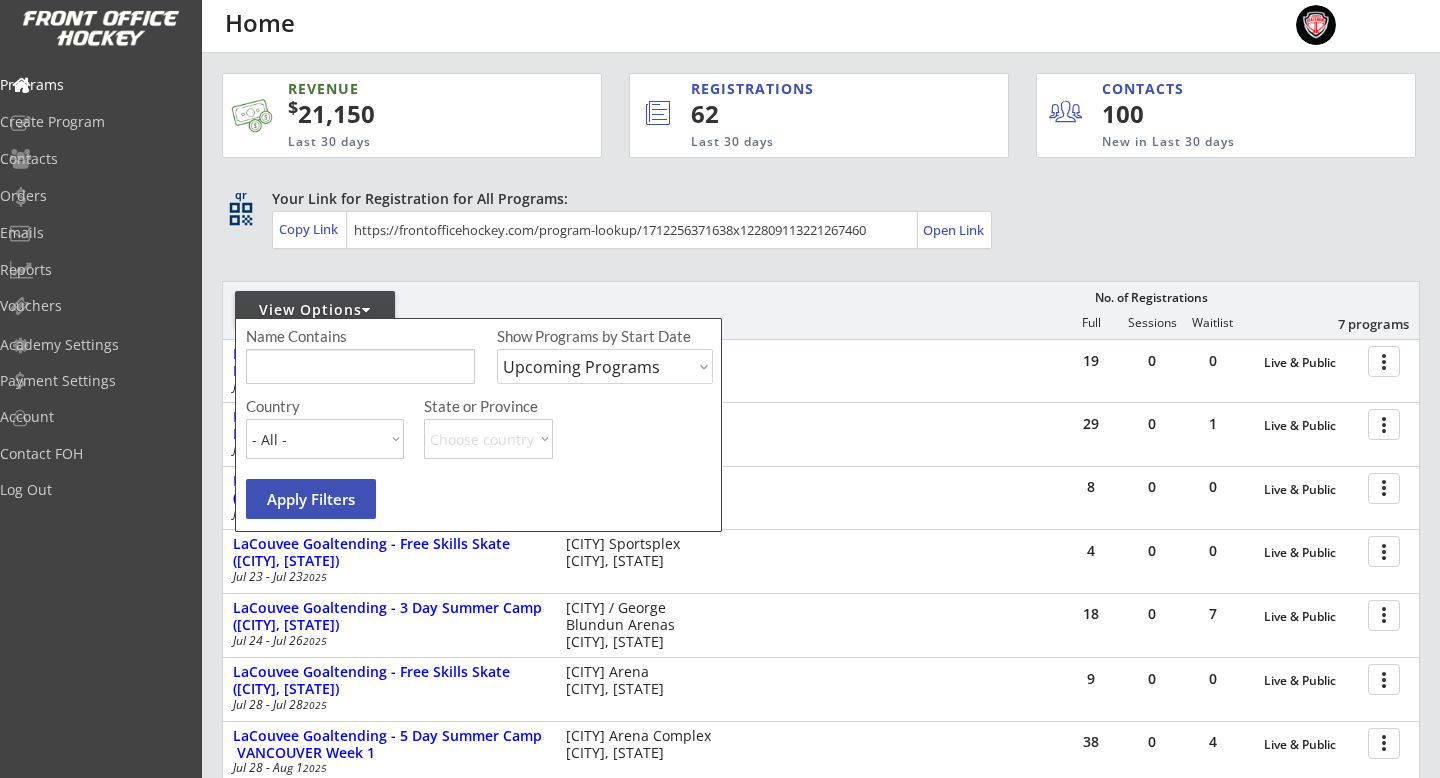 select on ""Past Programs"" 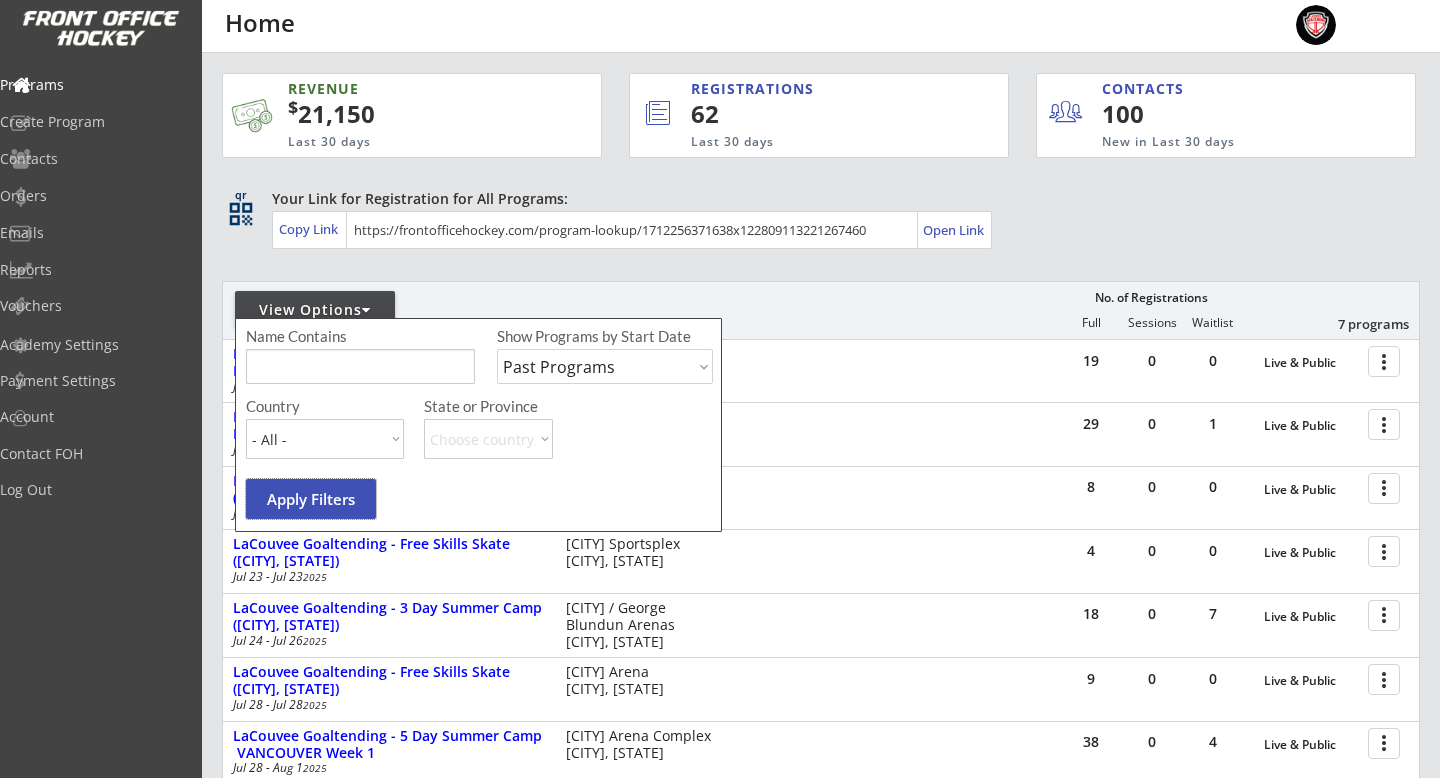 click on "Apply Filters" at bounding box center (311, 499) 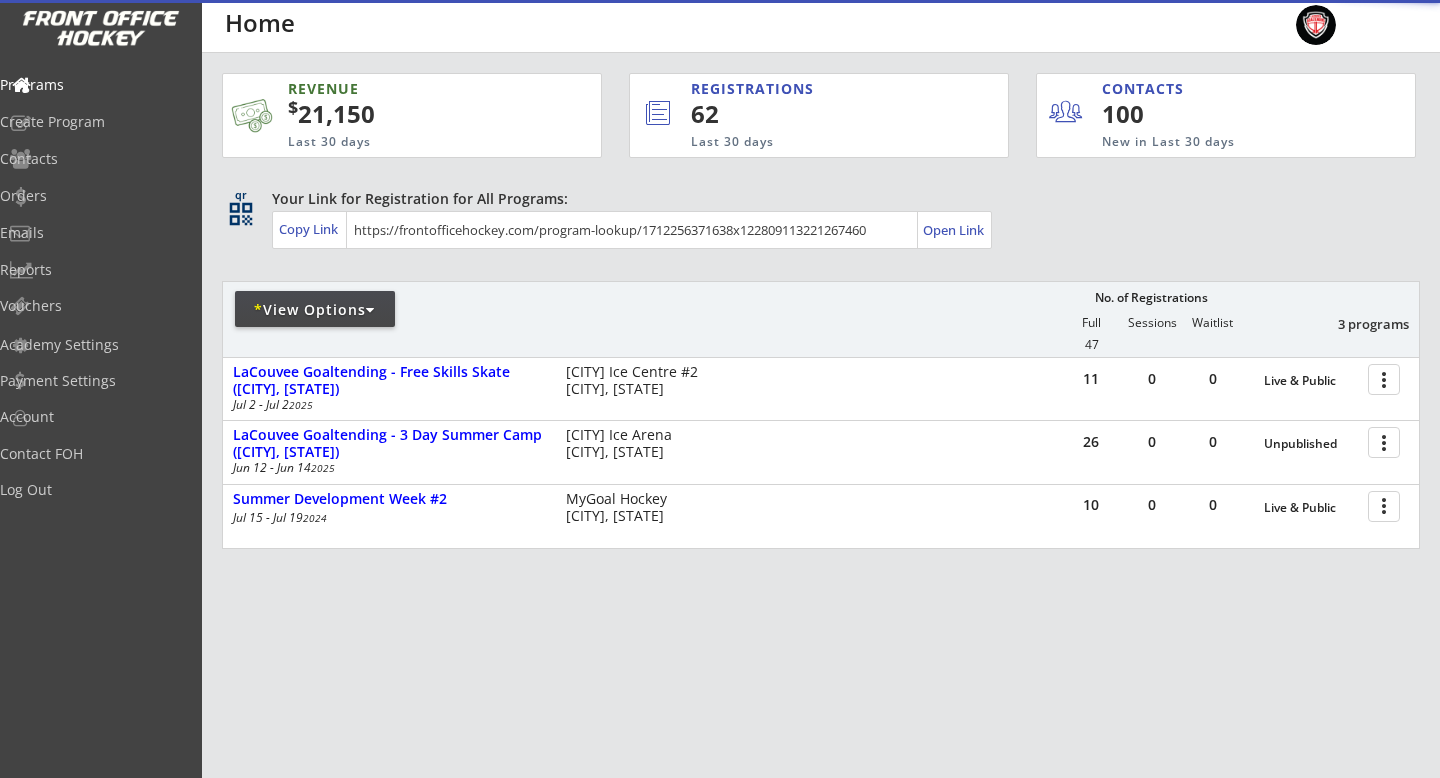 click at bounding box center [458, 318] 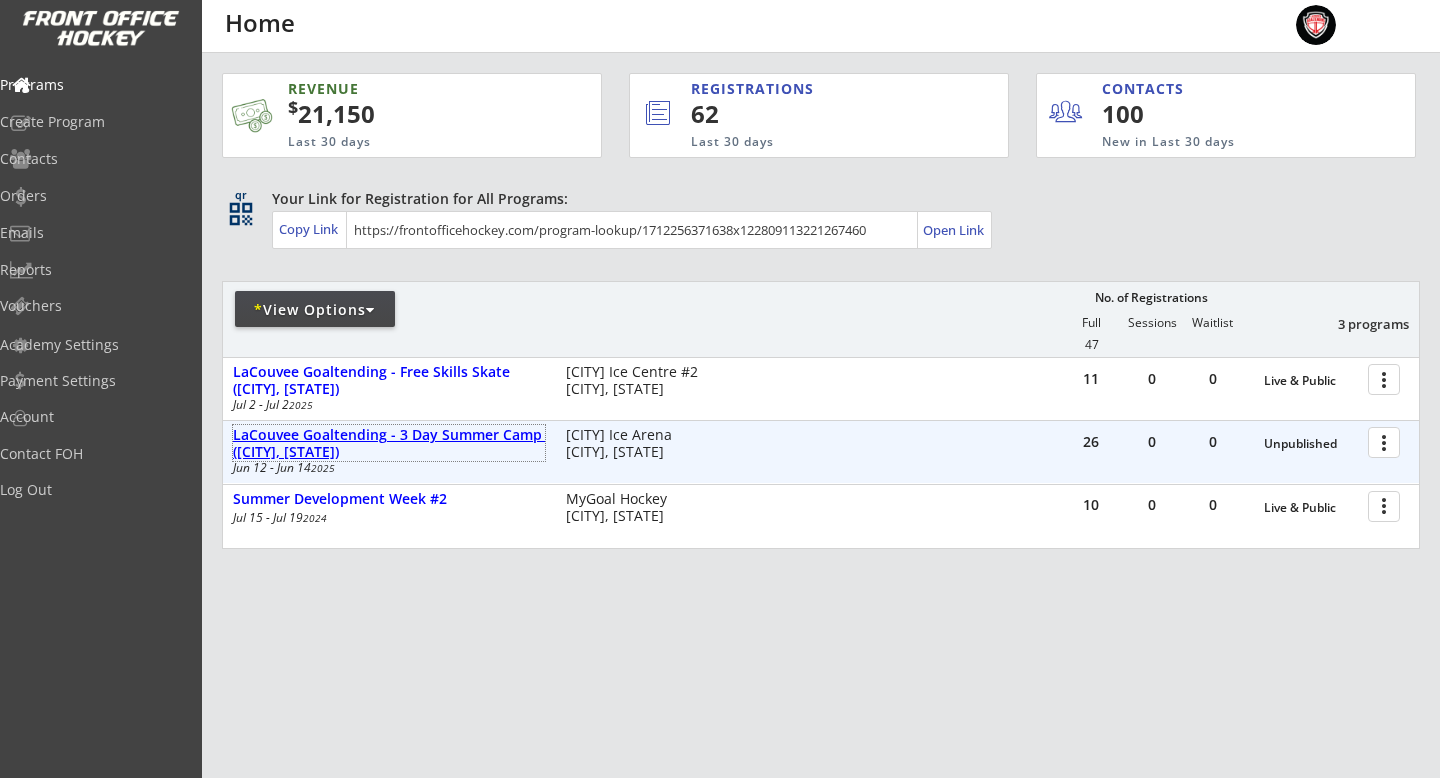 click on "LaCouvee Goaltending - 3 Day Summer Camp (Columbus, Indiana)" at bounding box center (389, 444) 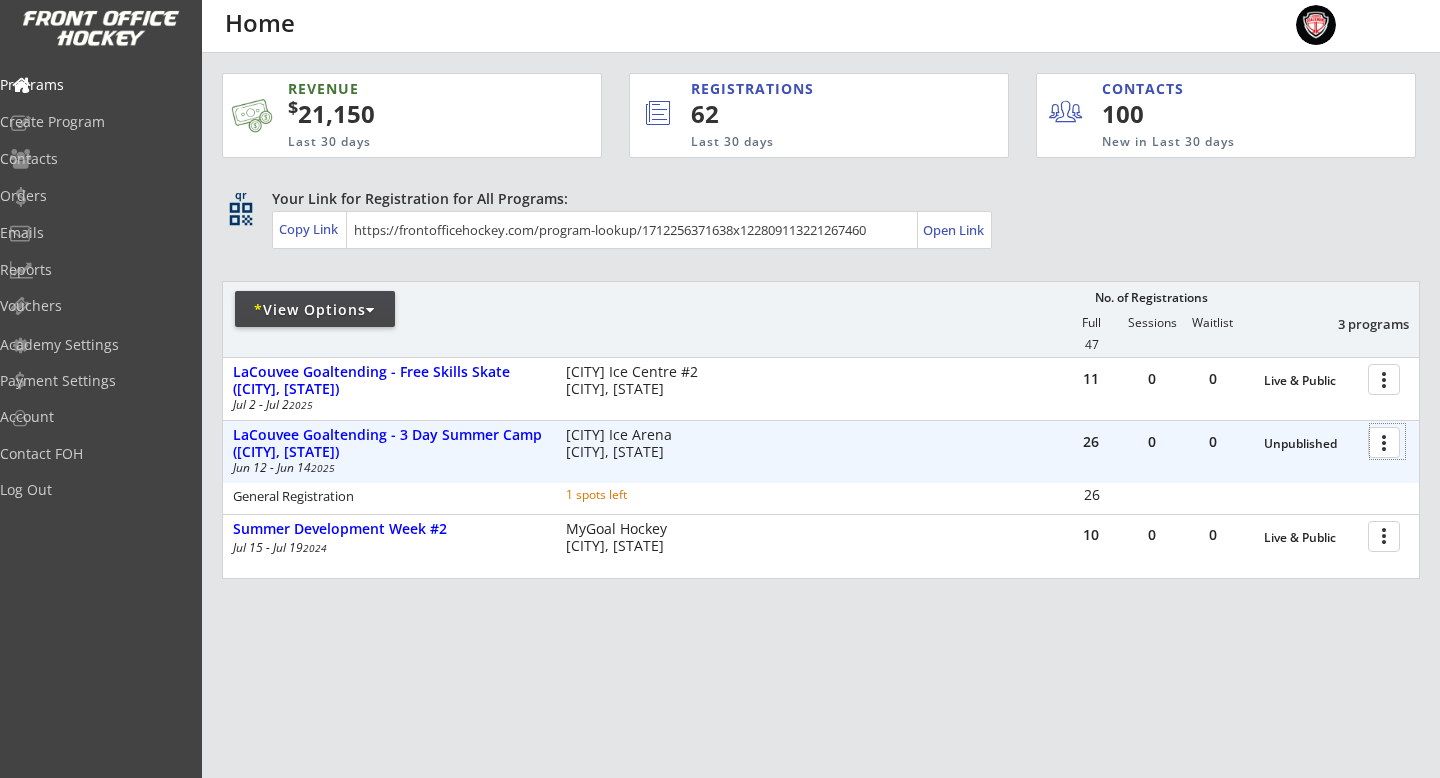 click at bounding box center [1387, 441] 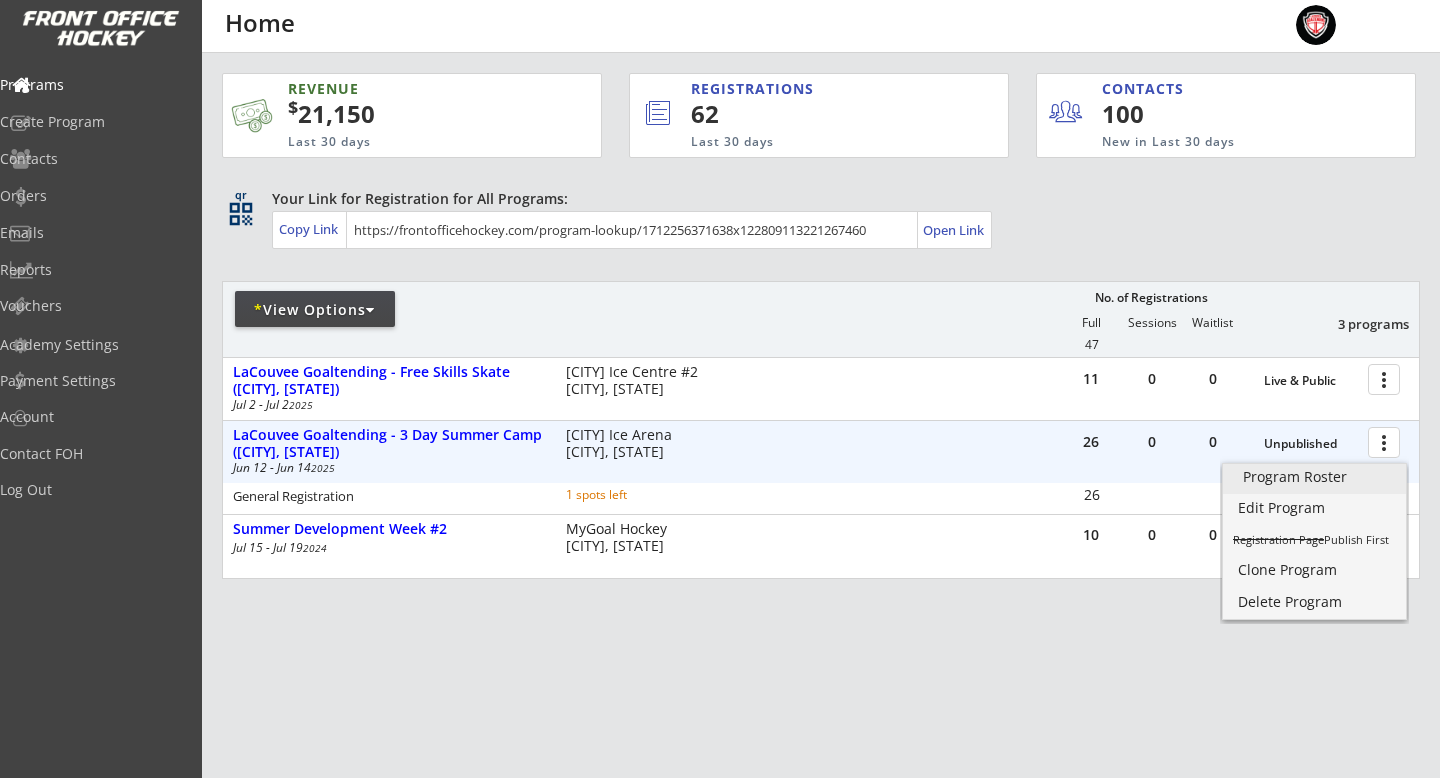 click on "Program Roster" at bounding box center (1314, 477) 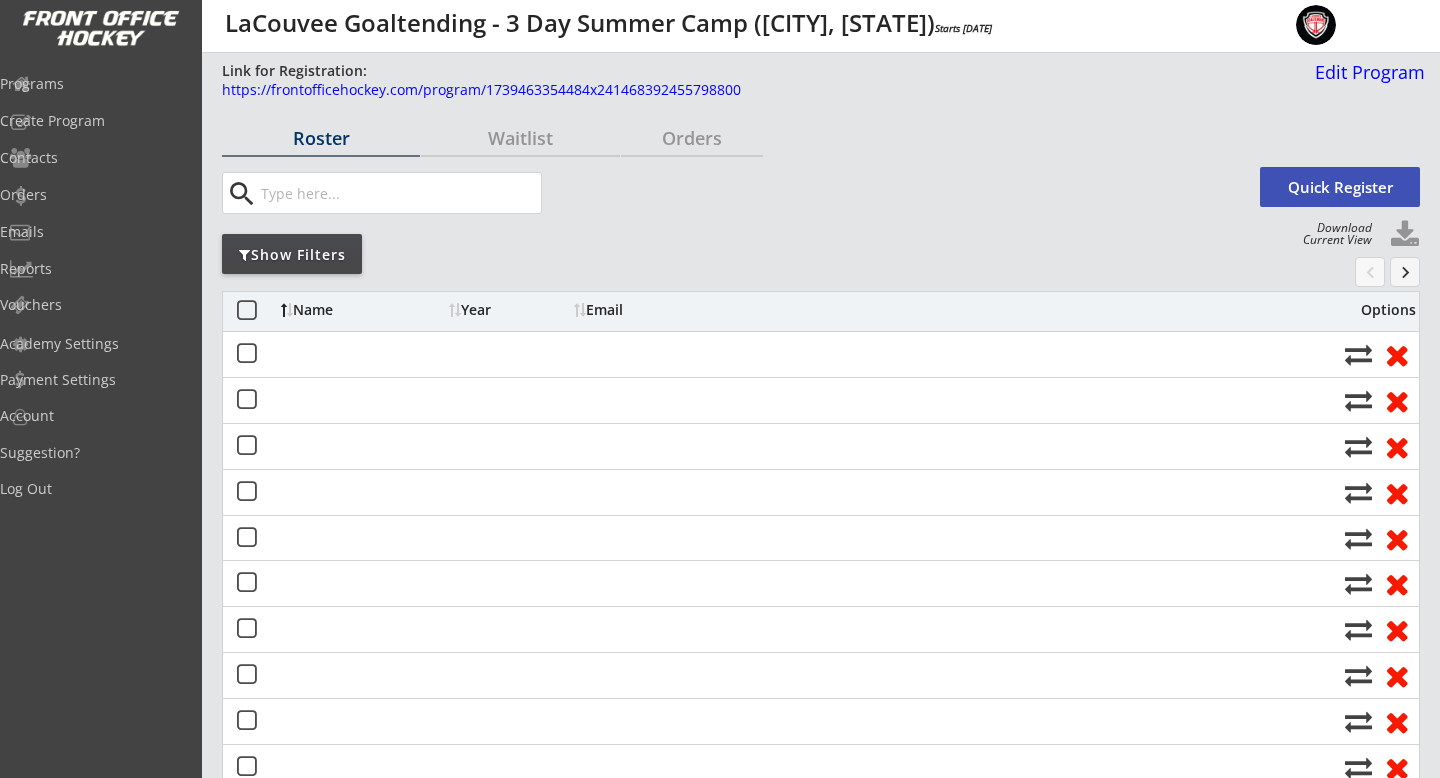 scroll, scrollTop: 0, scrollLeft: 0, axis: both 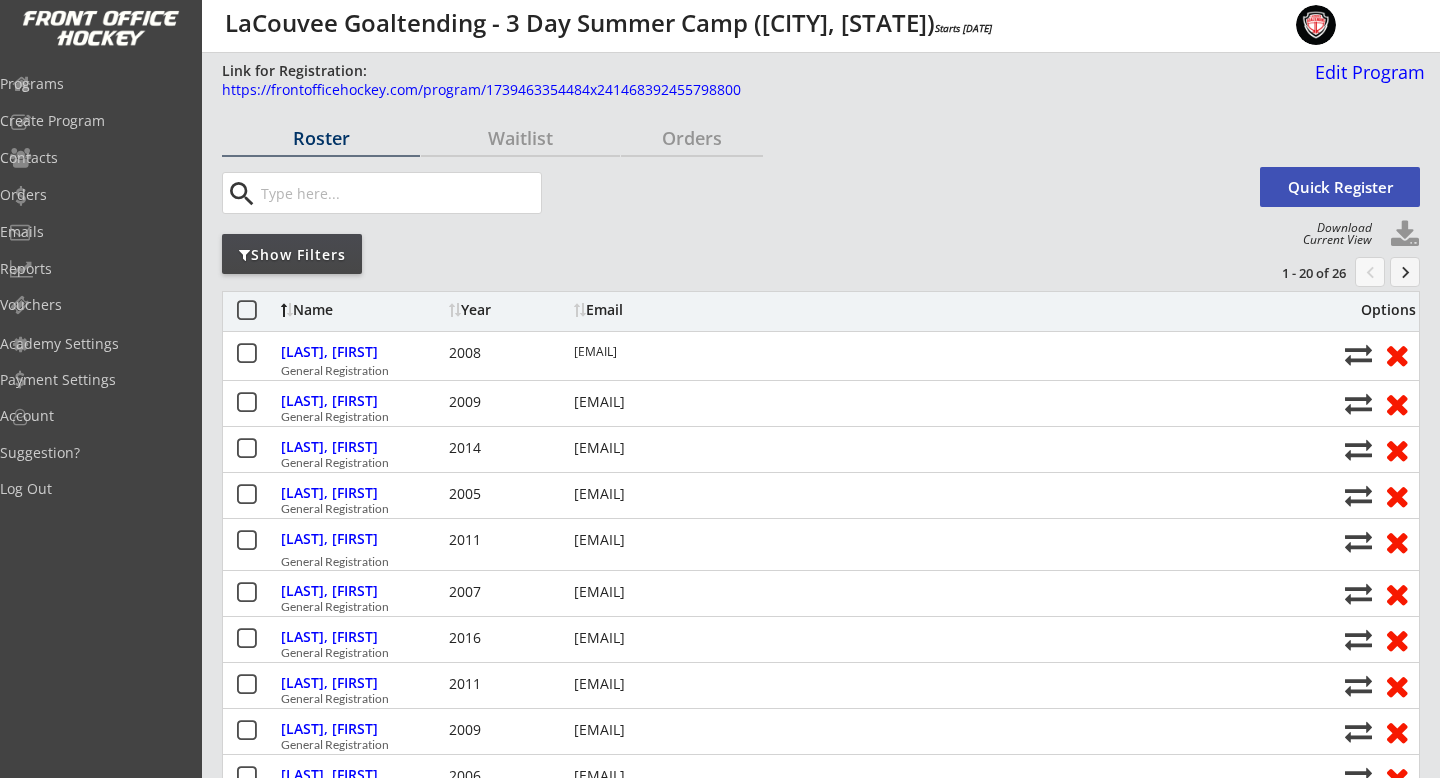 click at bounding box center (1405, 235) 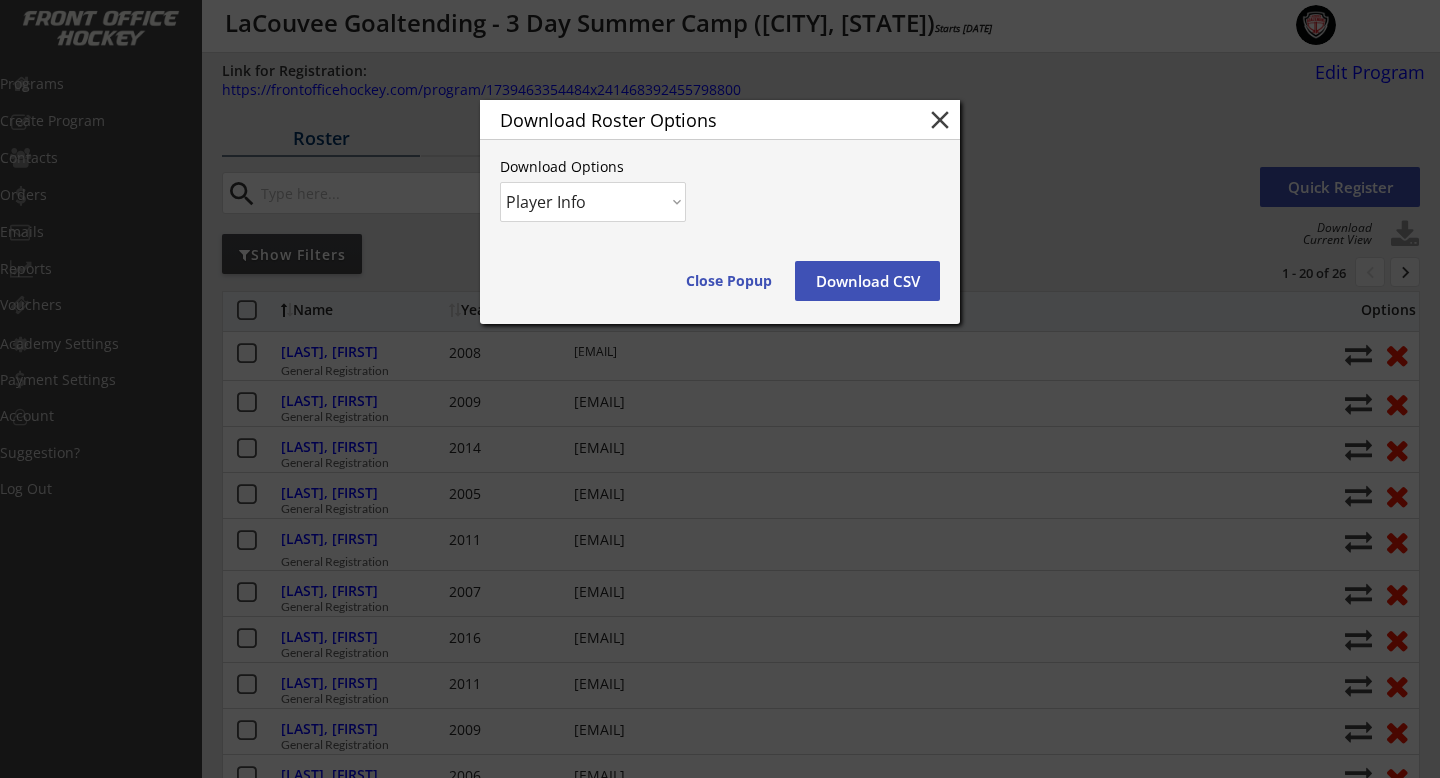 click on "Download CSV" at bounding box center (729, 281) 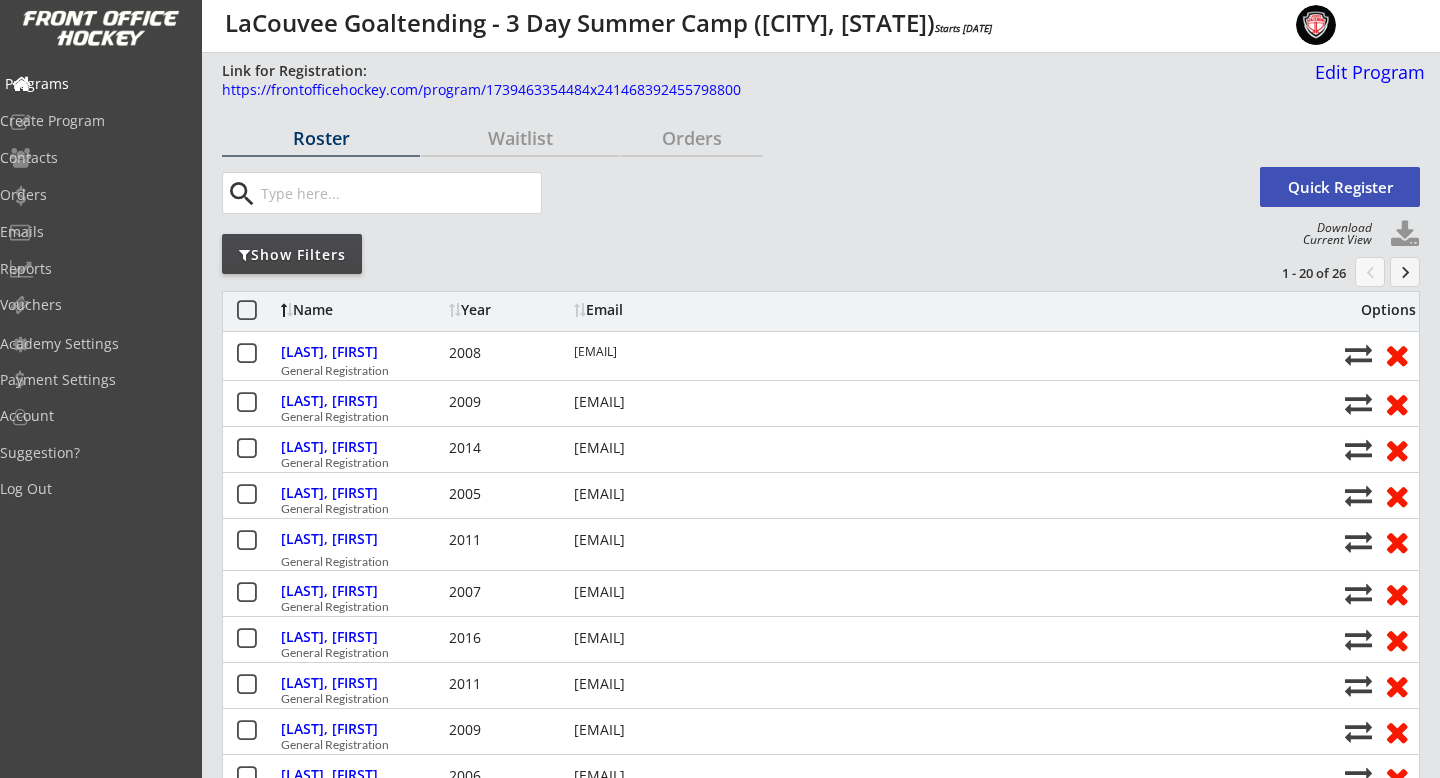 click on "Programs" at bounding box center [95, 84] 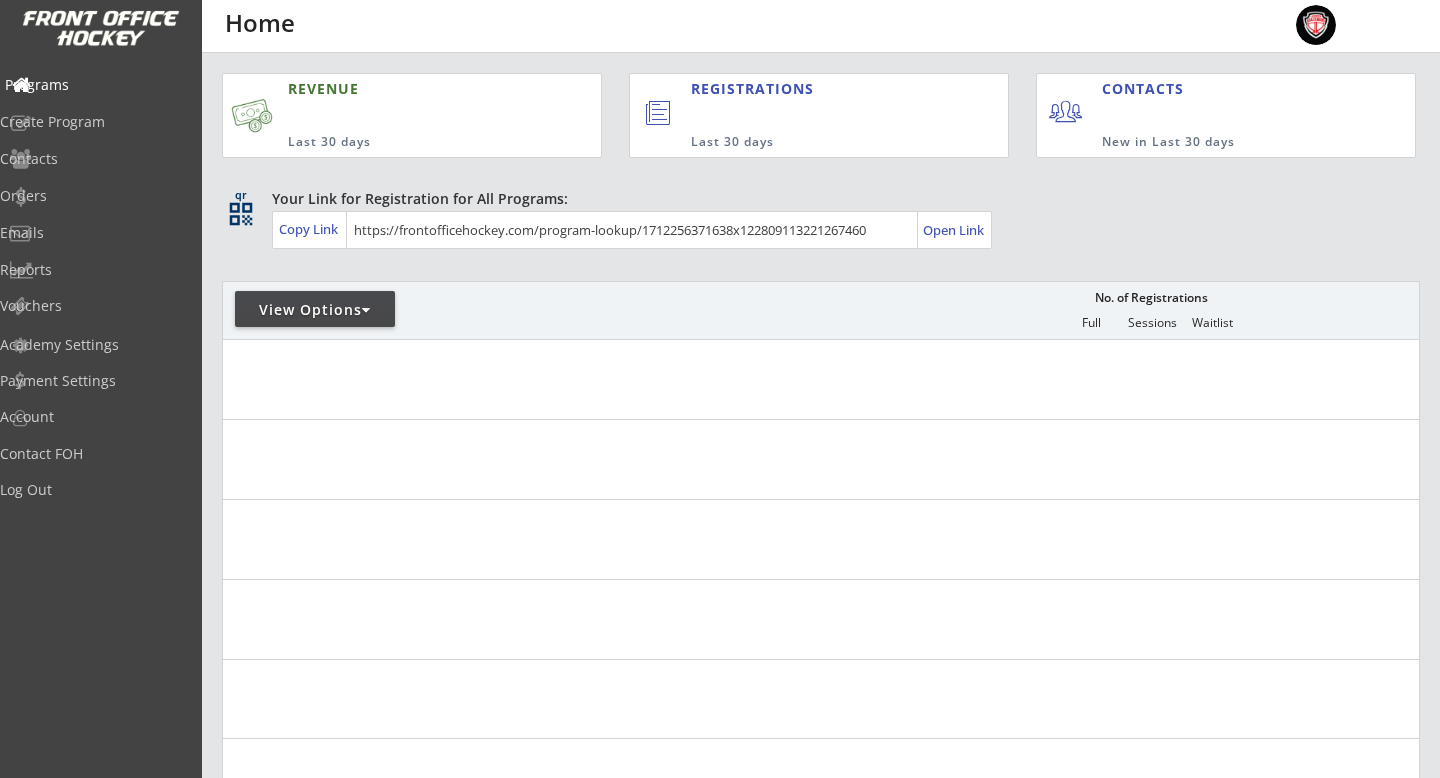 scroll, scrollTop: 0, scrollLeft: 0, axis: both 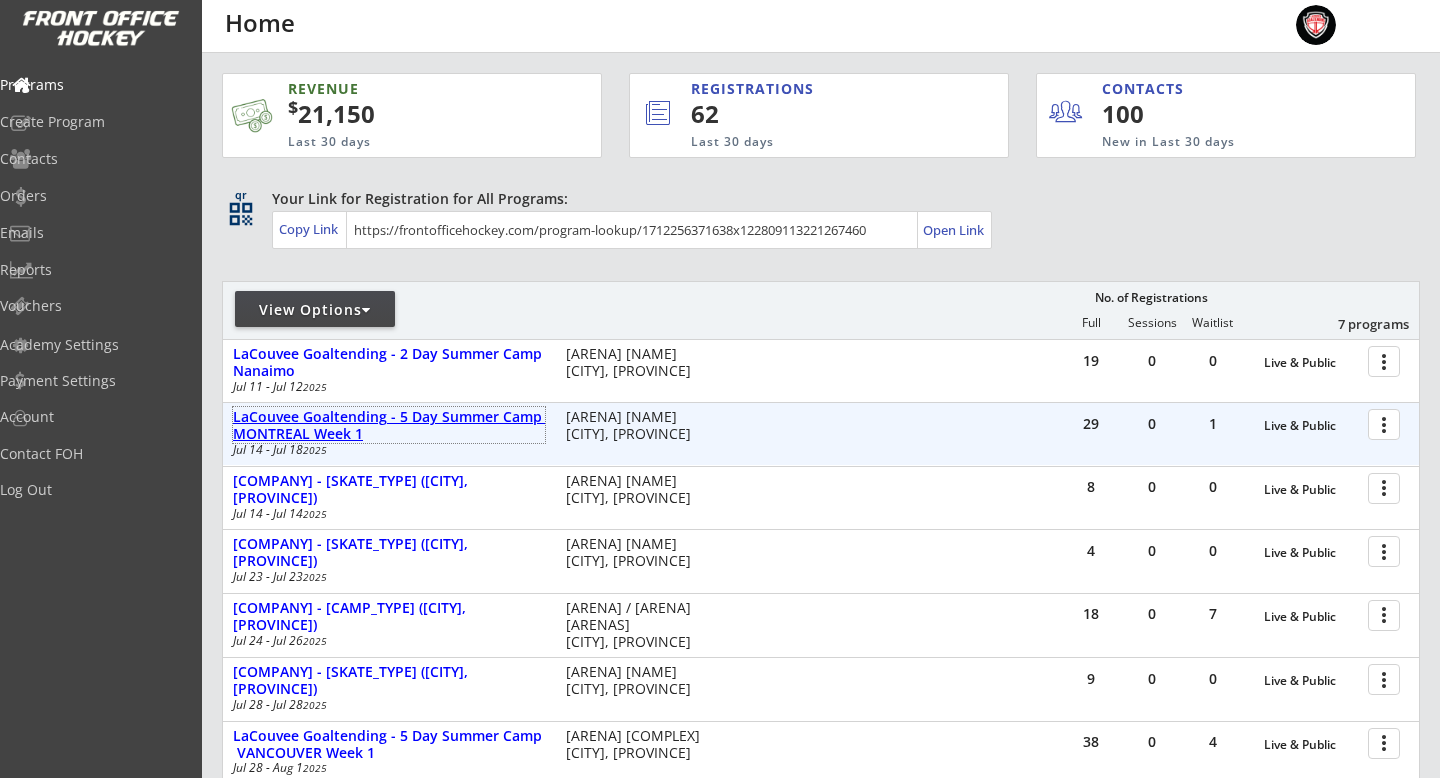 click on "LaCouvee Goaltending - 5 Day Summer Camp MONTREAL Week 1" at bounding box center (389, 426) 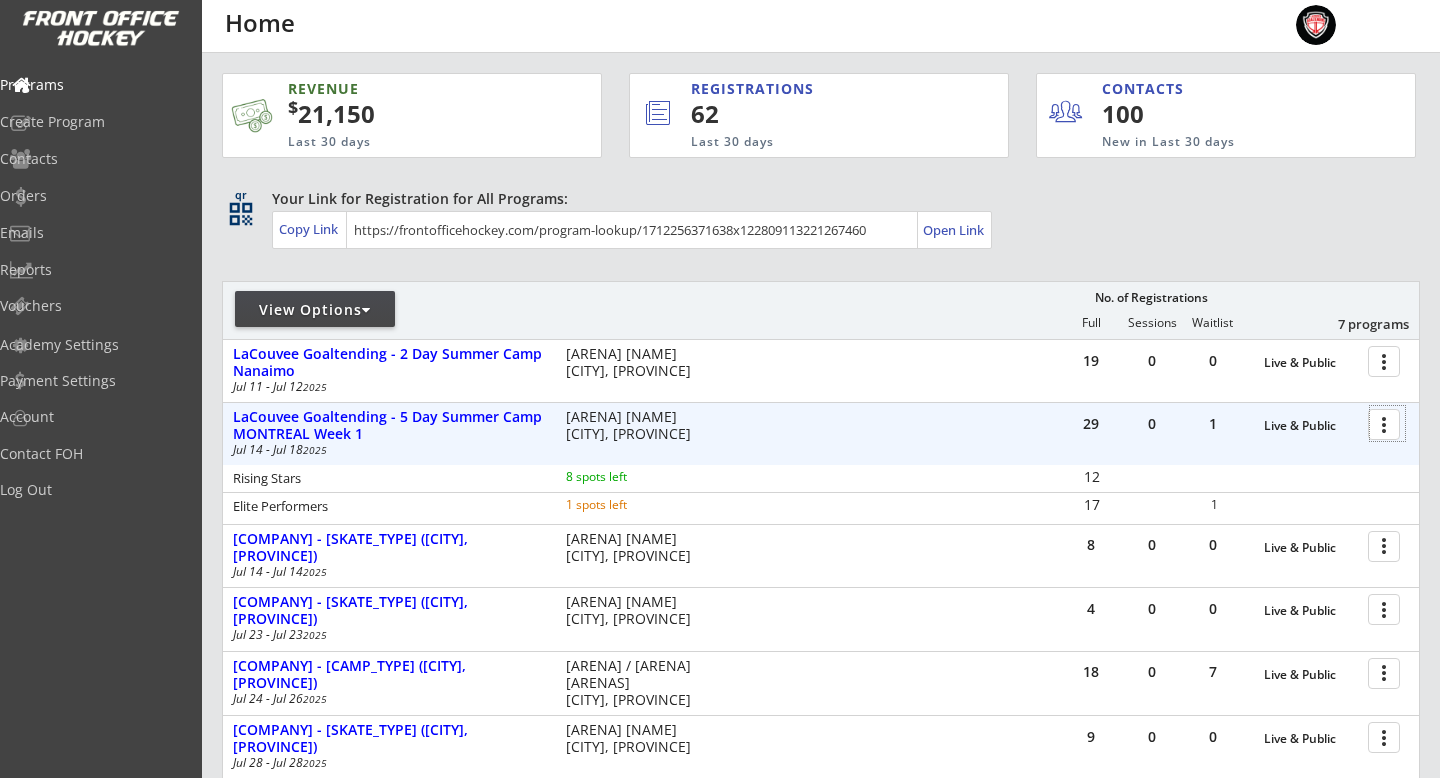 click at bounding box center [1387, 423] 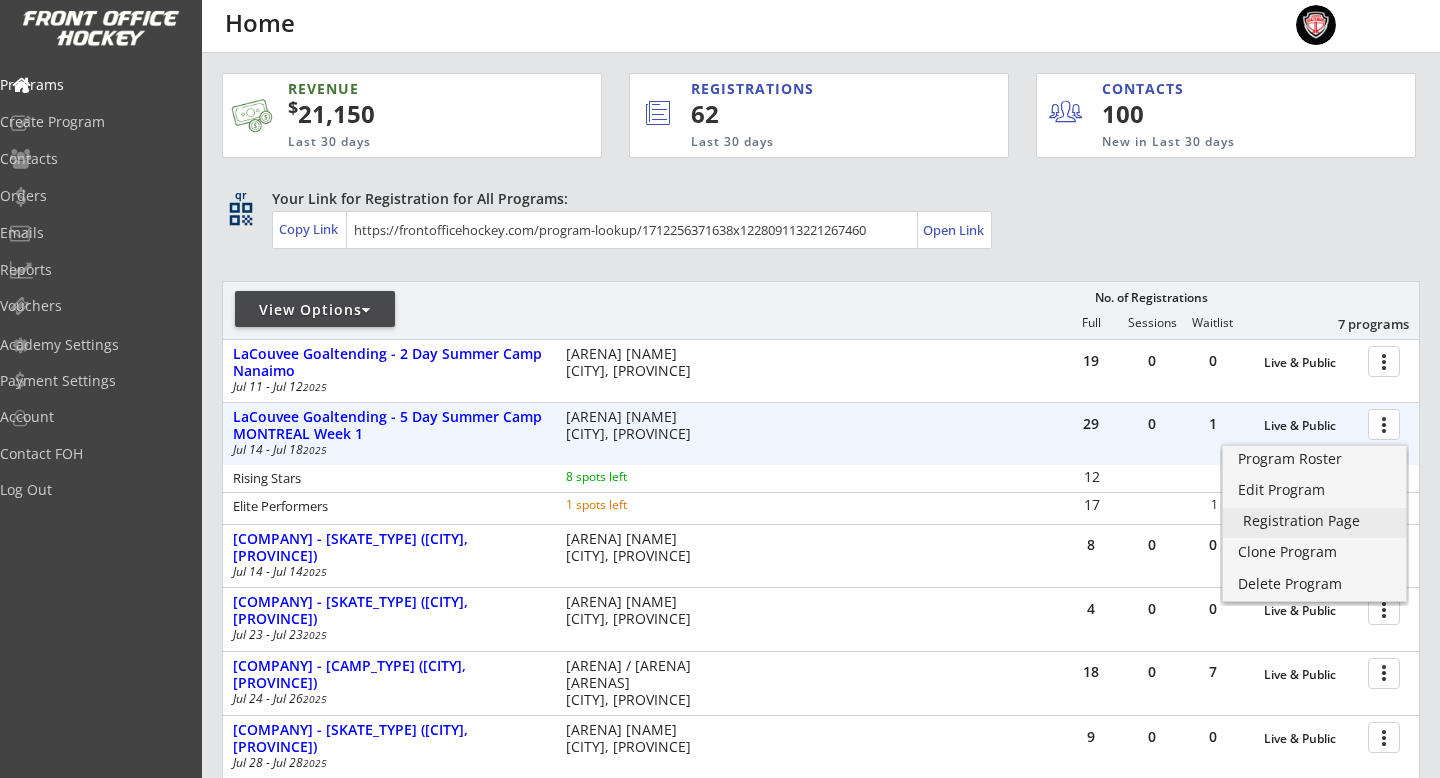 click on "Registration Page" at bounding box center [1314, 523] 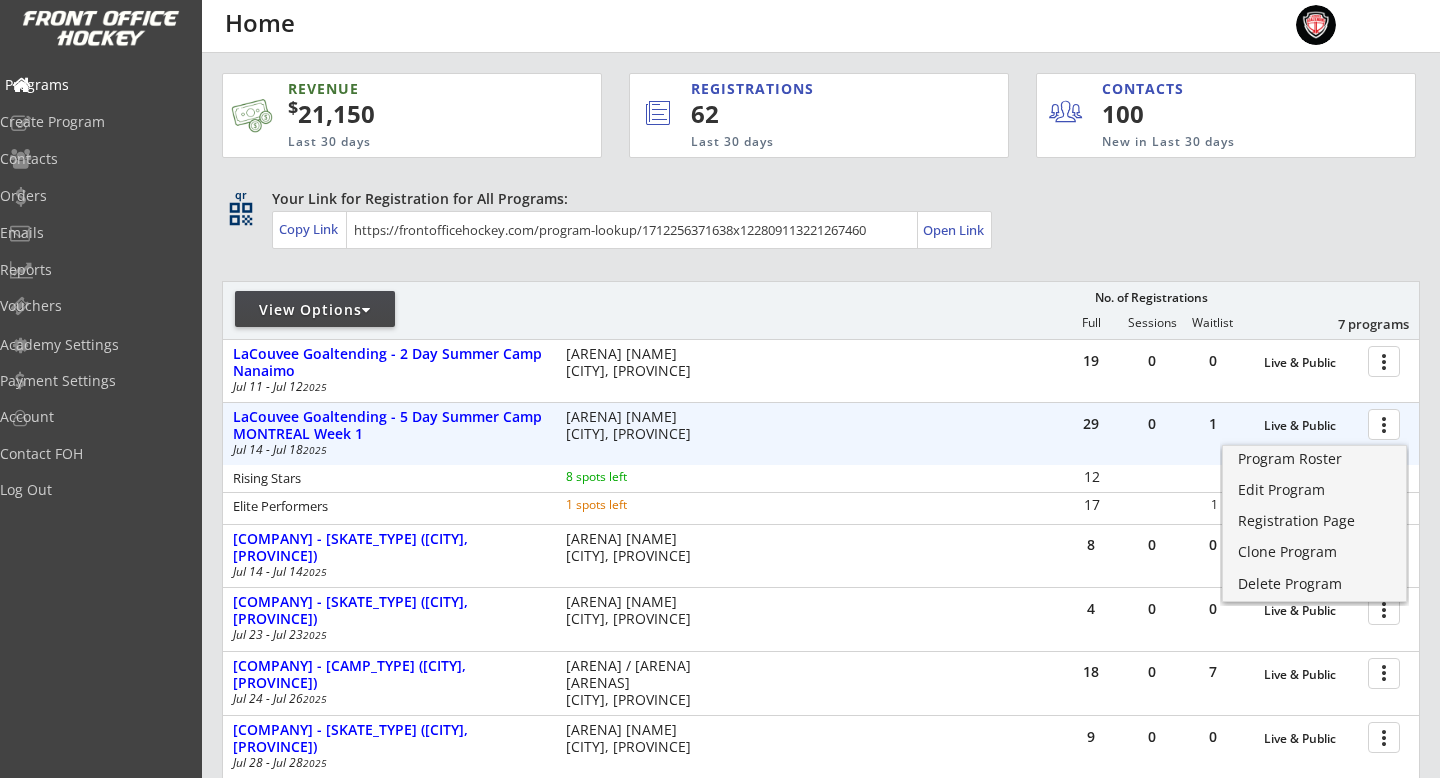 click on "Programs" at bounding box center (95, 85) 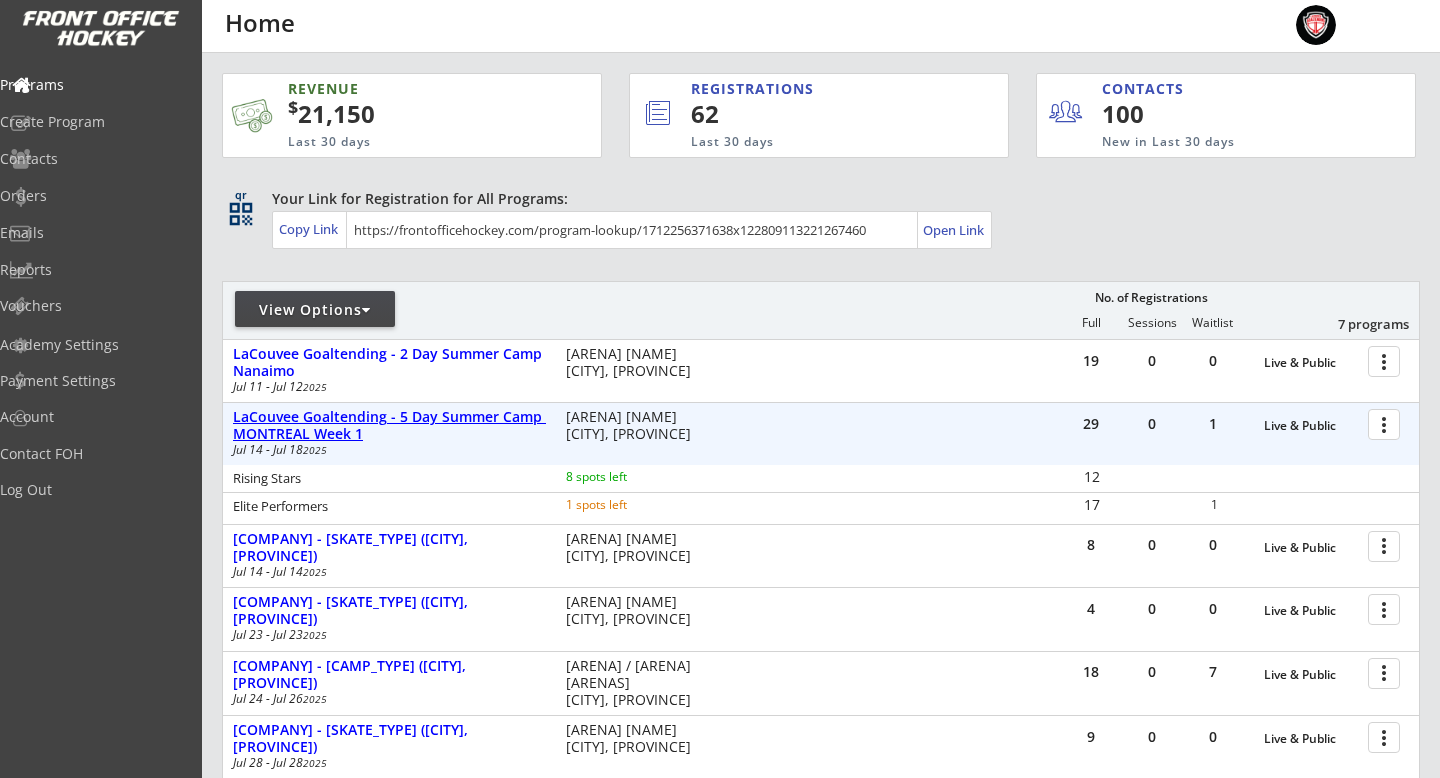 click on "LaCouvee Goaltending - 5 Day Summer Camp MONTREAL Week 1" at bounding box center (1311, 426) 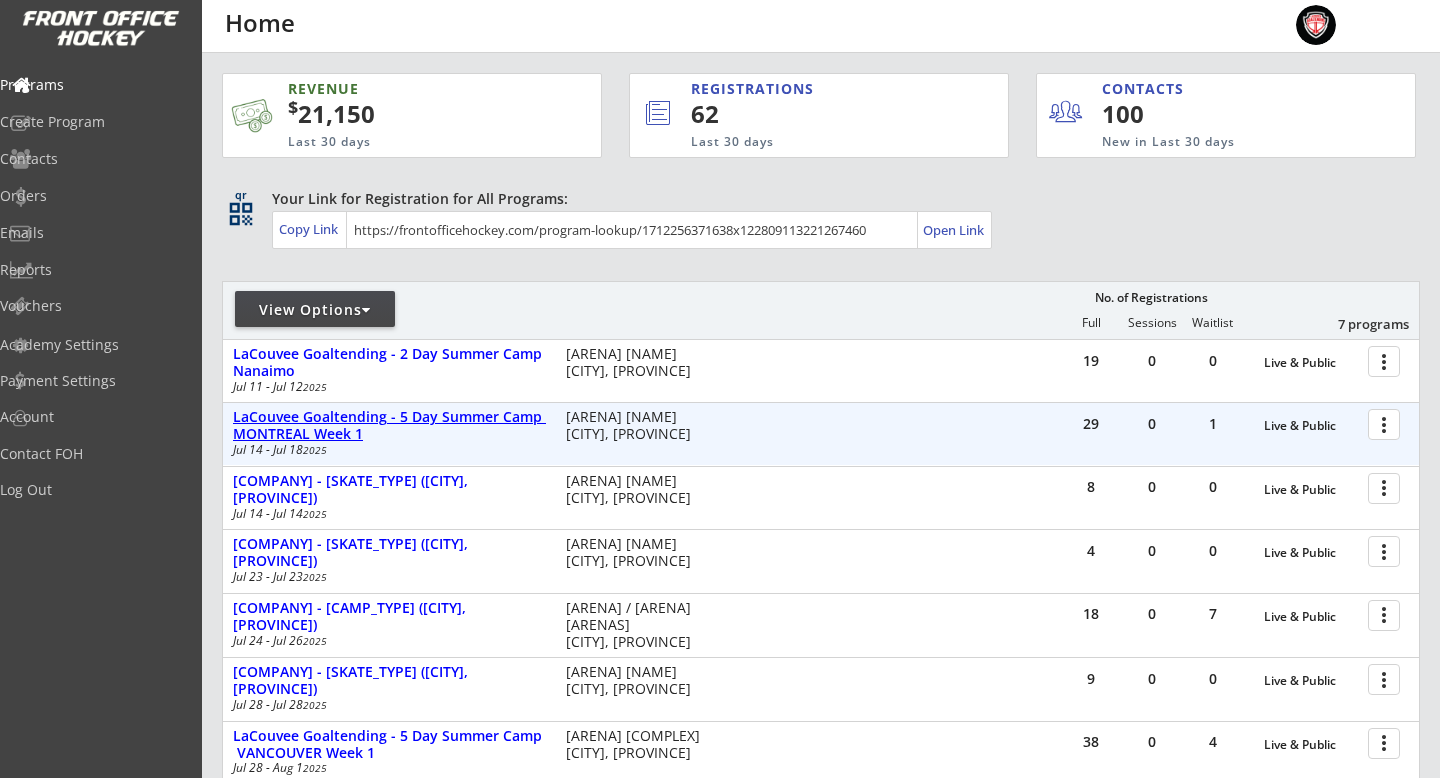 click on "LaCouvee Goaltending - 5 Day Summer Camp MONTREAL Week 1" at bounding box center [1311, 426] 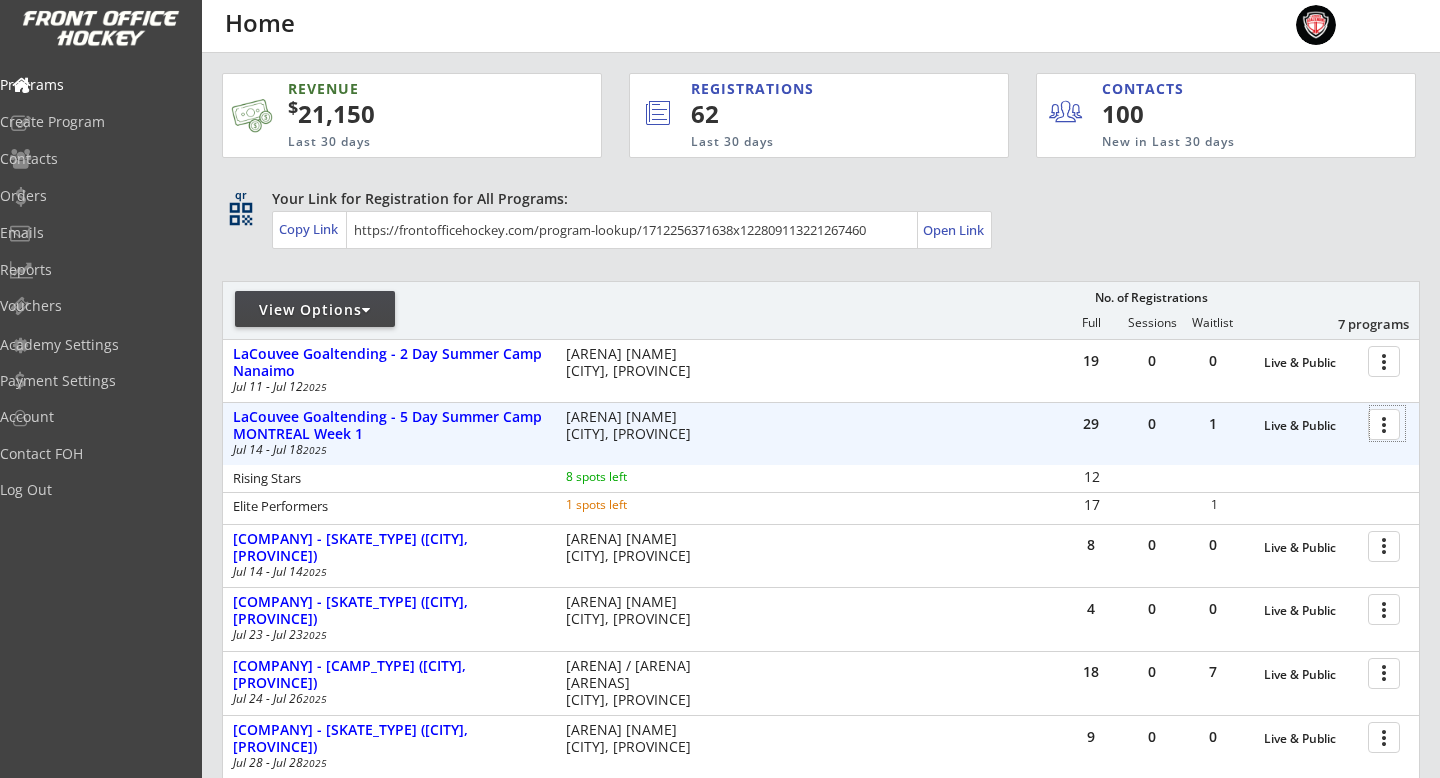 click at bounding box center [1387, 423] 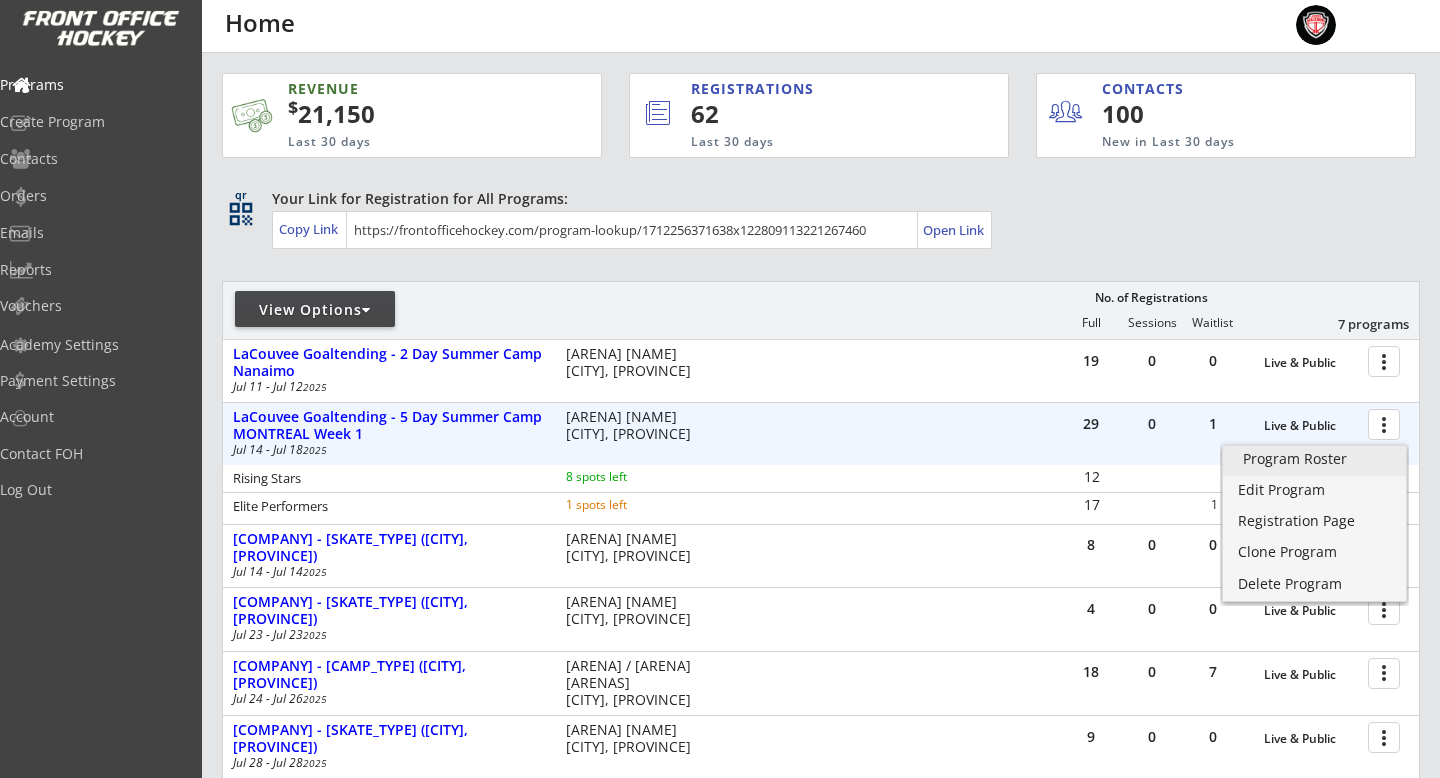 click on "Program Roster" at bounding box center [1314, 459] 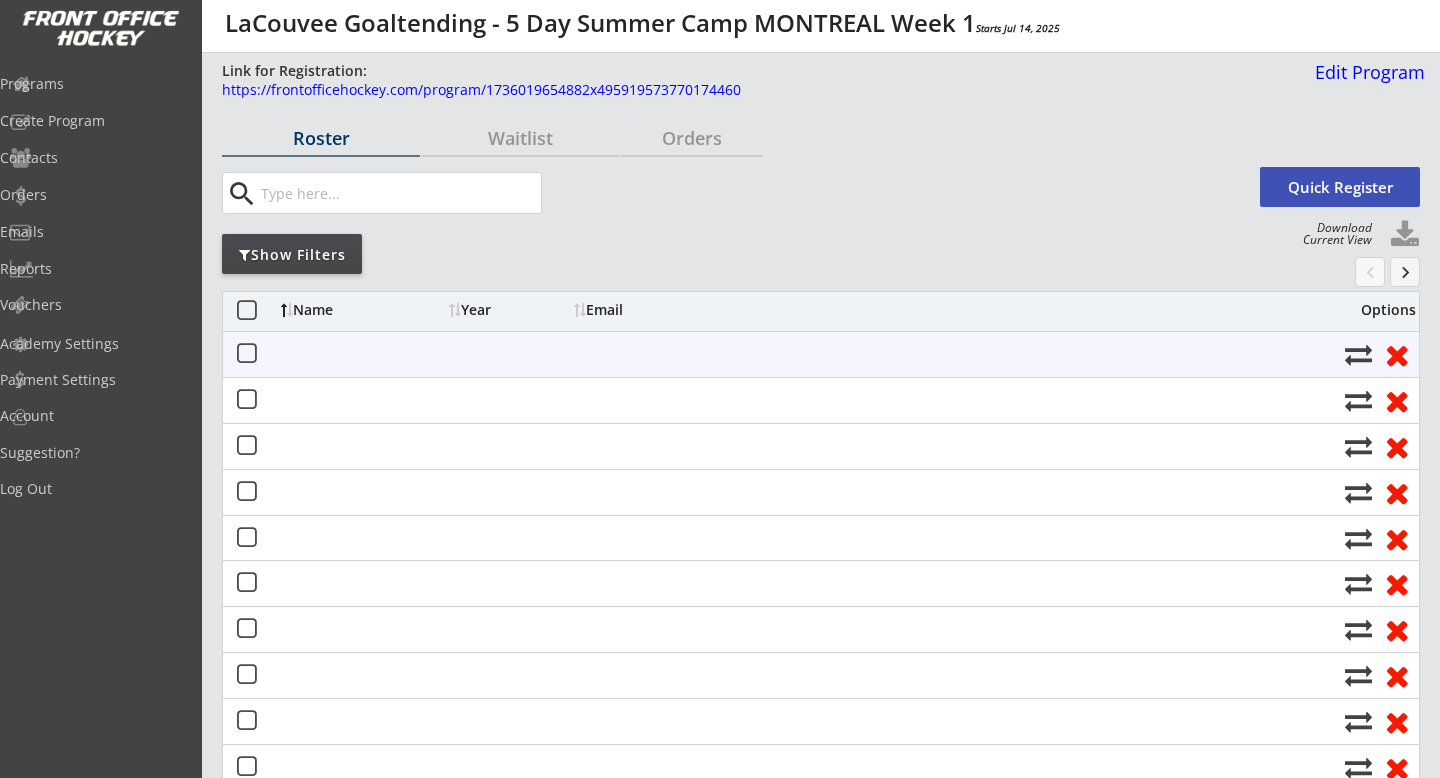 scroll, scrollTop: 0, scrollLeft: 0, axis: both 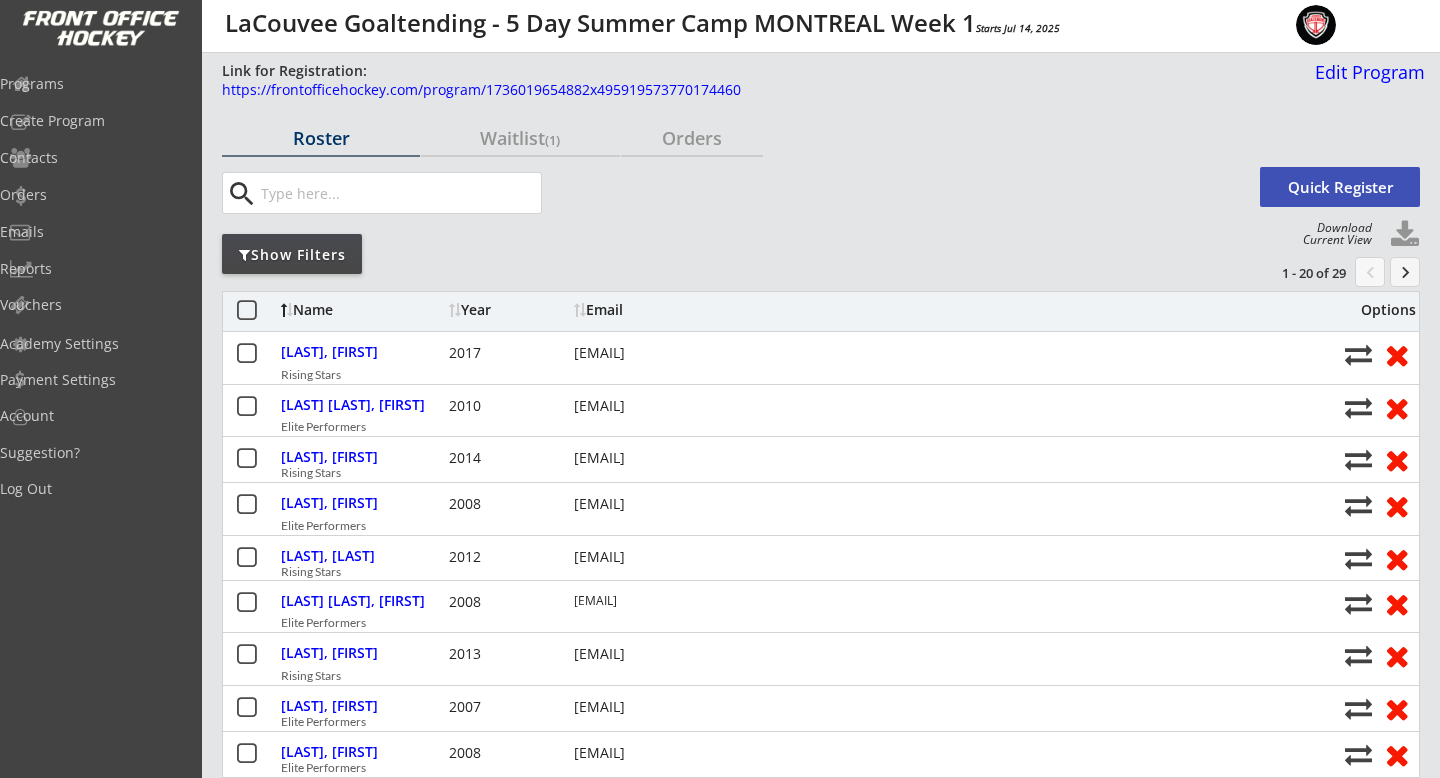 click at bounding box center [246, 311] 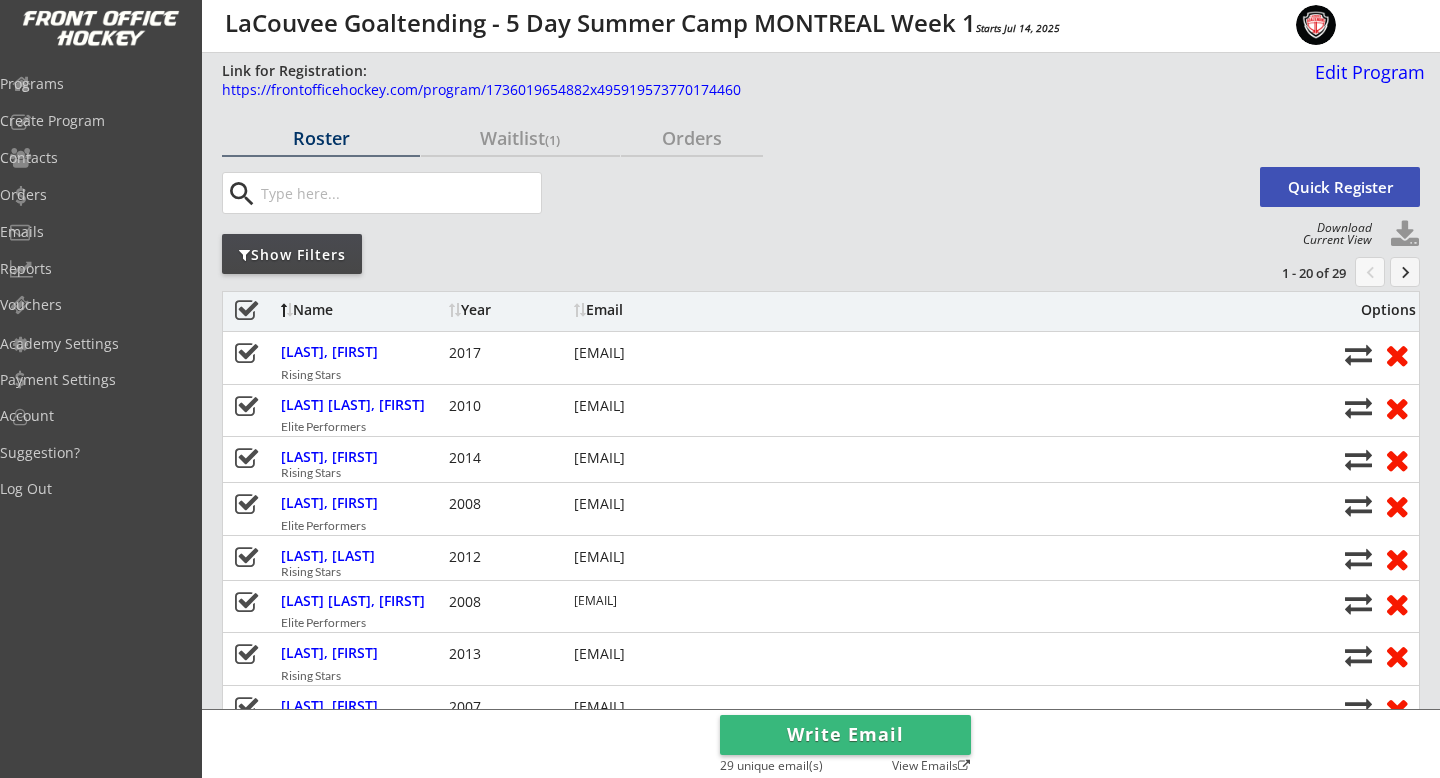 click on "Write Email" at bounding box center (845, 735) 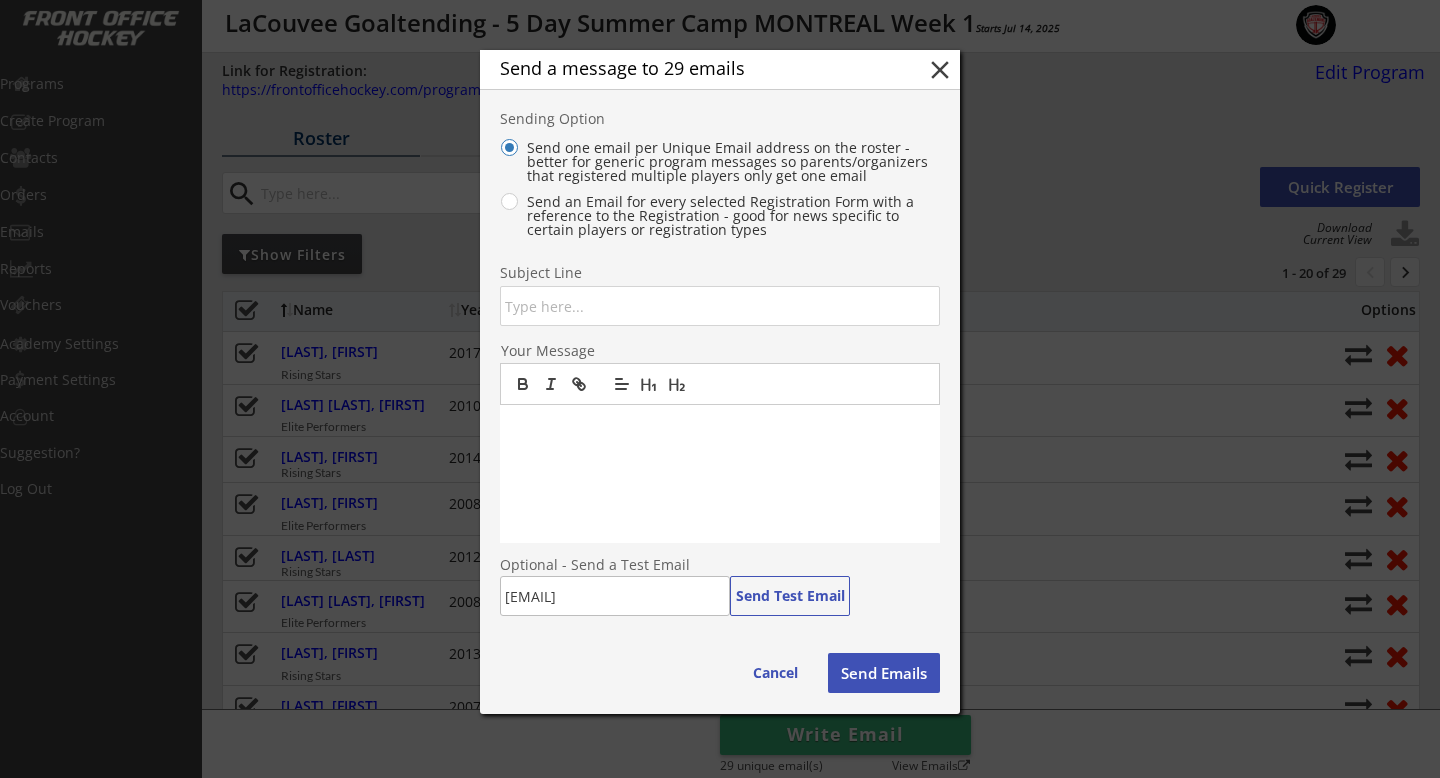 click at bounding box center (720, 426) 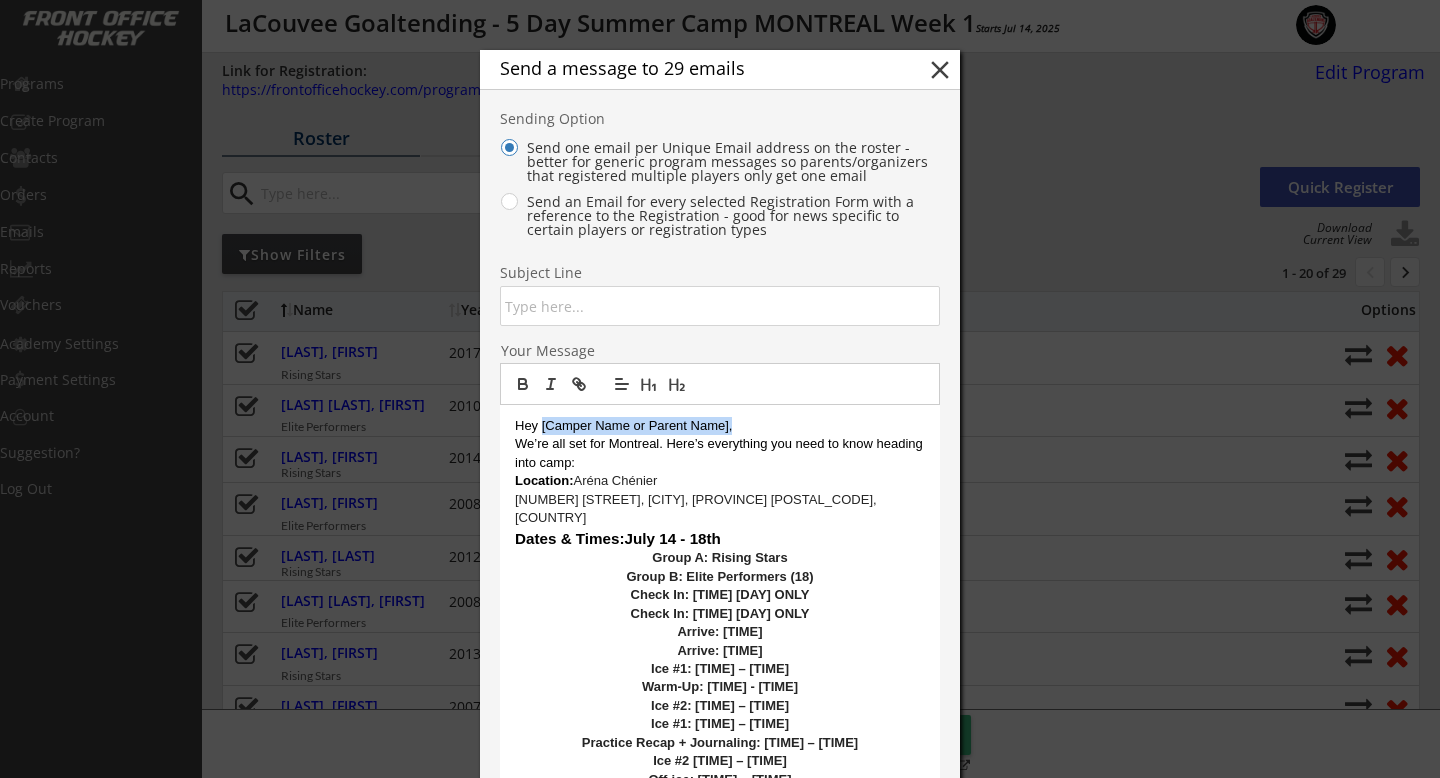 drag, startPoint x: 765, startPoint y: 422, endPoint x: 541, endPoint y: 425, distance: 224.0201 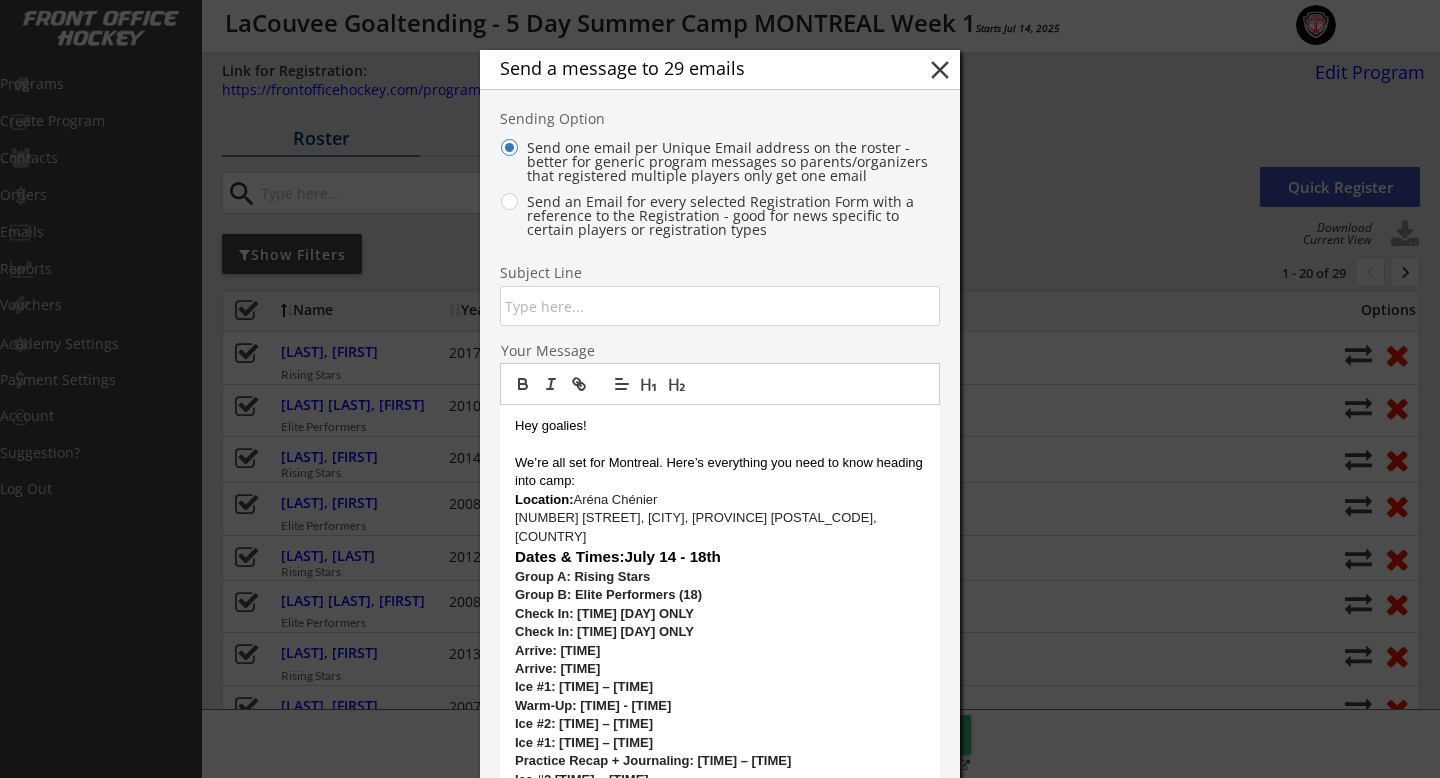 click on "We’re all set for Montreal. Here’s everything you need to know heading into camp:" at bounding box center [720, 472] 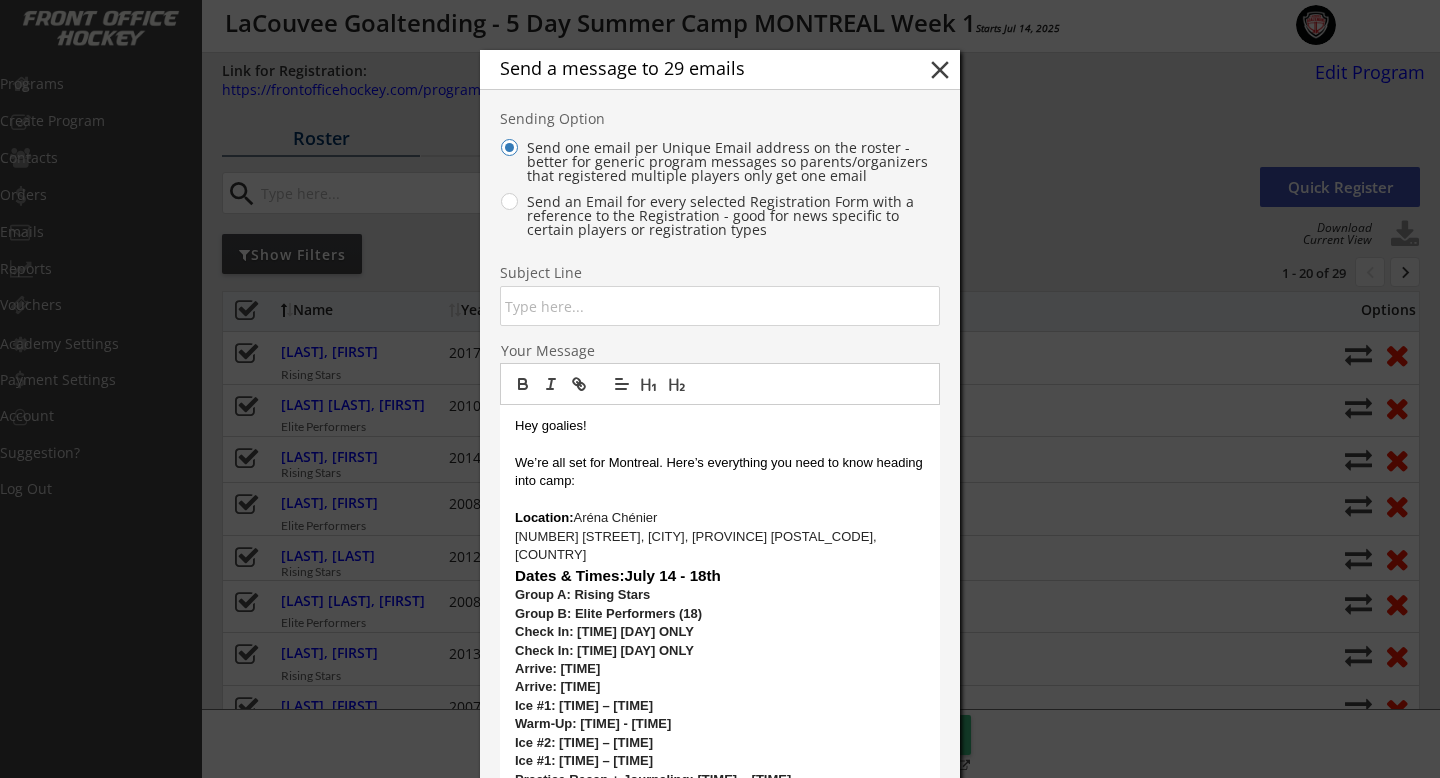 click on "8200 Av. Chénier, Anjou, QC H1K 2B6, Canada" at bounding box center [720, 546] 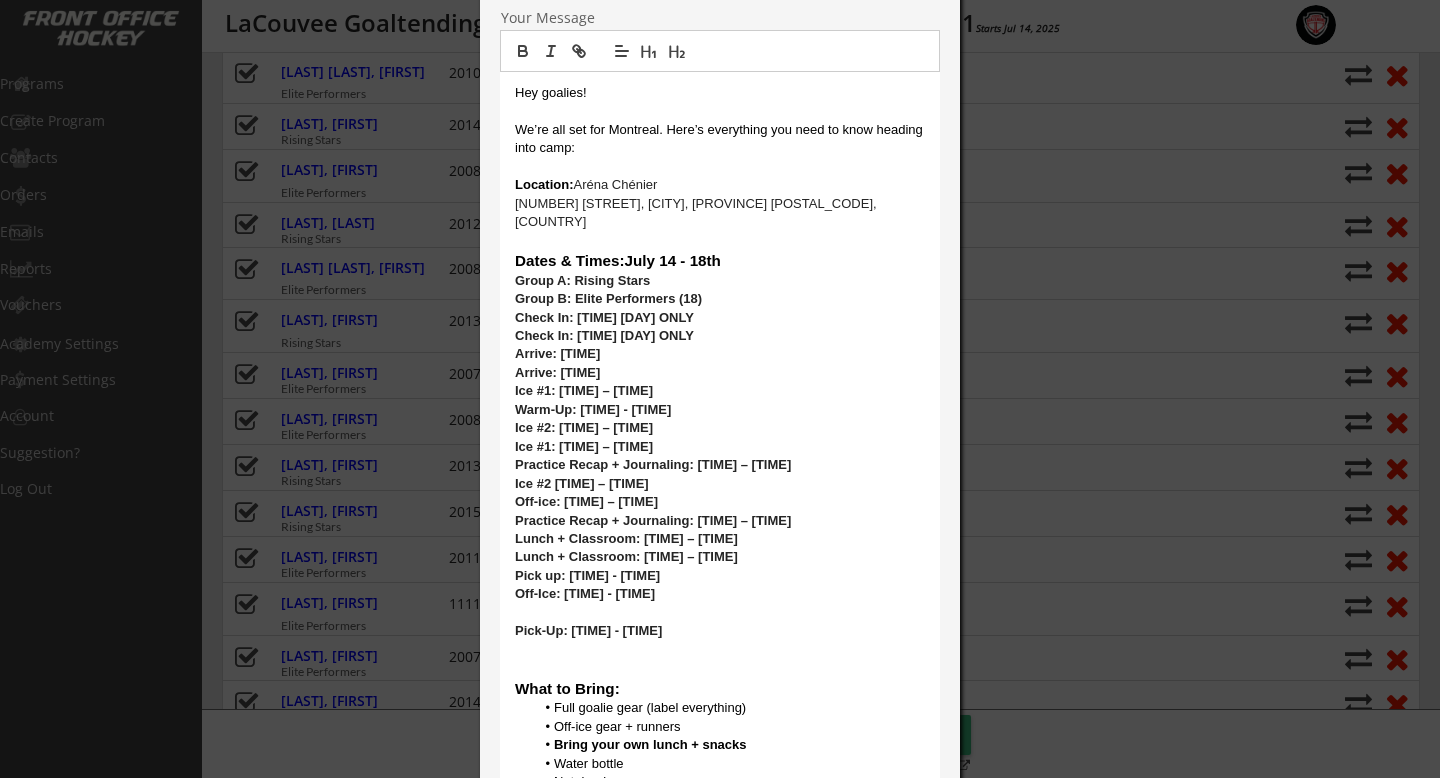 scroll, scrollTop: 320, scrollLeft: 0, axis: vertical 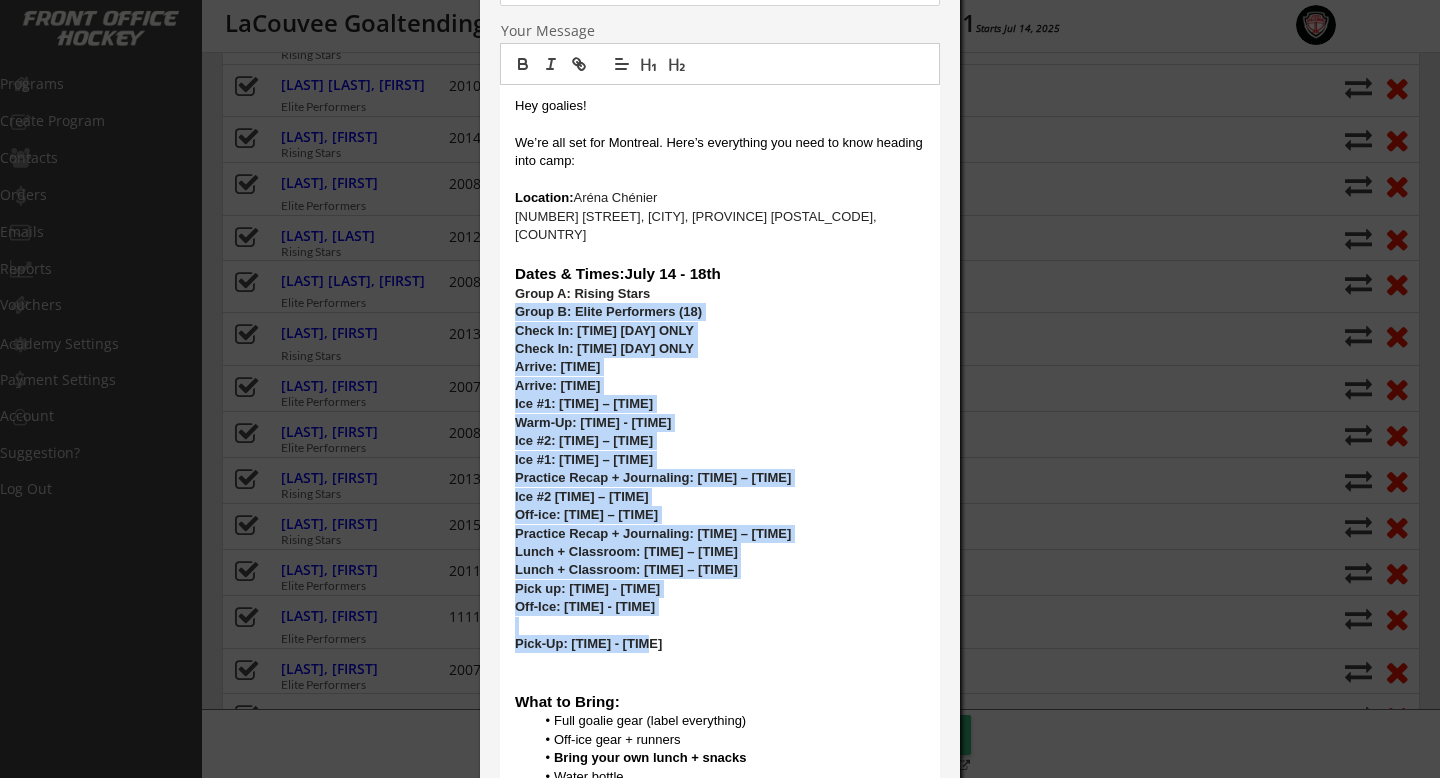 drag, startPoint x: 668, startPoint y: 630, endPoint x: 505, endPoint y: 293, distance: 374.3501 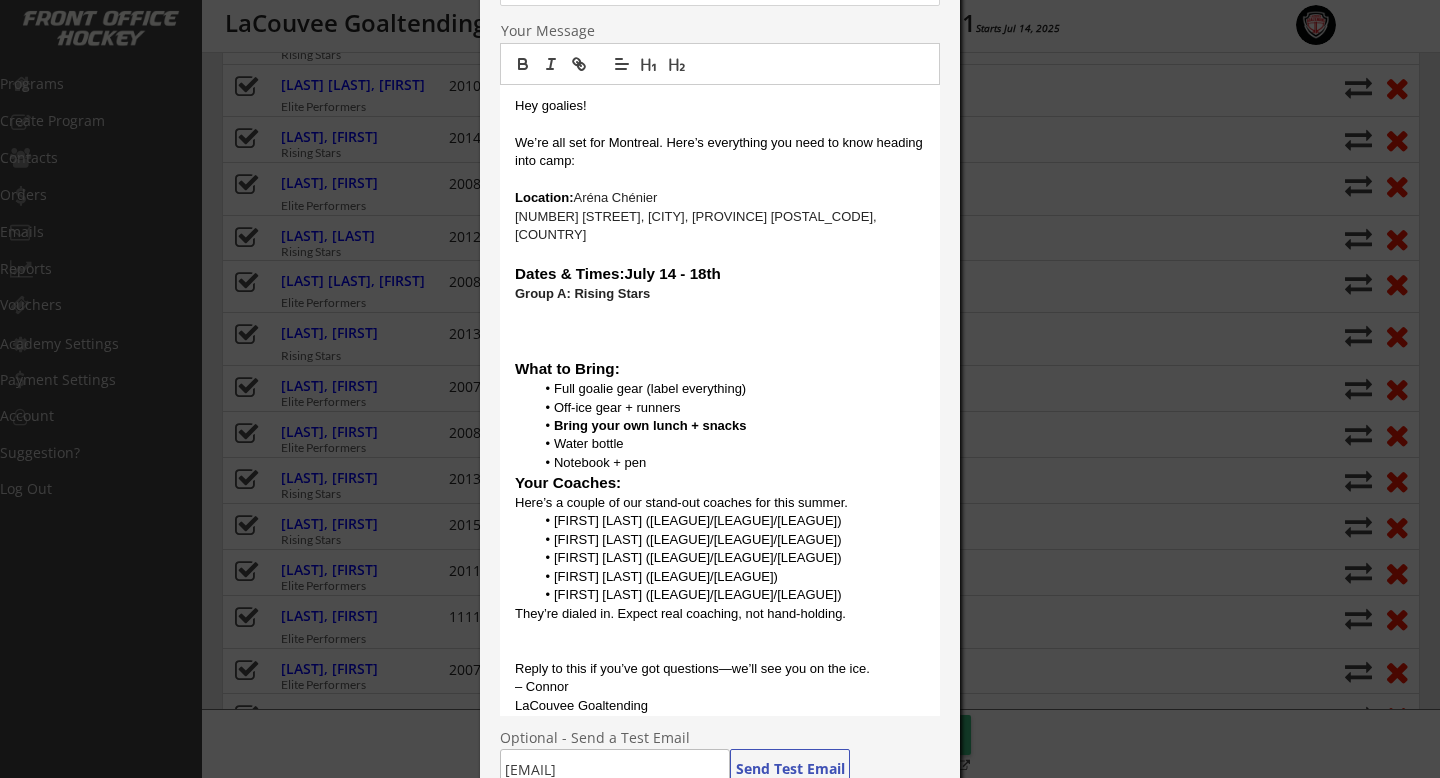 scroll, scrollTop: 0, scrollLeft: 0, axis: both 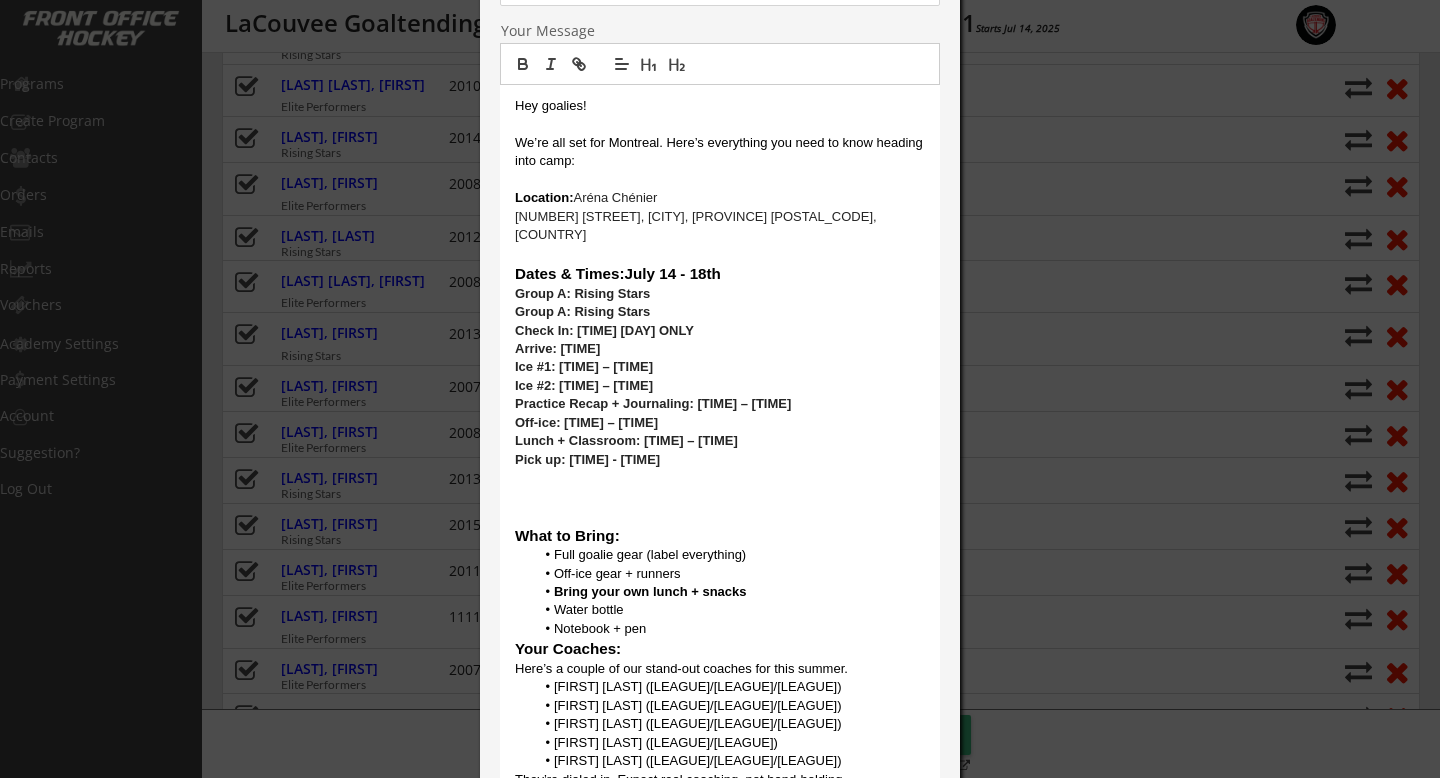drag, startPoint x: 657, startPoint y: 290, endPoint x: 513, endPoint y: 289, distance: 144.00348 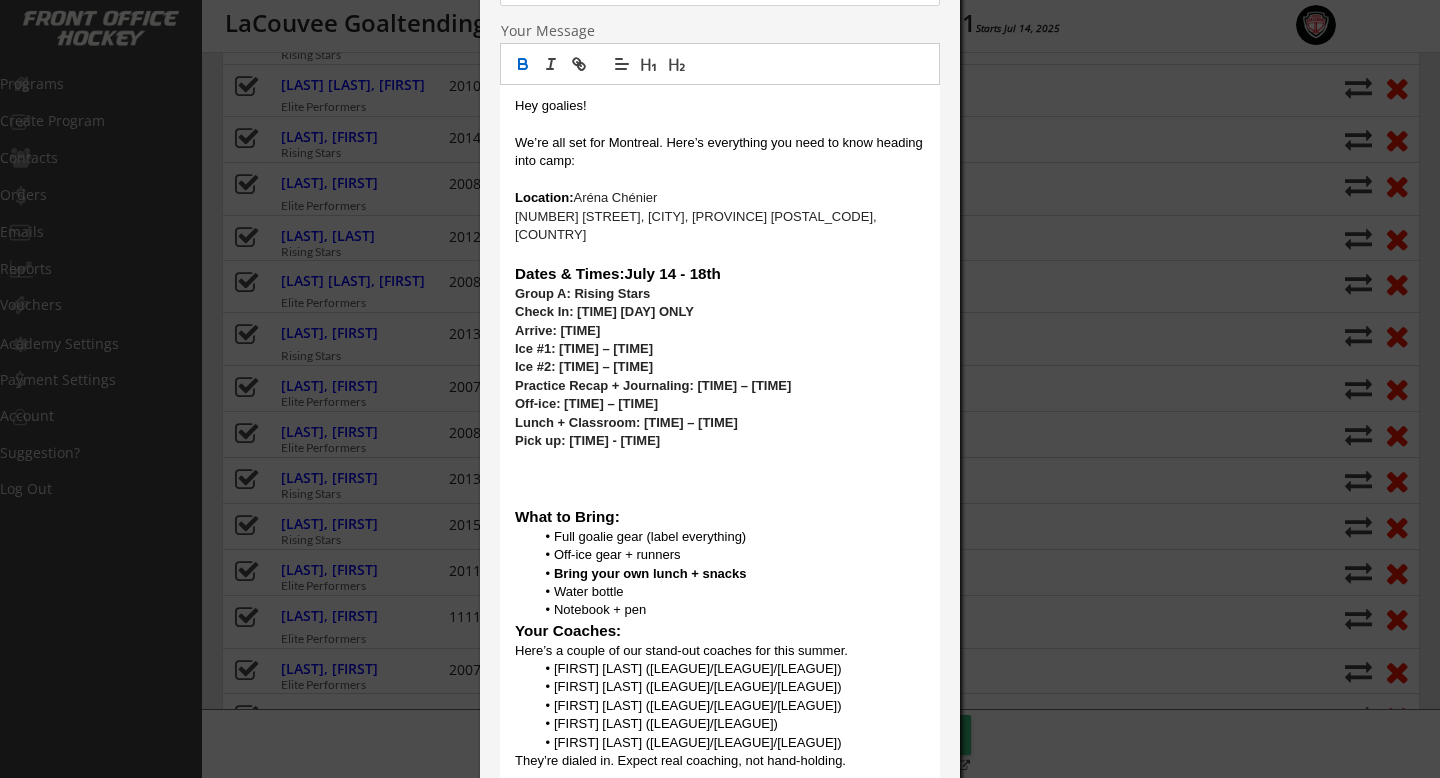 click at bounding box center [720, 460] 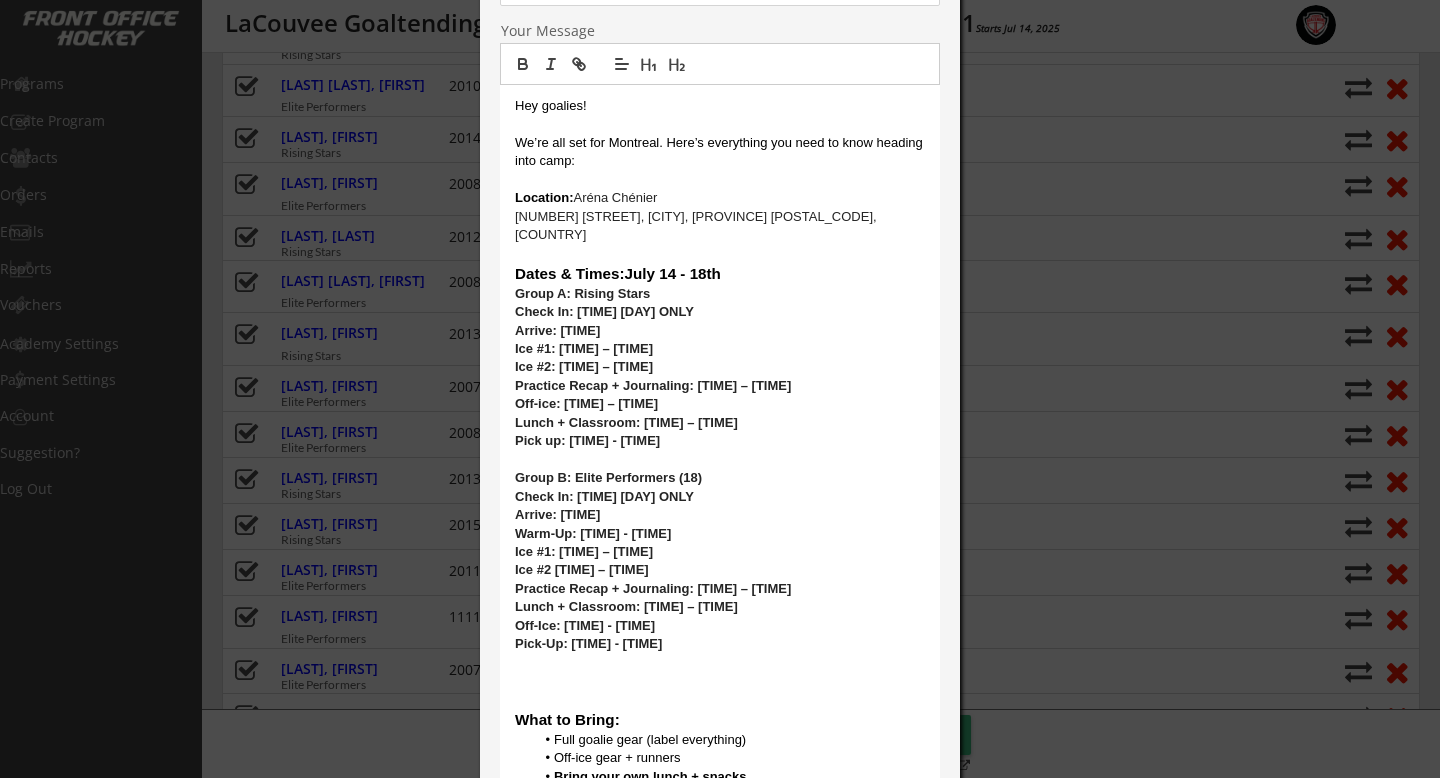 scroll, scrollTop: 0, scrollLeft: 0, axis: both 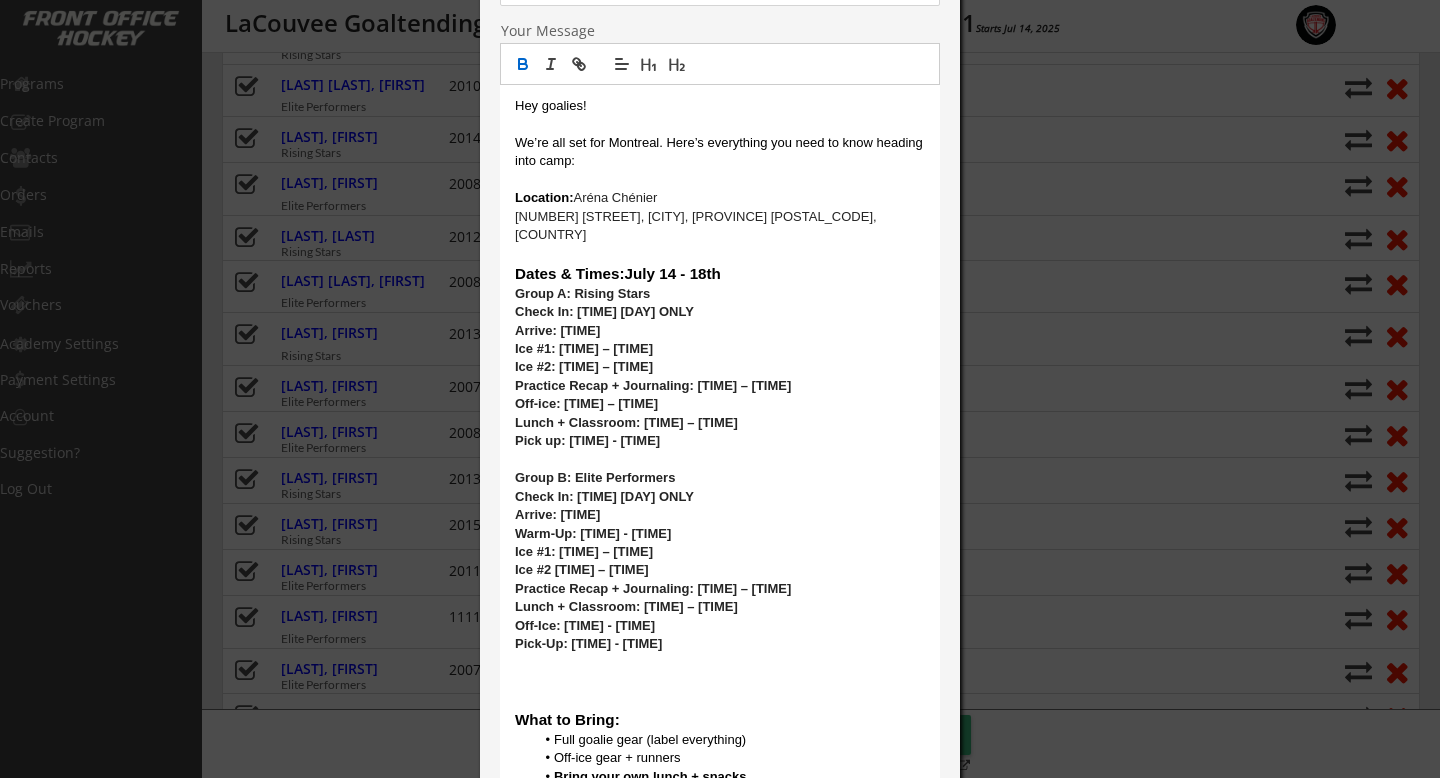 click at bounding box center [720, 681] 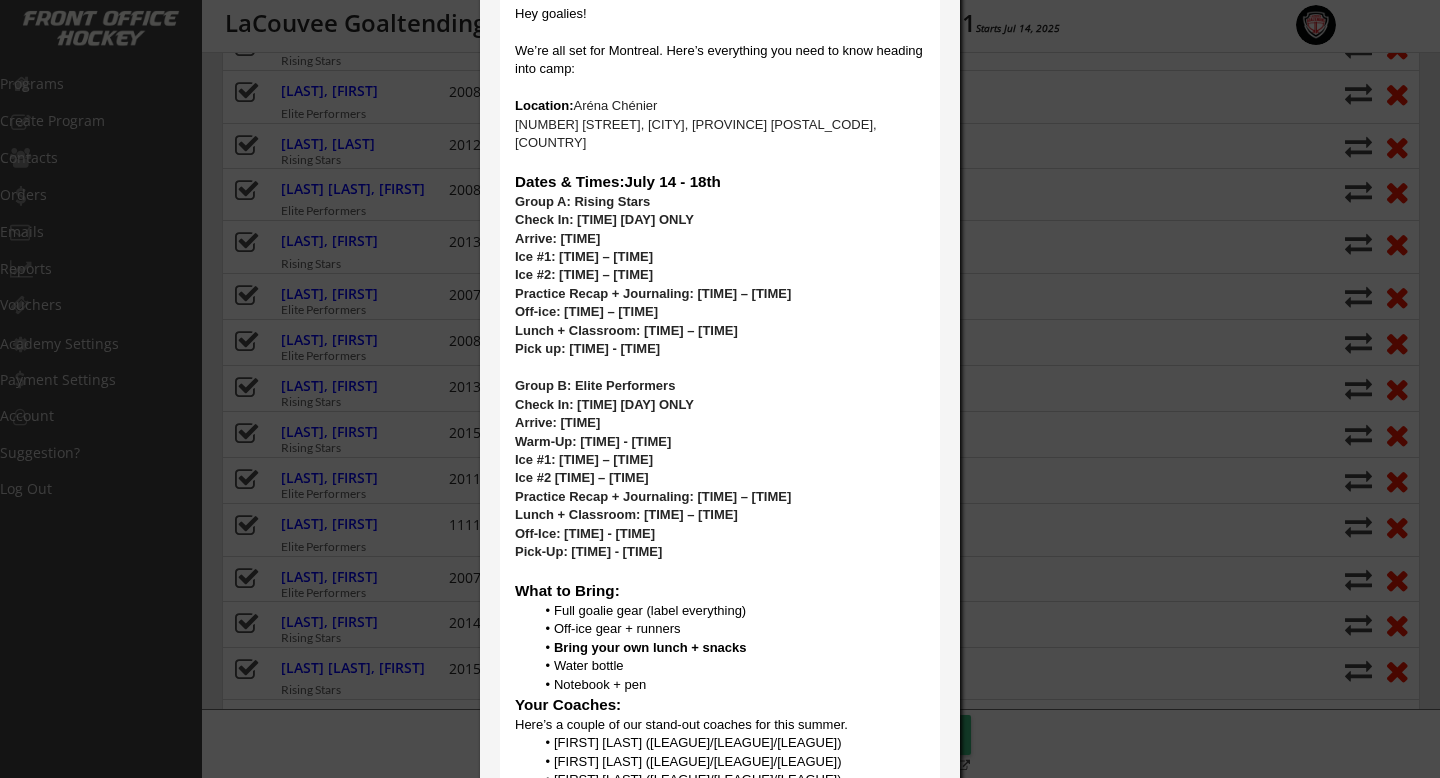 scroll, scrollTop: 414, scrollLeft: 0, axis: vertical 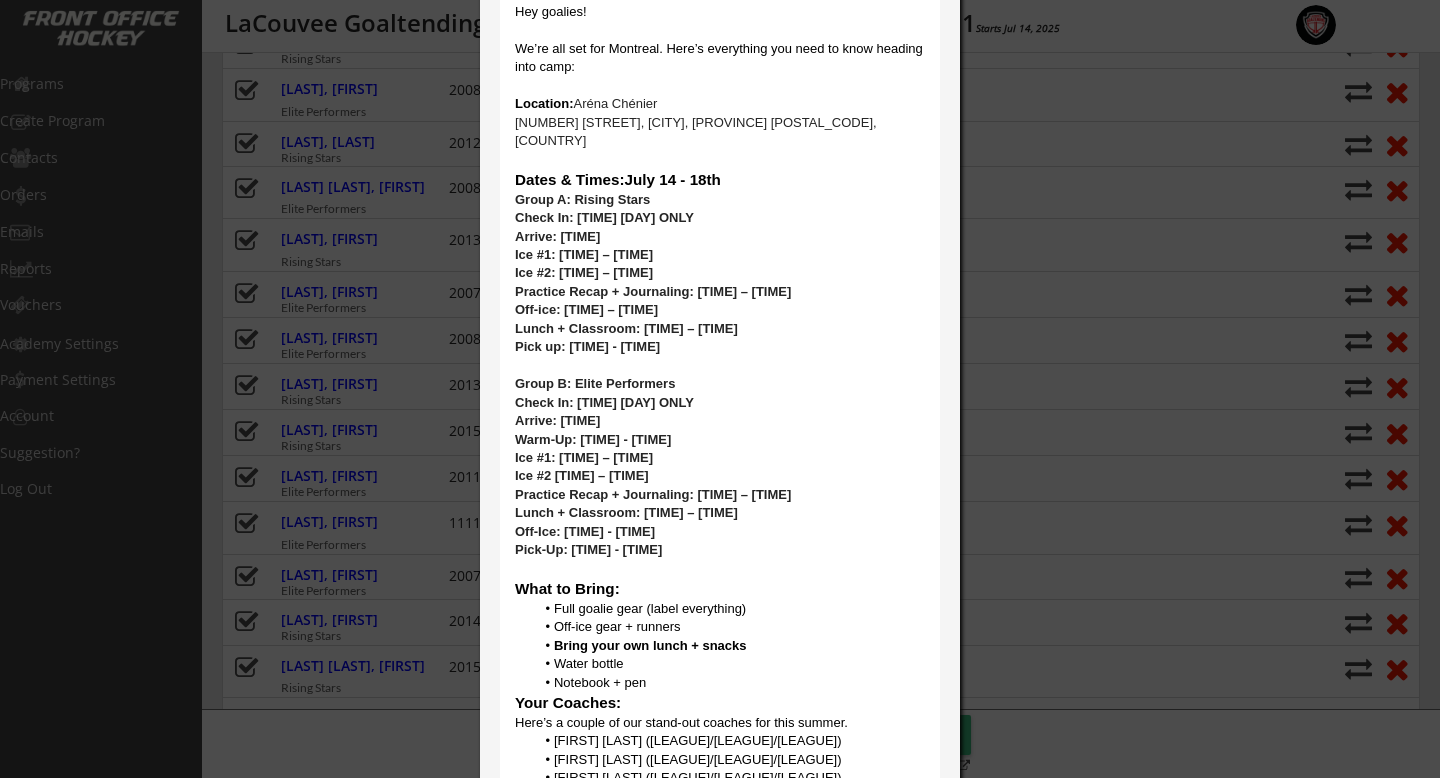 click on "Notebook + pen" at bounding box center [730, 683] 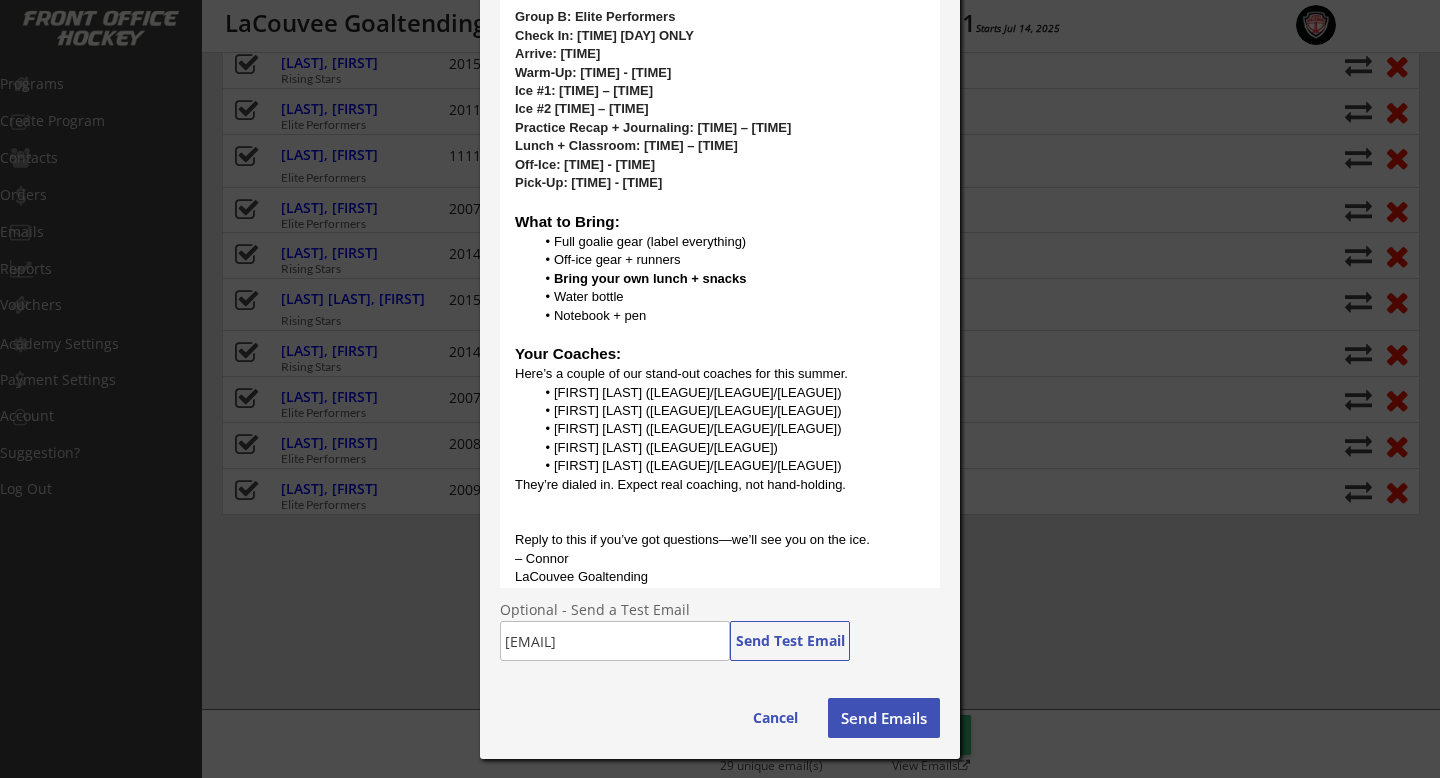 scroll, scrollTop: 784, scrollLeft: 0, axis: vertical 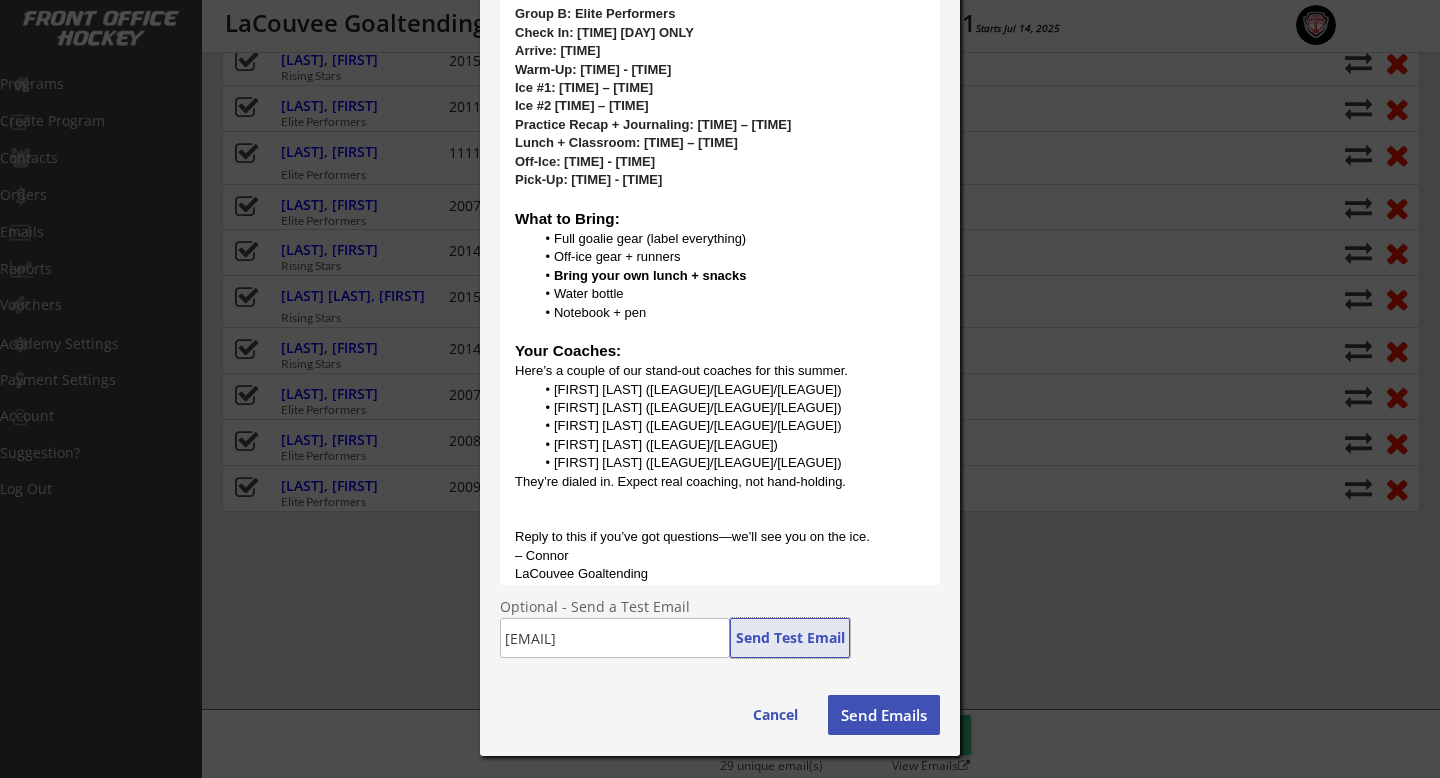 click on "Send Test Email" at bounding box center (790, 638) 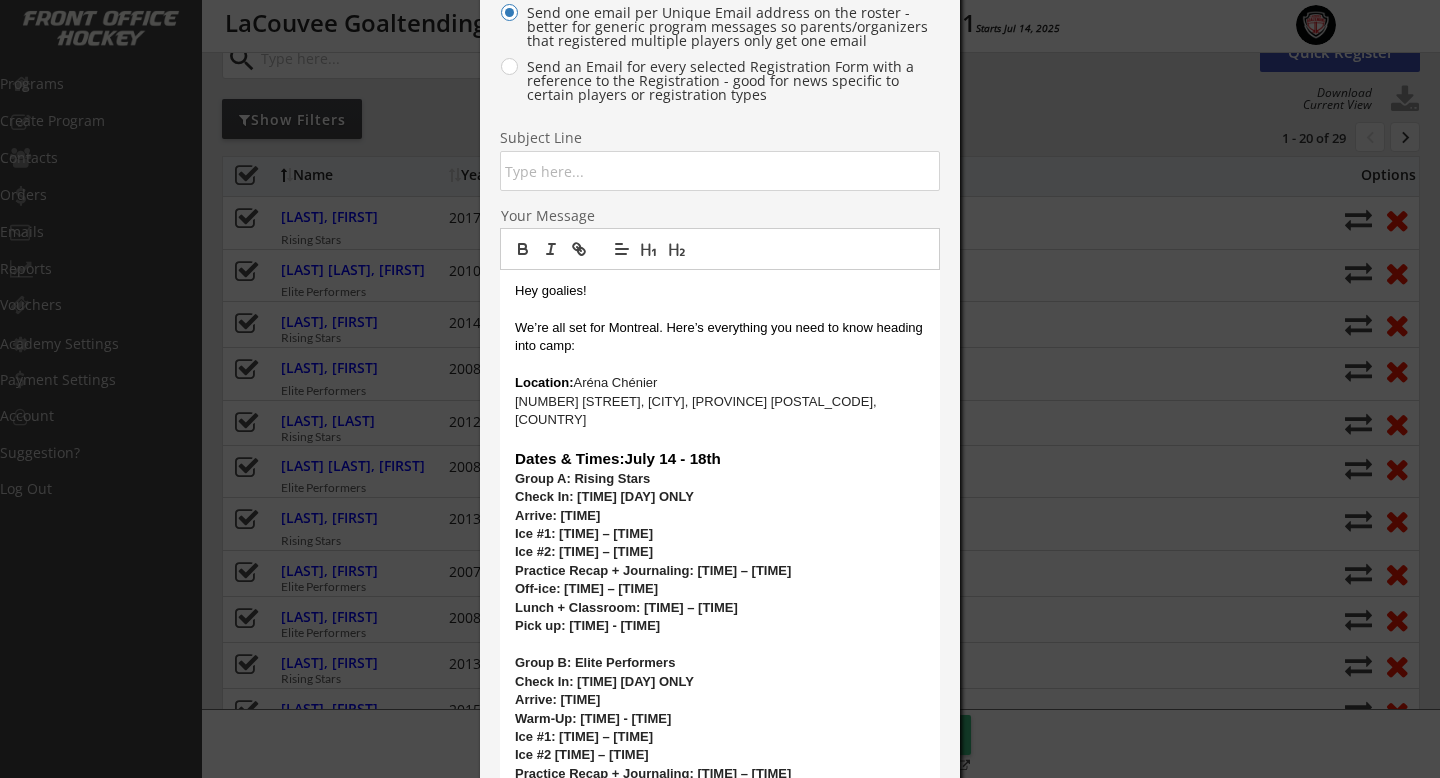 scroll, scrollTop: 0, scrollLeft: 0, axis: both 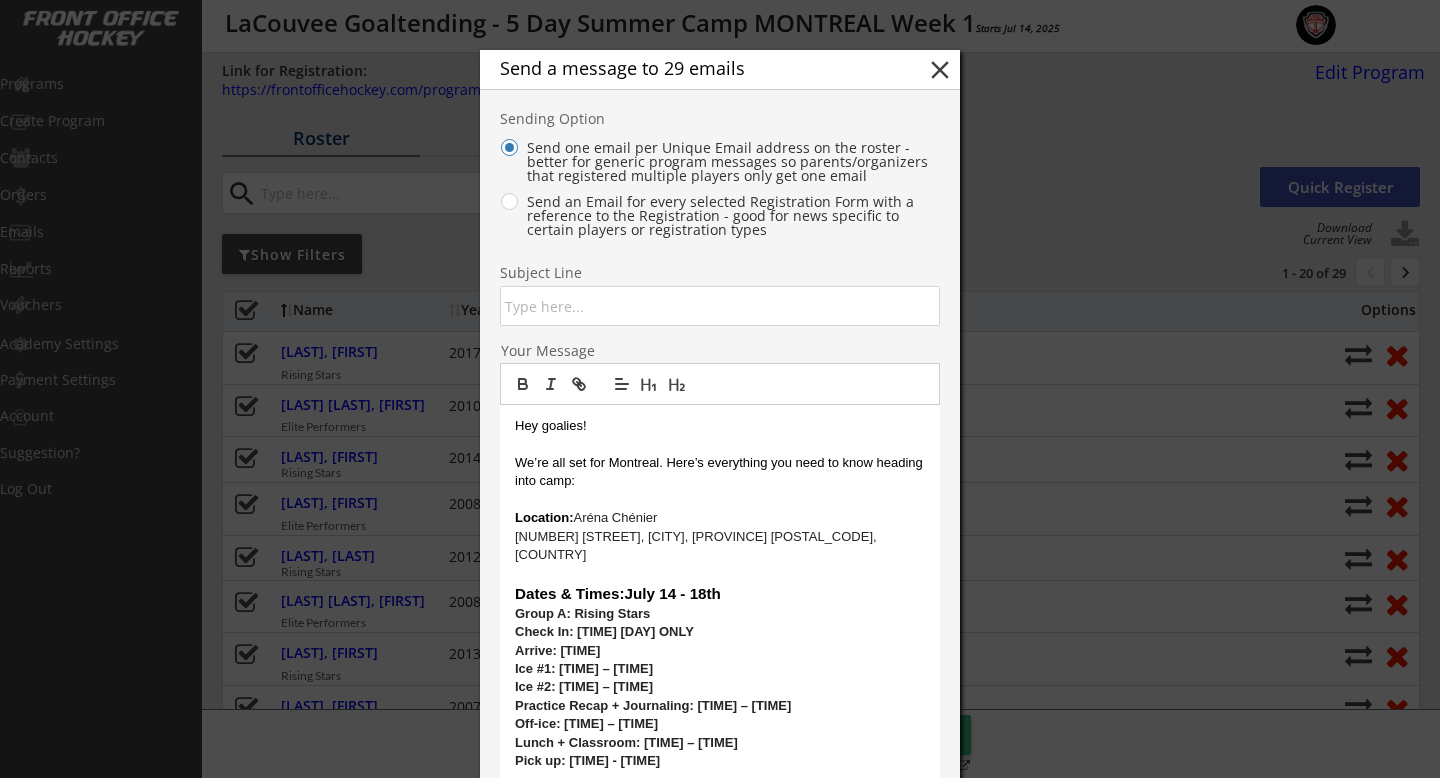 click at bounding box center (720, 306) 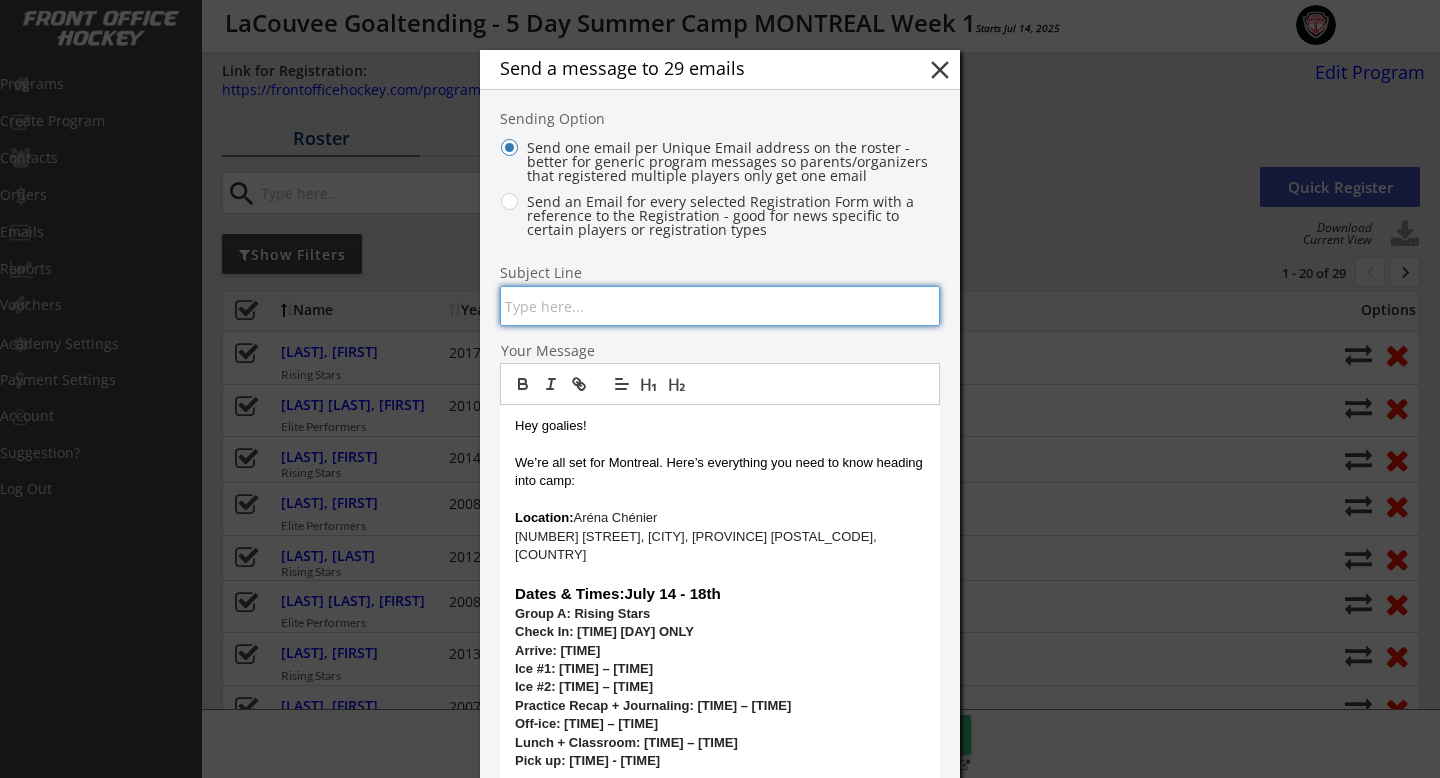 paste on "Final Details for Montreal Camp – Read This" 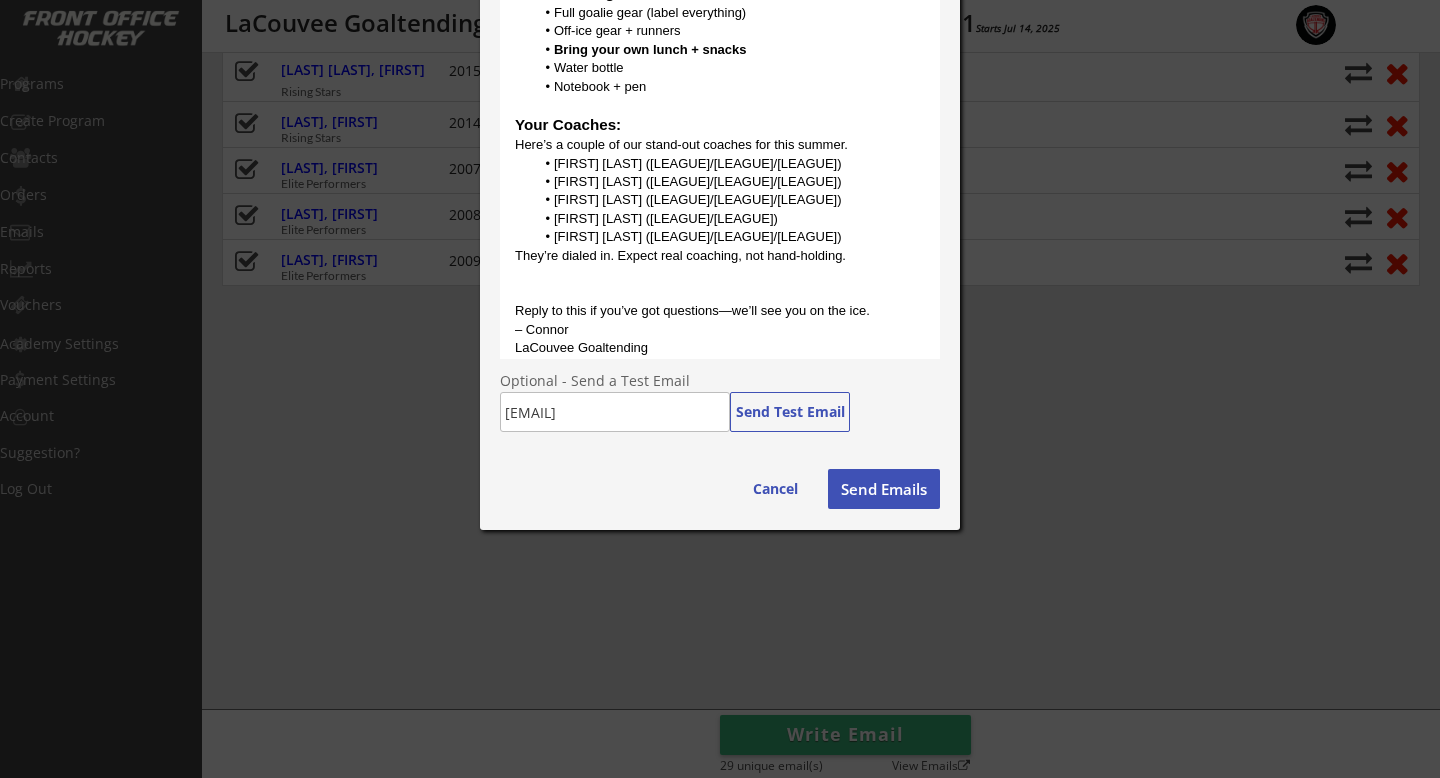 scroll, scrollTop: 1009, scrollLeft: 0, axis: vertical 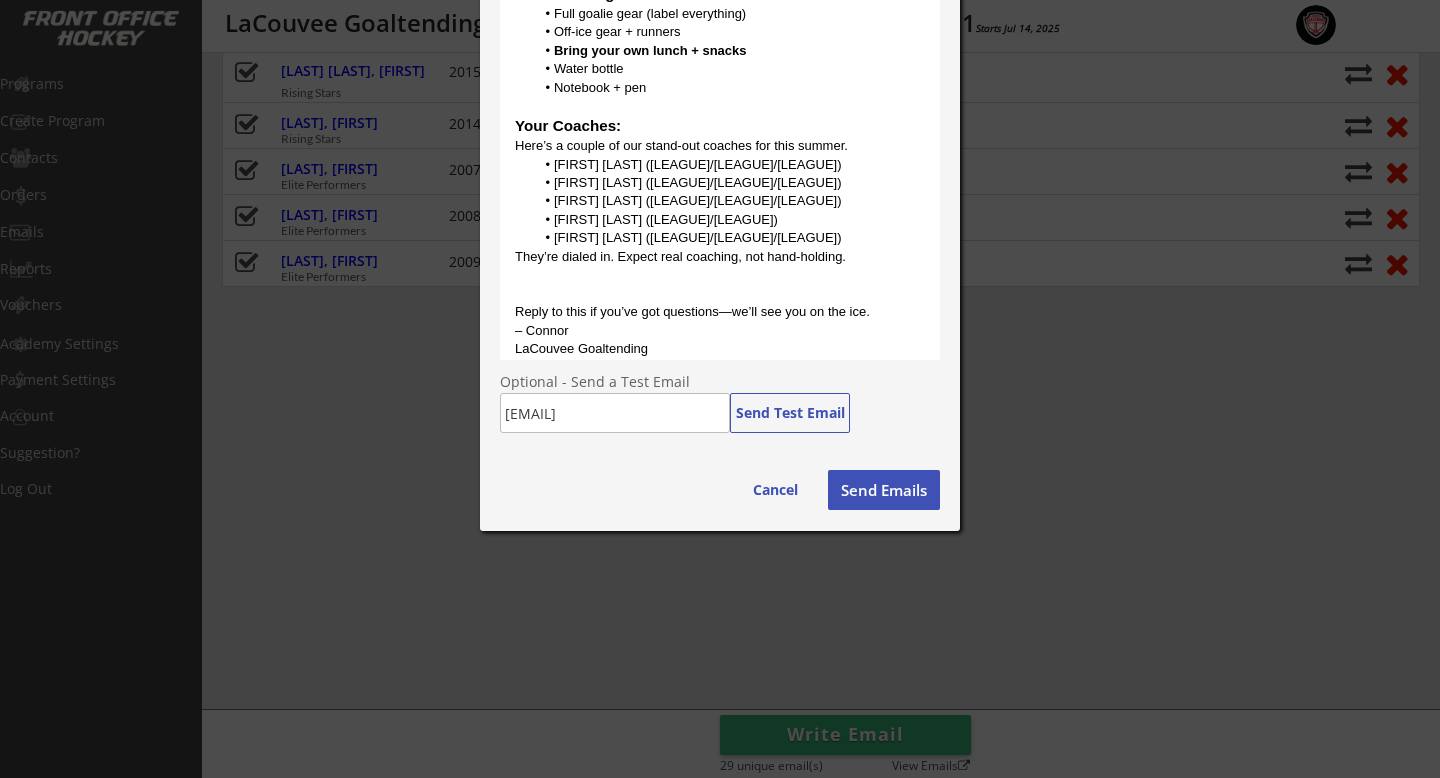 type on "Final Details for Montreal Camp – Read This" 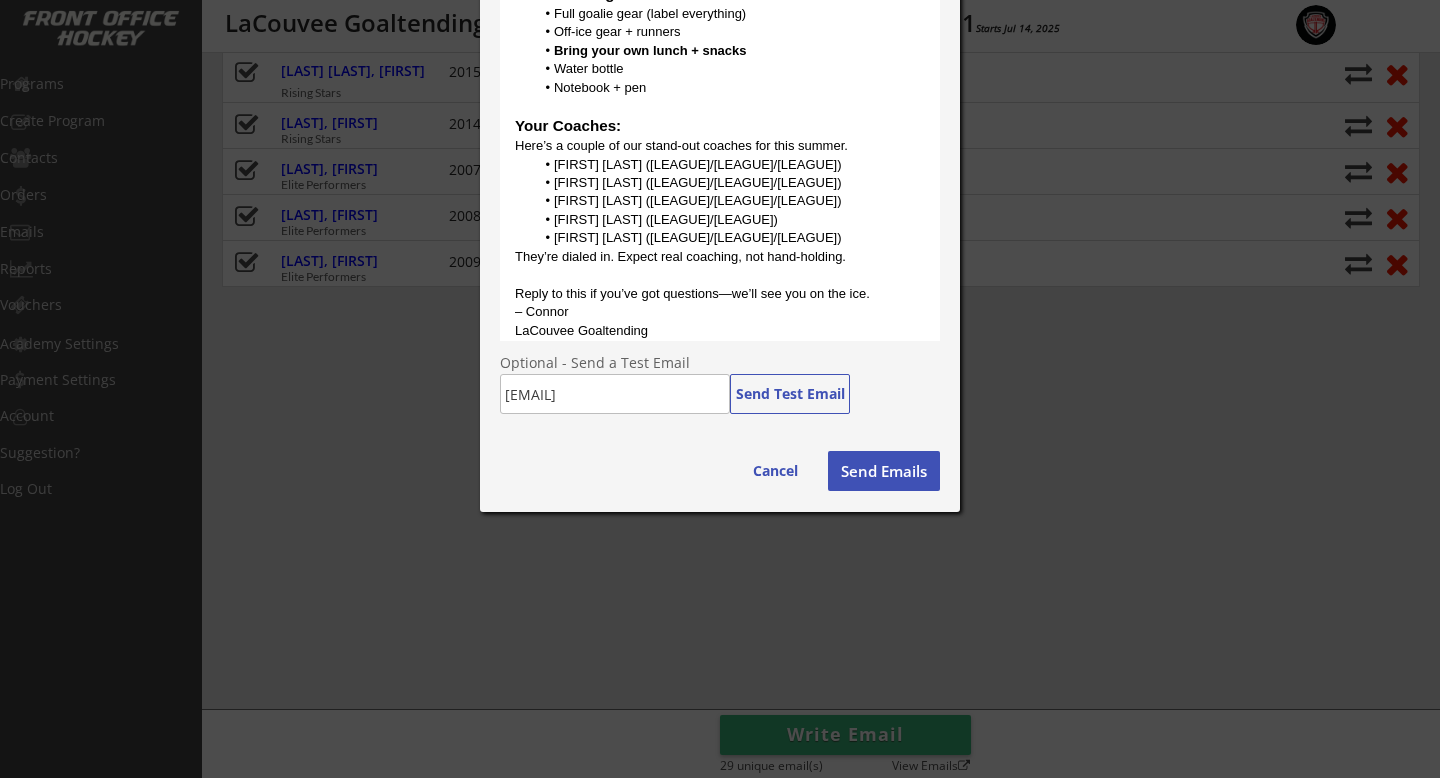 scroll, scrollTop: 595, scrollLeft: 0, axis: vertical 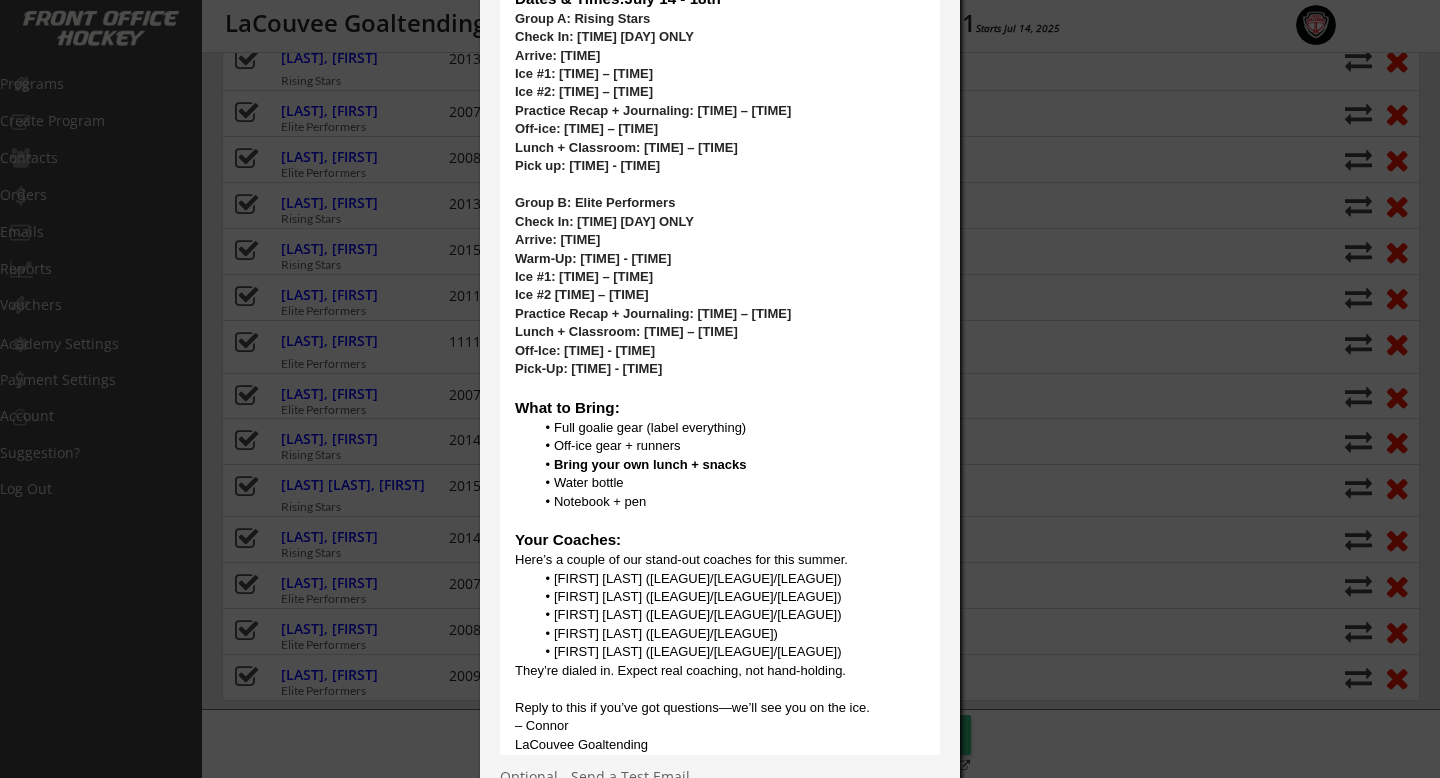 click at bounding box center [720, 520] 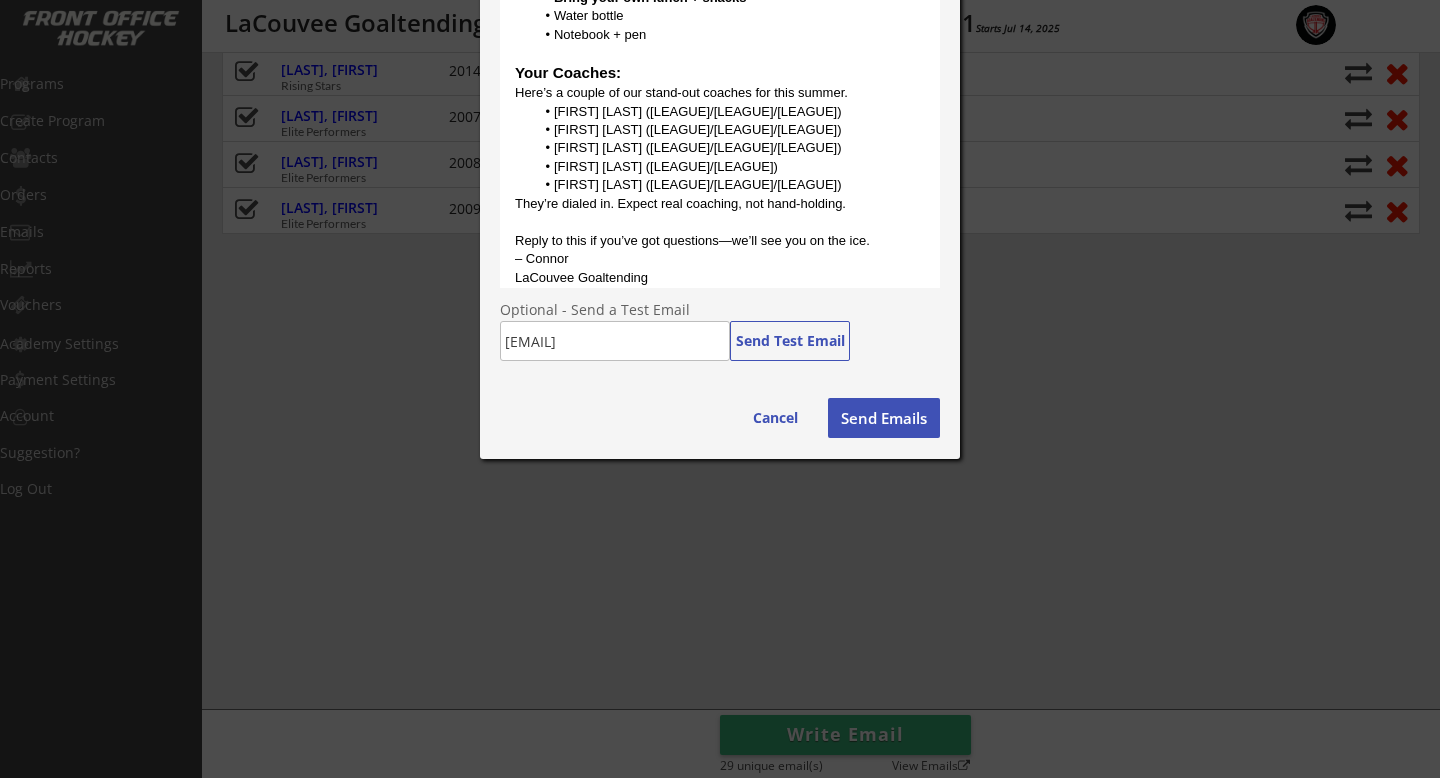 scroll, scrollTop: 955, scrollLeft: 0, axis: vertical 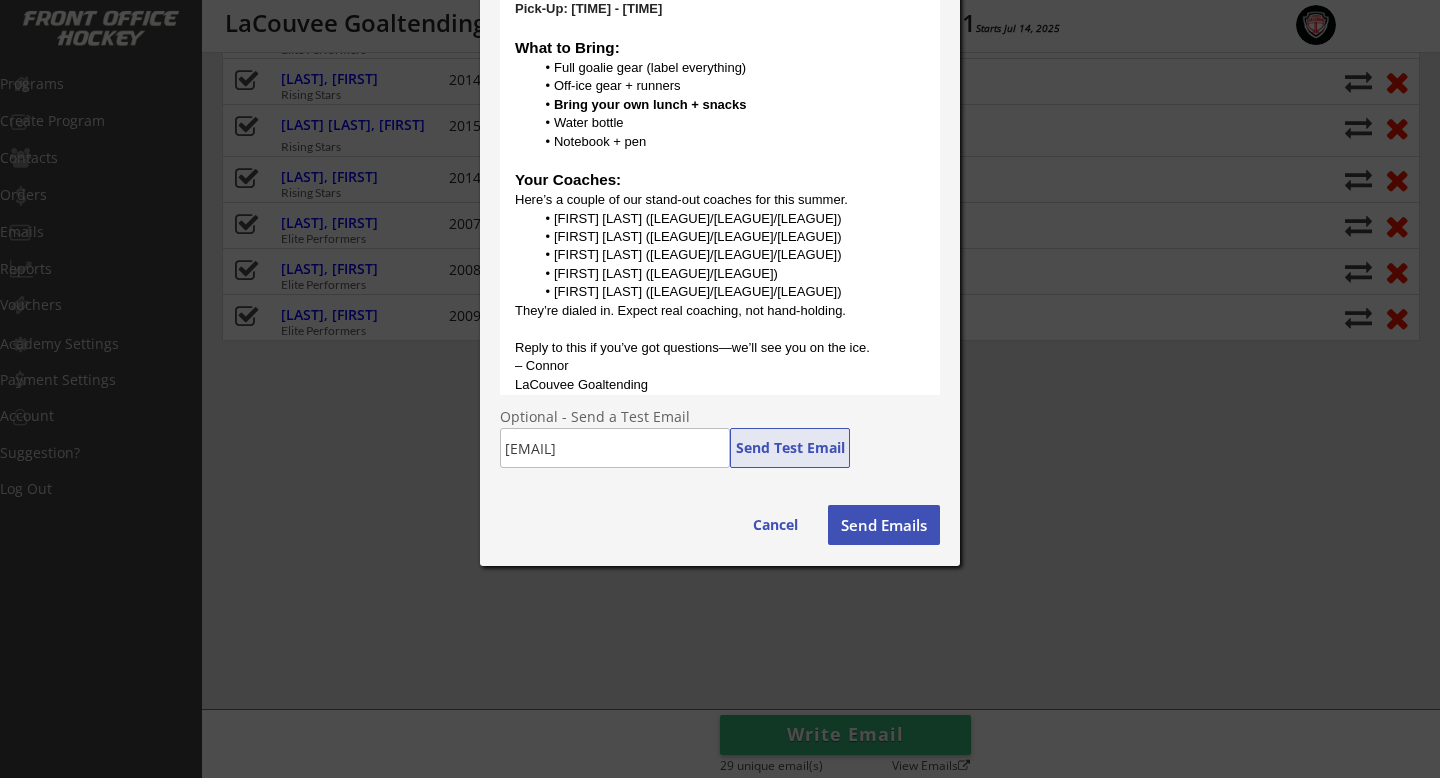 click on "Send Test Email" at bounding box center (790, 448) 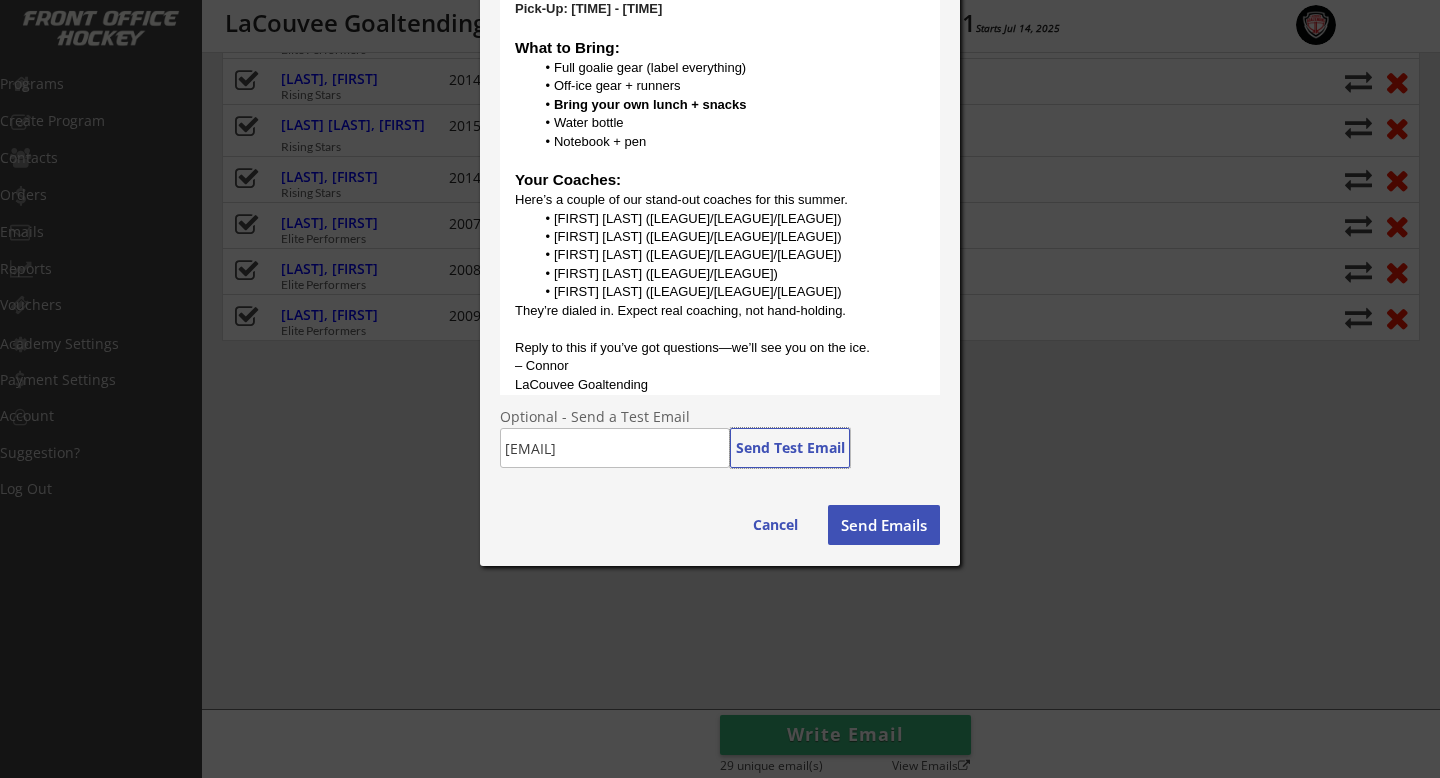 click on "Send Emails" at bounding box center [790, 448] 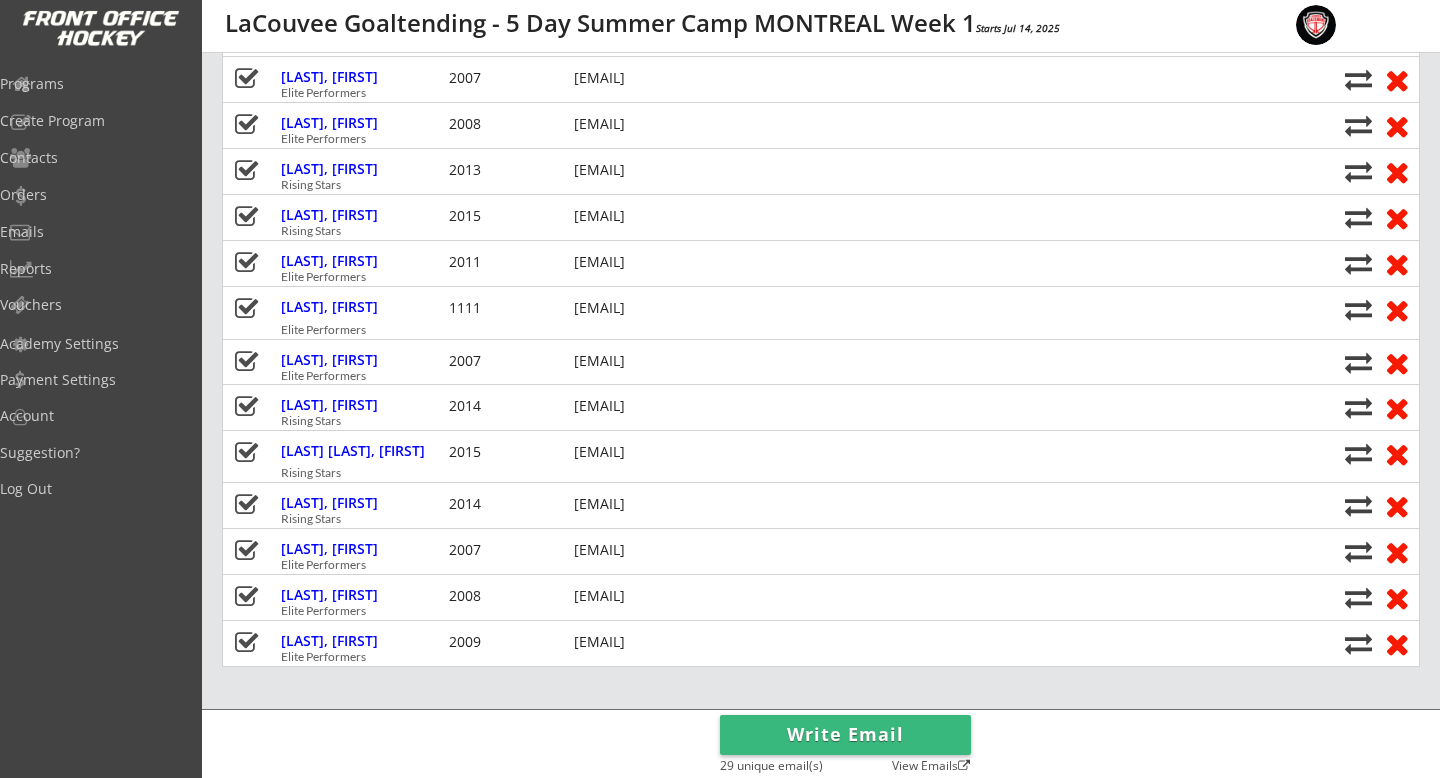 scroll, scrollTop: 0, scrollLeft: 0, axis: both 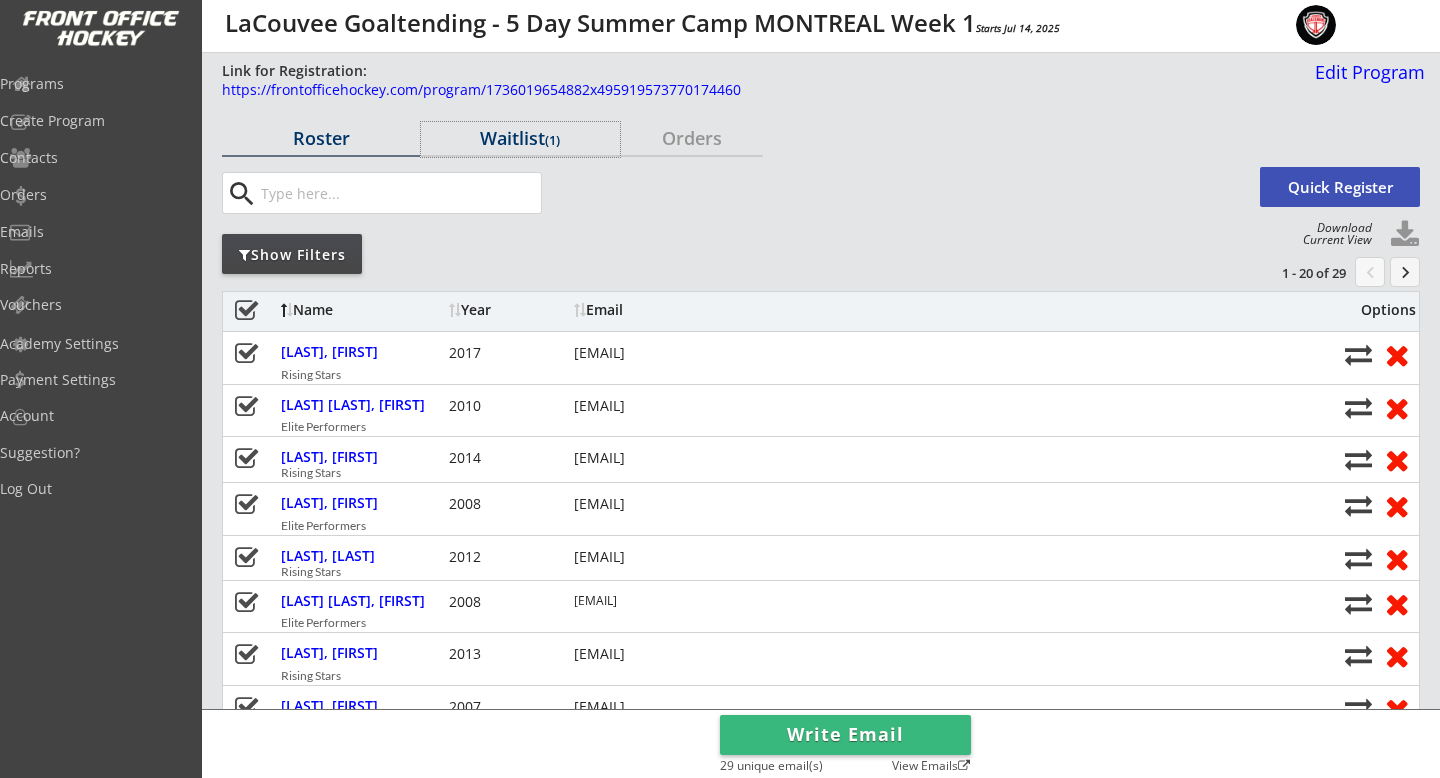 click on "Waitlist   (1)" at bounding box center (520, 138) 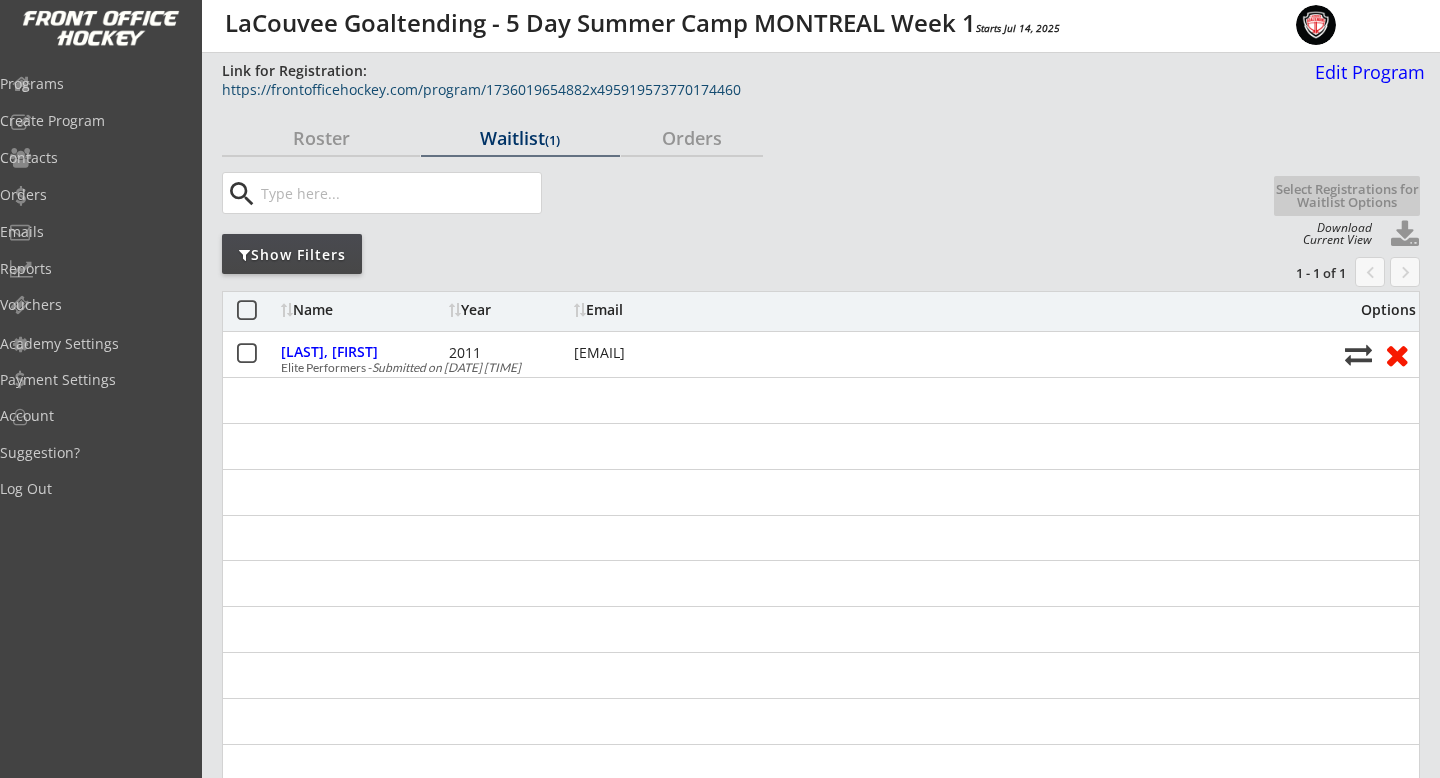 click on "https://frontofficehockey.com/program/1736019654882x495919573770174460" at bounding box center (726, 90) 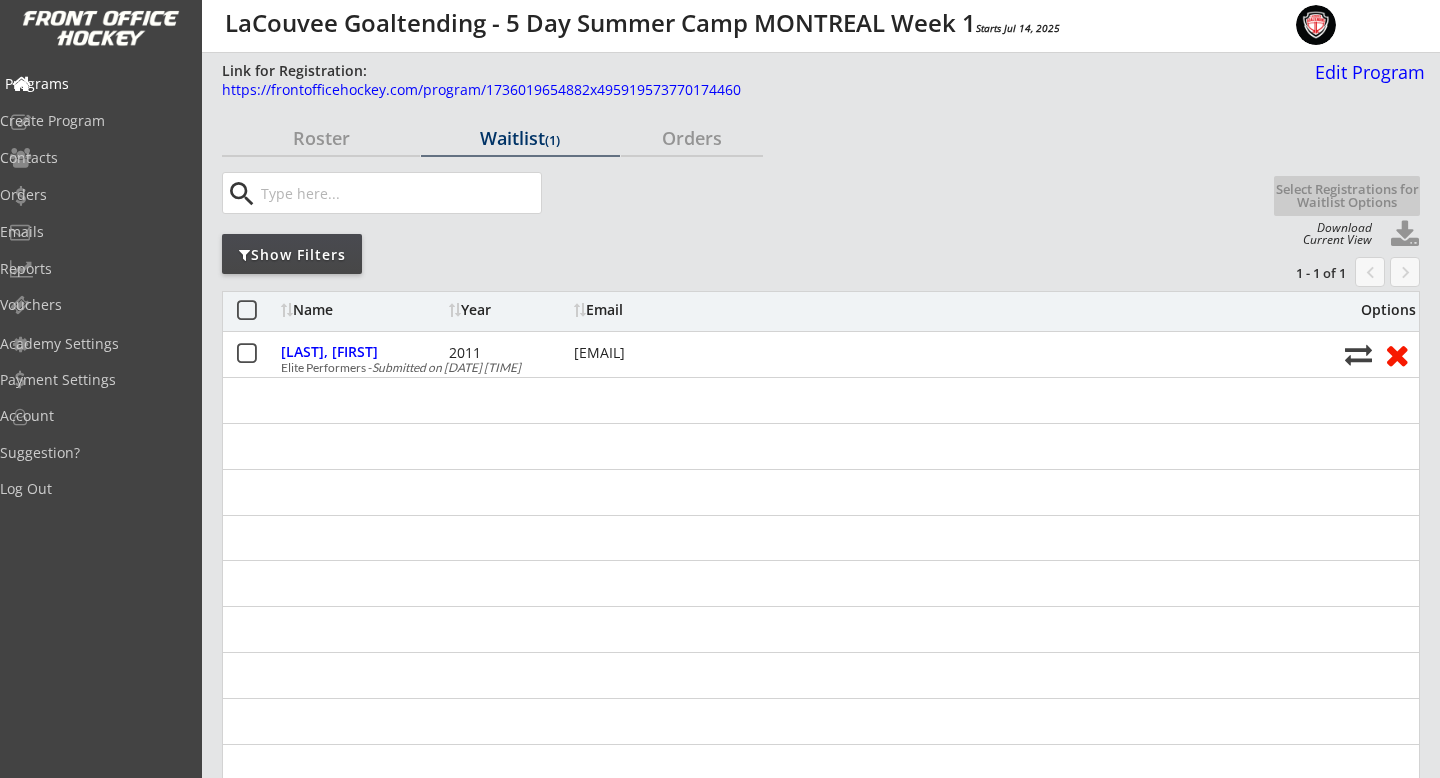 click on "Programs" at bounding box center [95, 84] 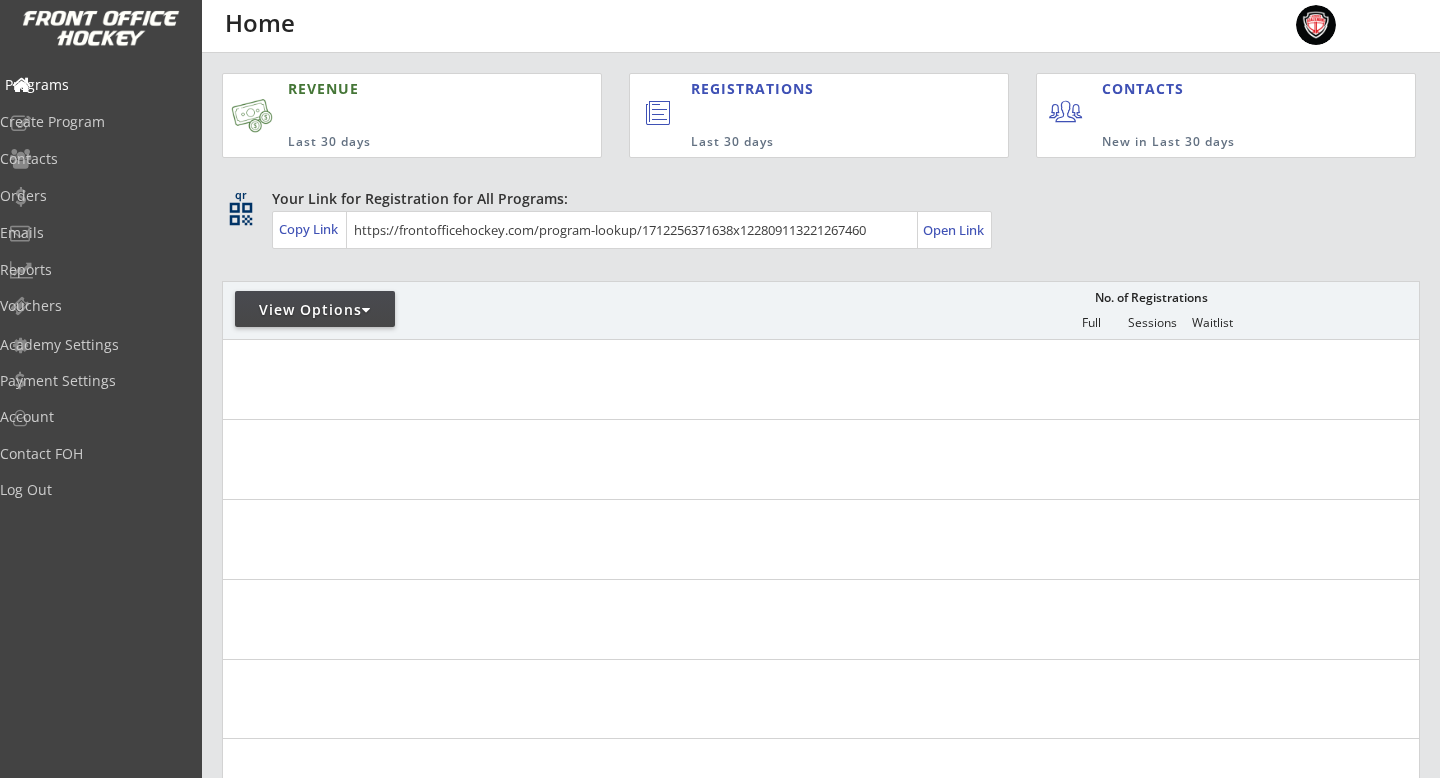 scroll, scrollTop: 0, scrollLeft: 0, axis: both 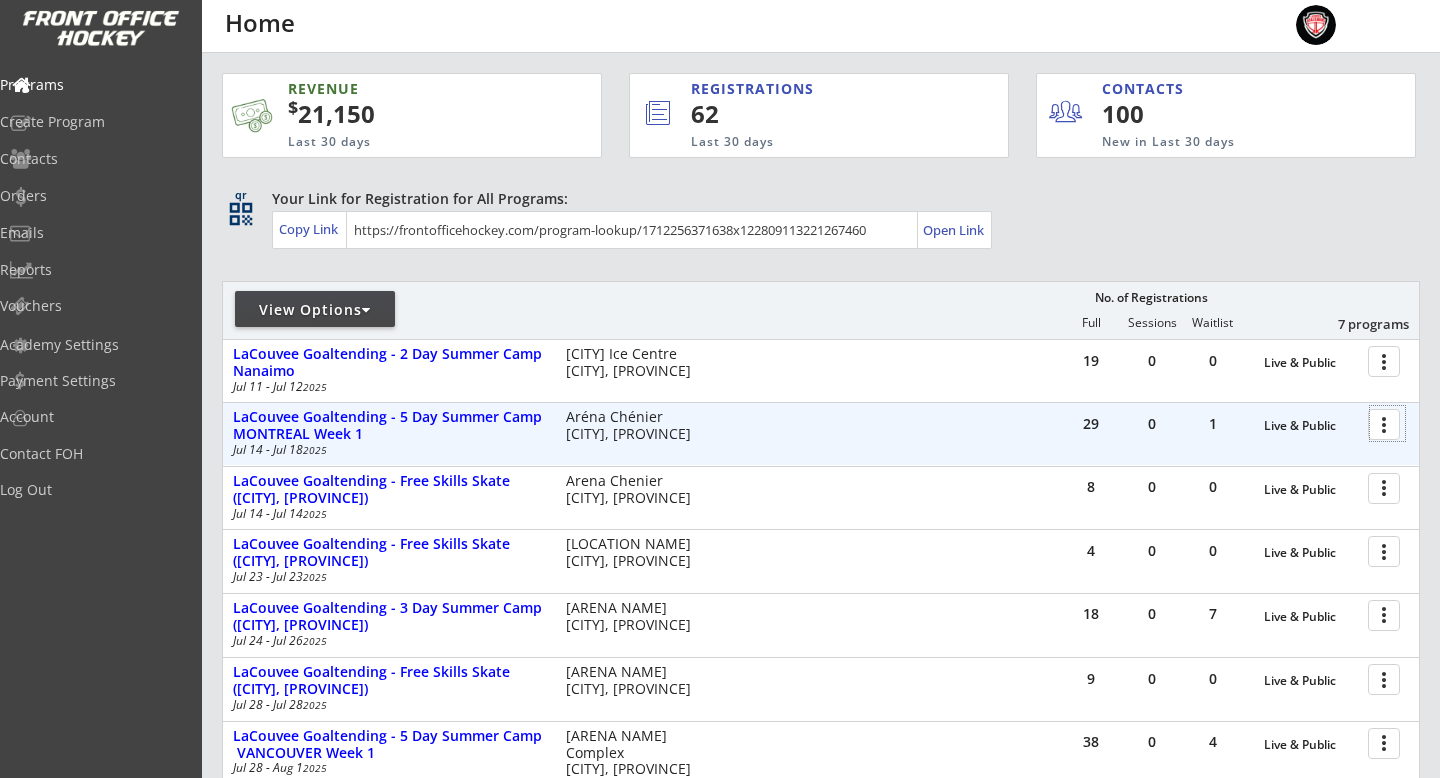 click at bounding box center (1387, 423) 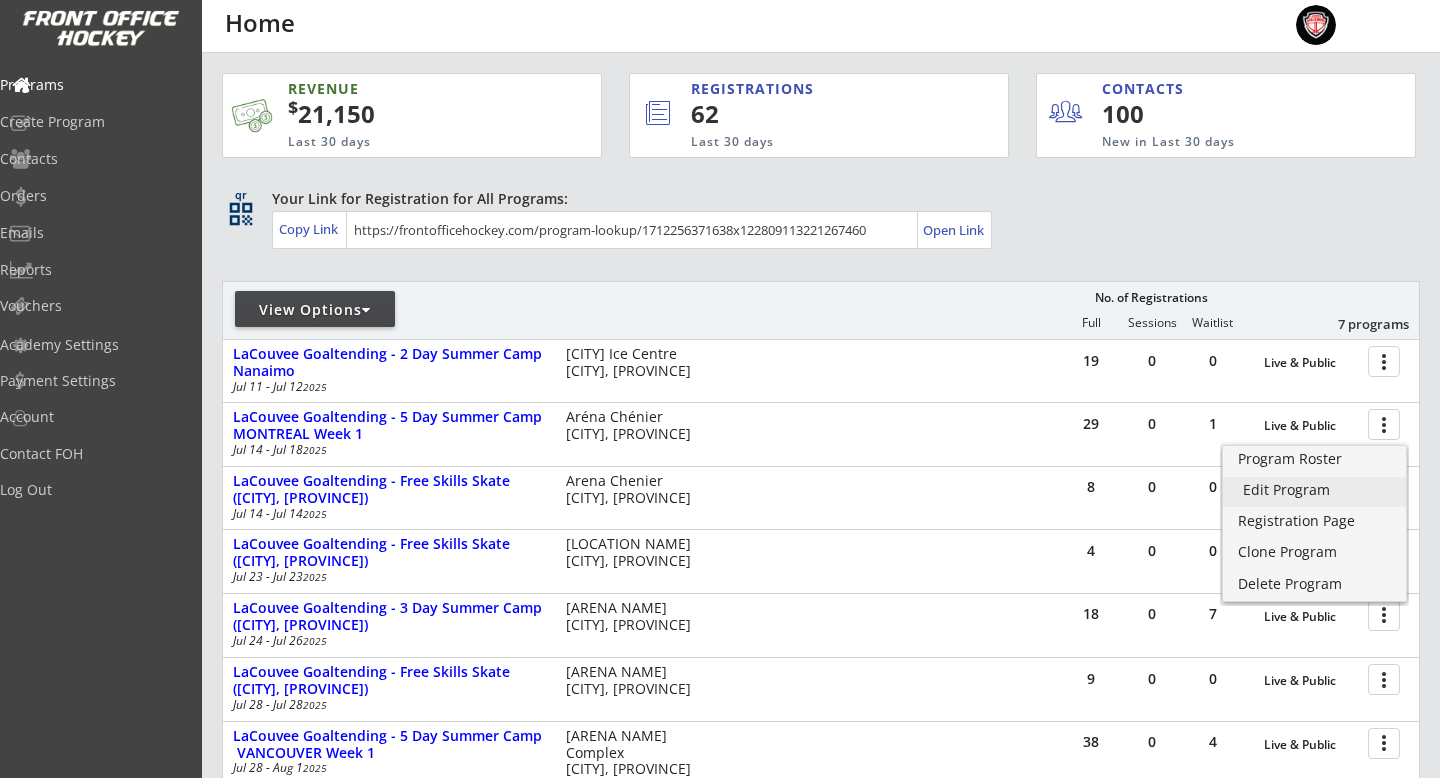 click on "Edit Program" at bounding box center [1314, 490] 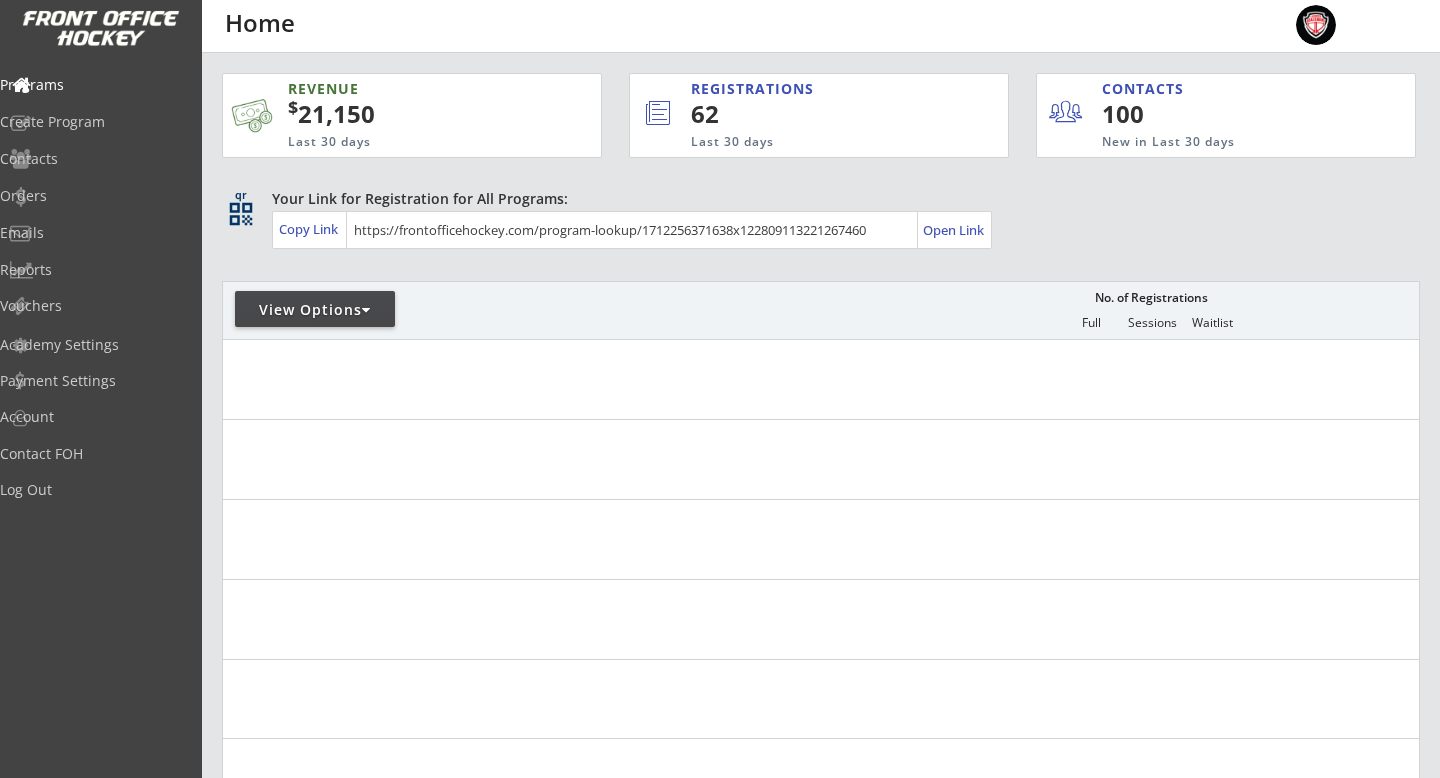 scroll, scrollTop: 0, scrollLeft: 0, axis: both 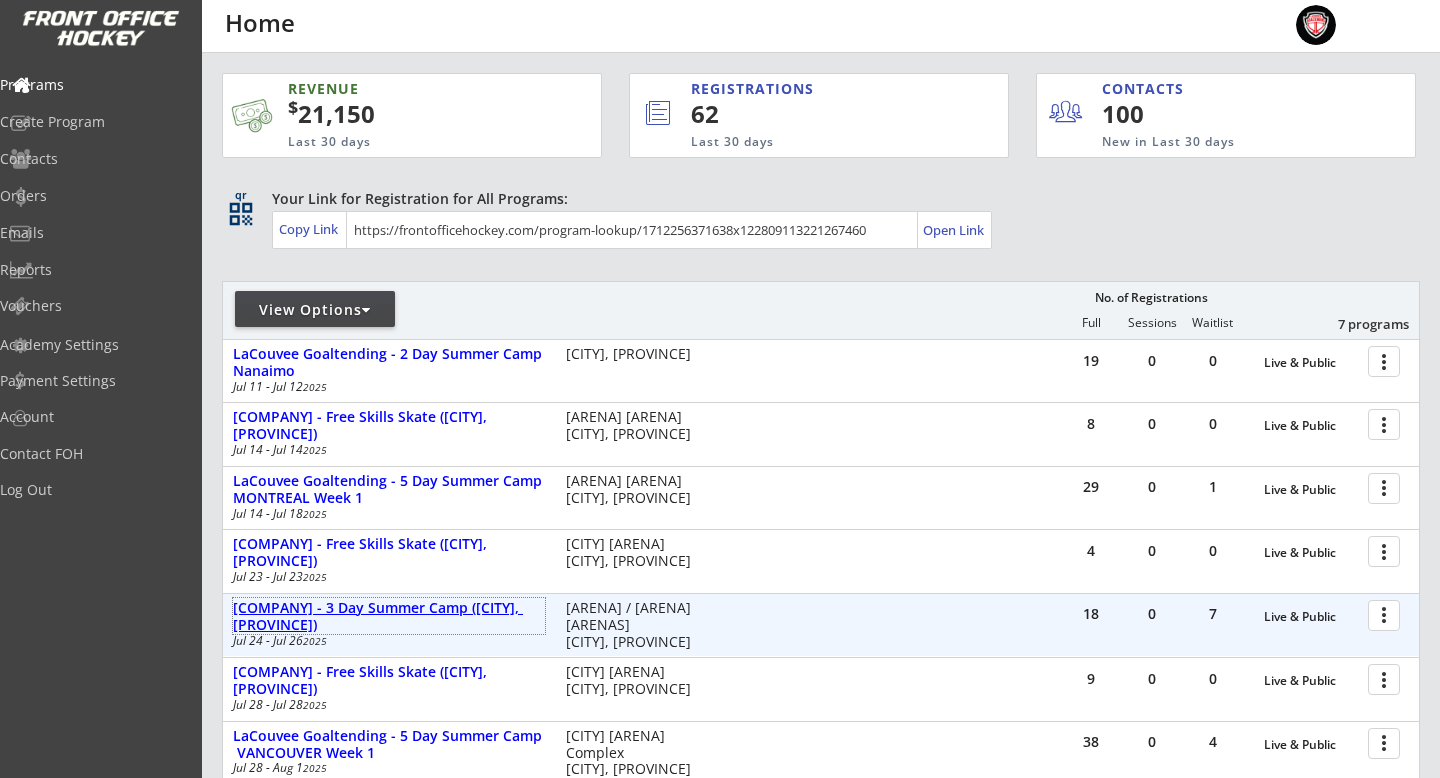 click on "[COMPANY] - 3 Day Summer Camp ([CITY], [PROVINCE])" at bounding box center [389, 617] 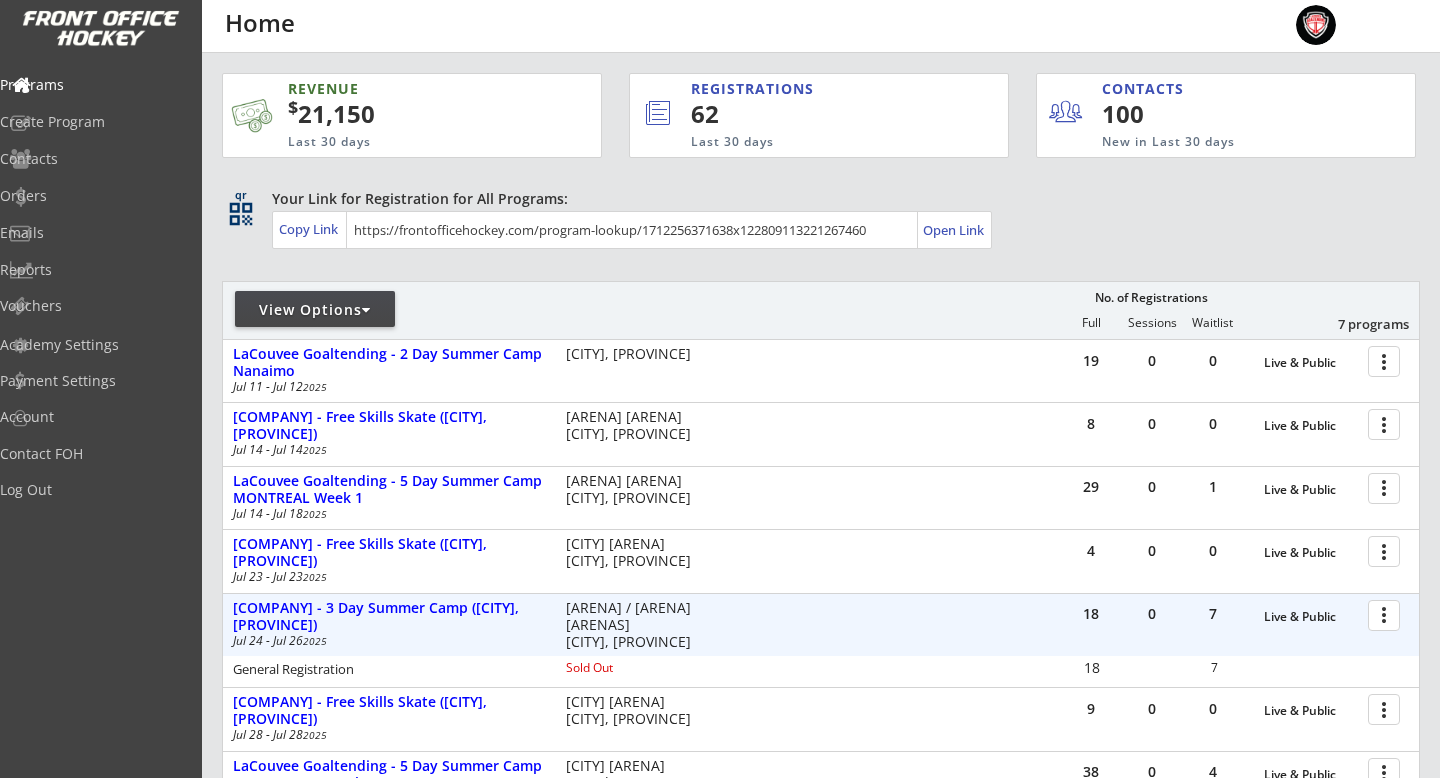 click at bounding box center [1387, 614] 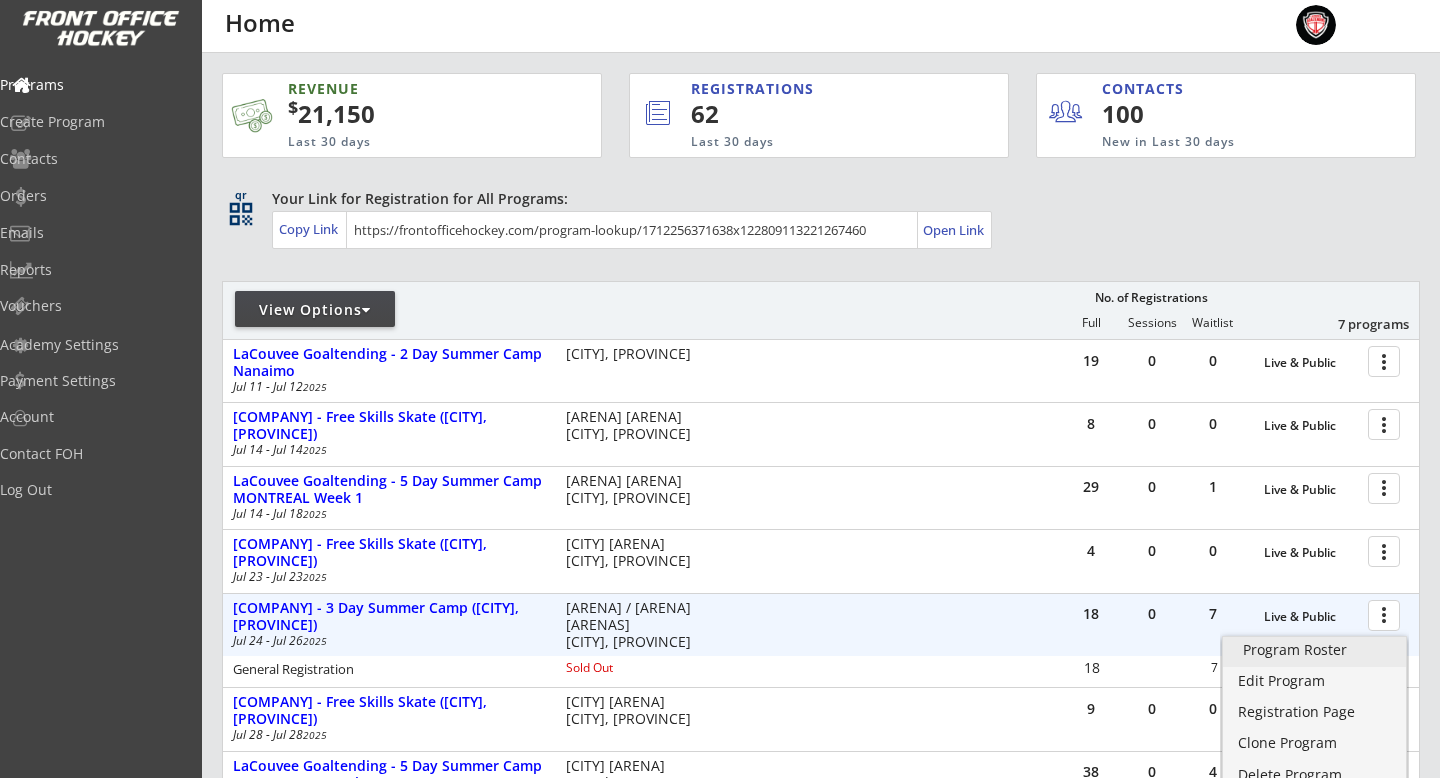 click on "Program Roster" at bounding box center [1314, 650] 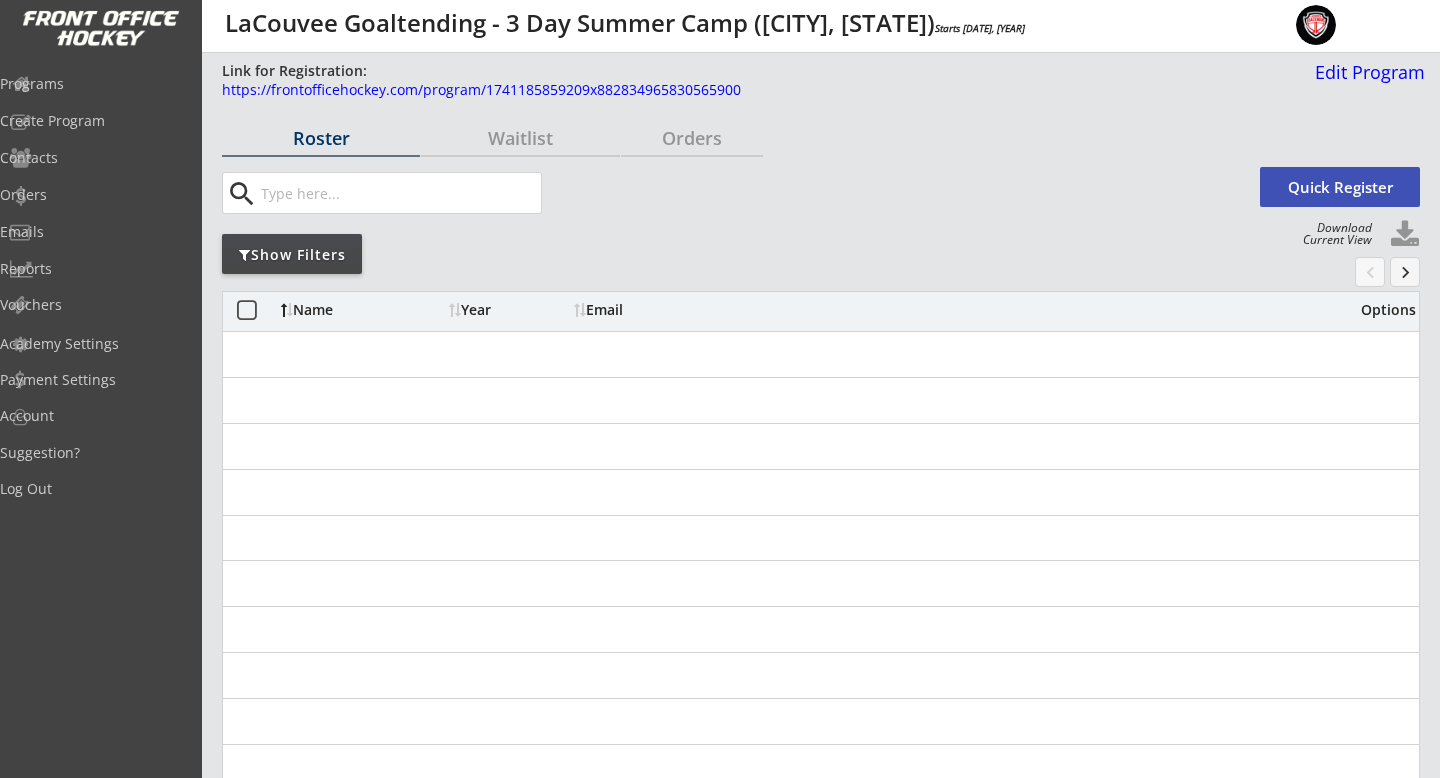scroll, scrollTop: 0, scrollLeft: 0, axis: both 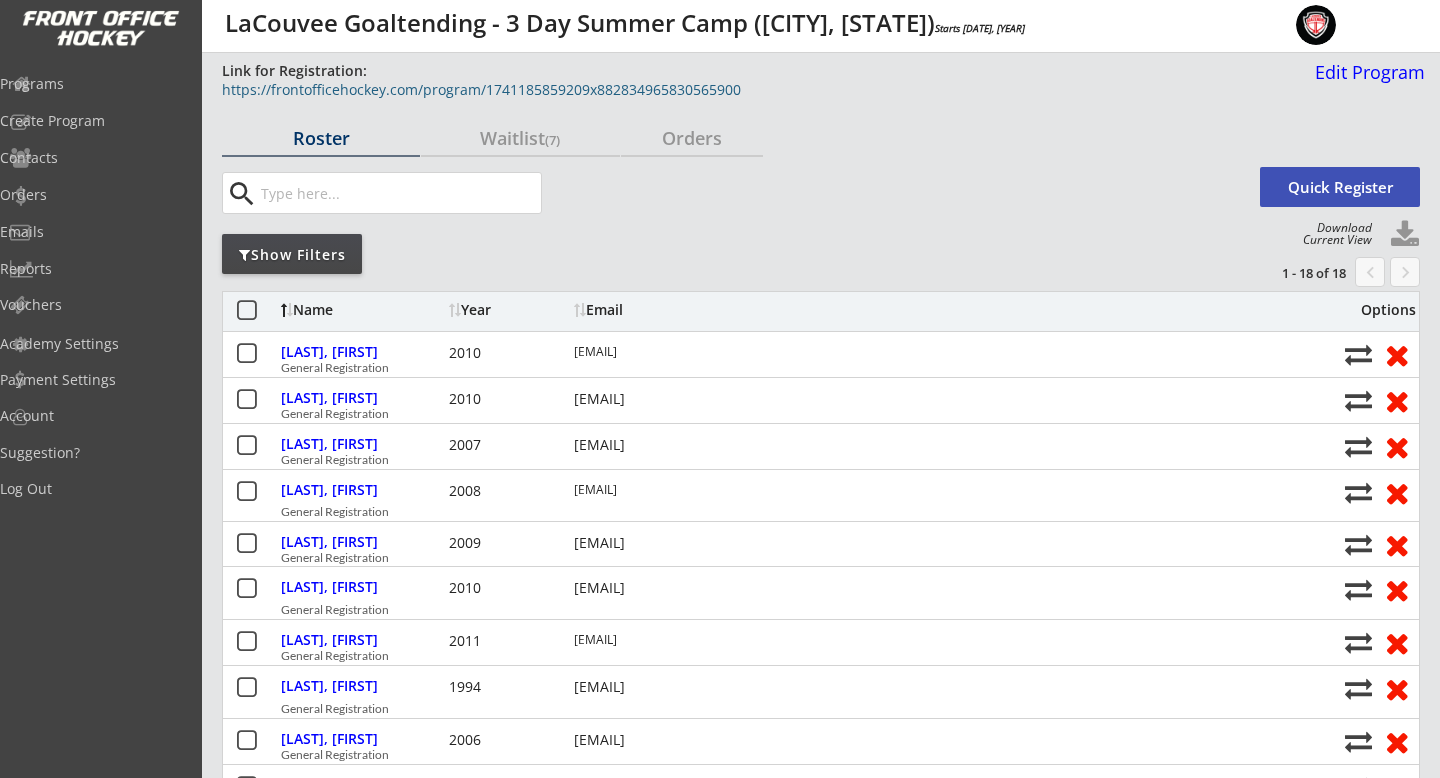 click on "https://frontofficehockey.com/program/1741185859209x882834965830565900" at bounding box center (726, 90) 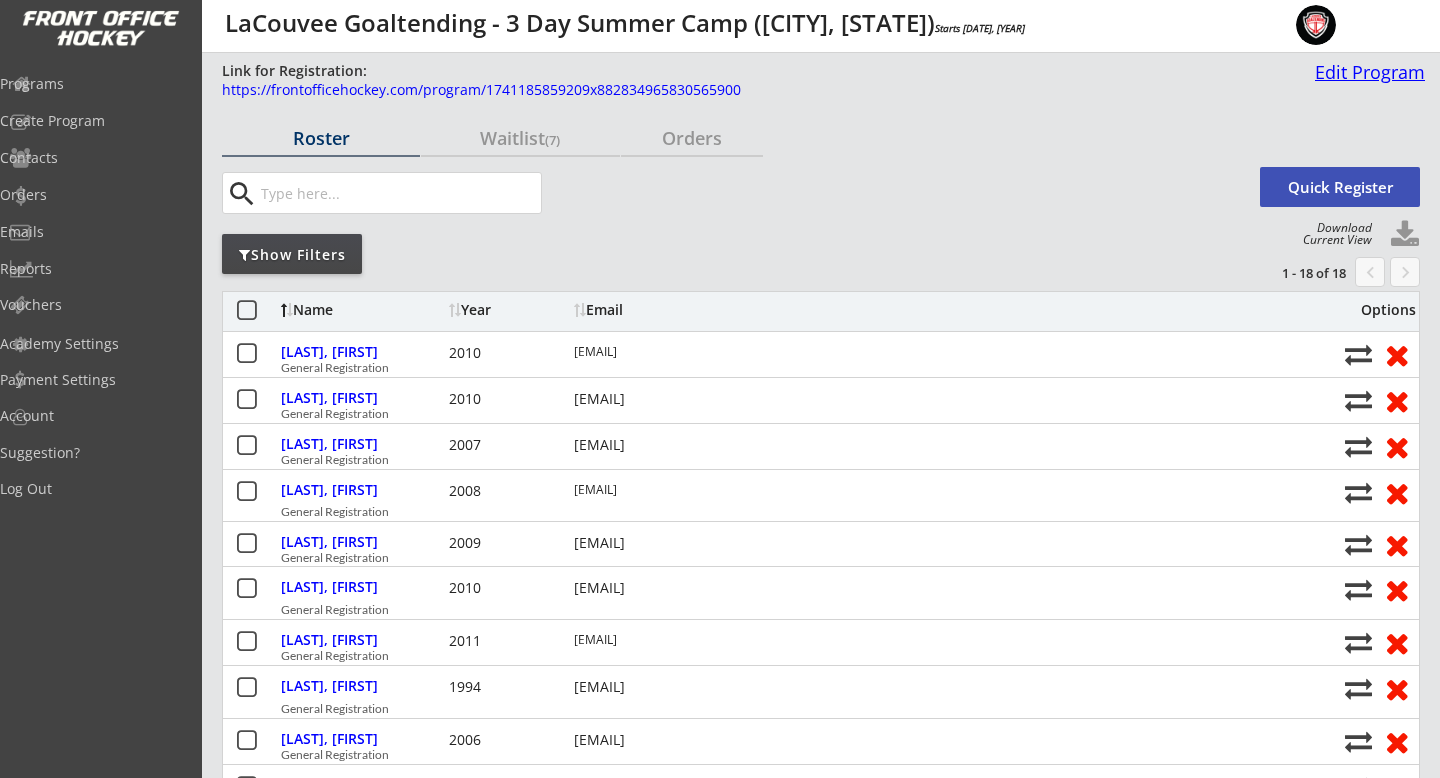 click on "Edit Program" at bounding box center (1366, 72) 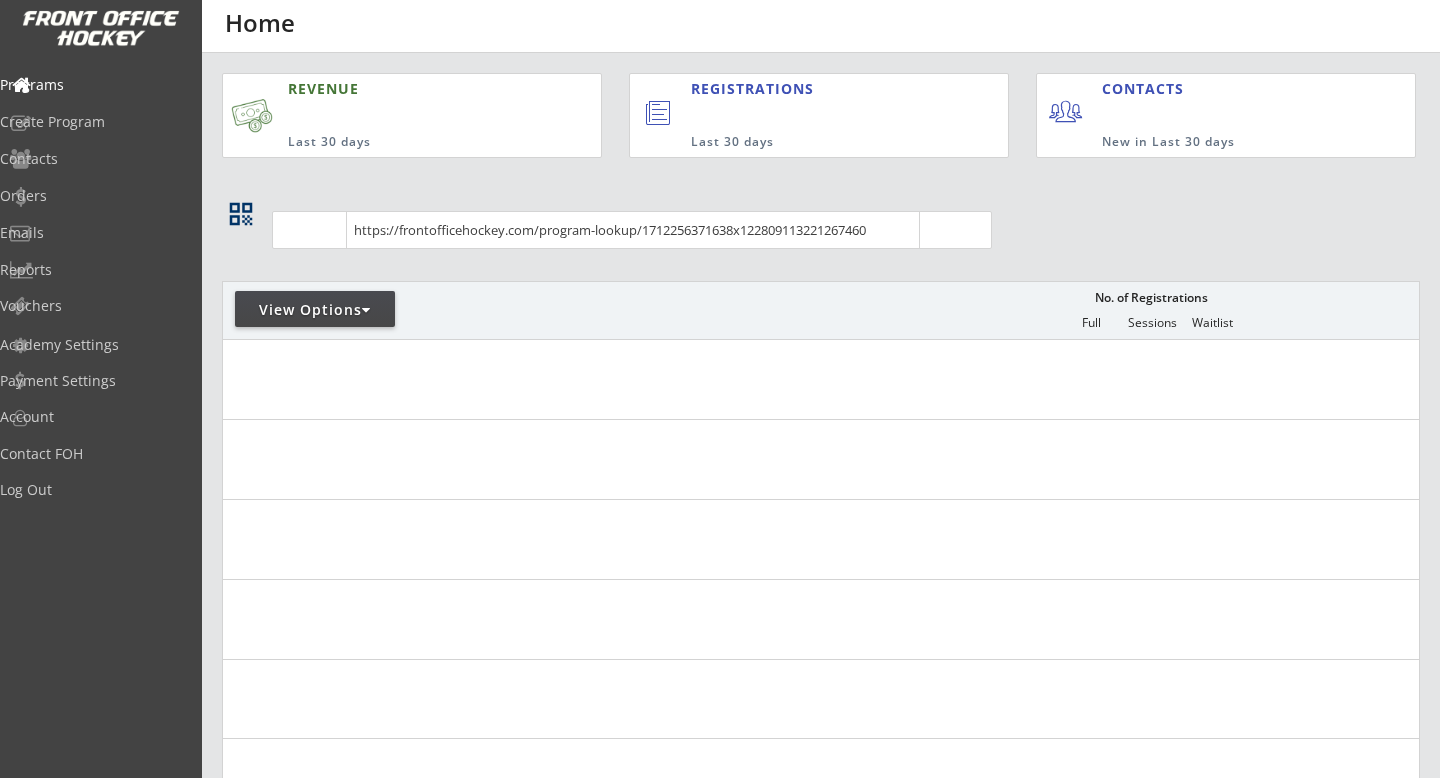 scroll, scrollTop: 0, scrollLeft: 0, axis: both 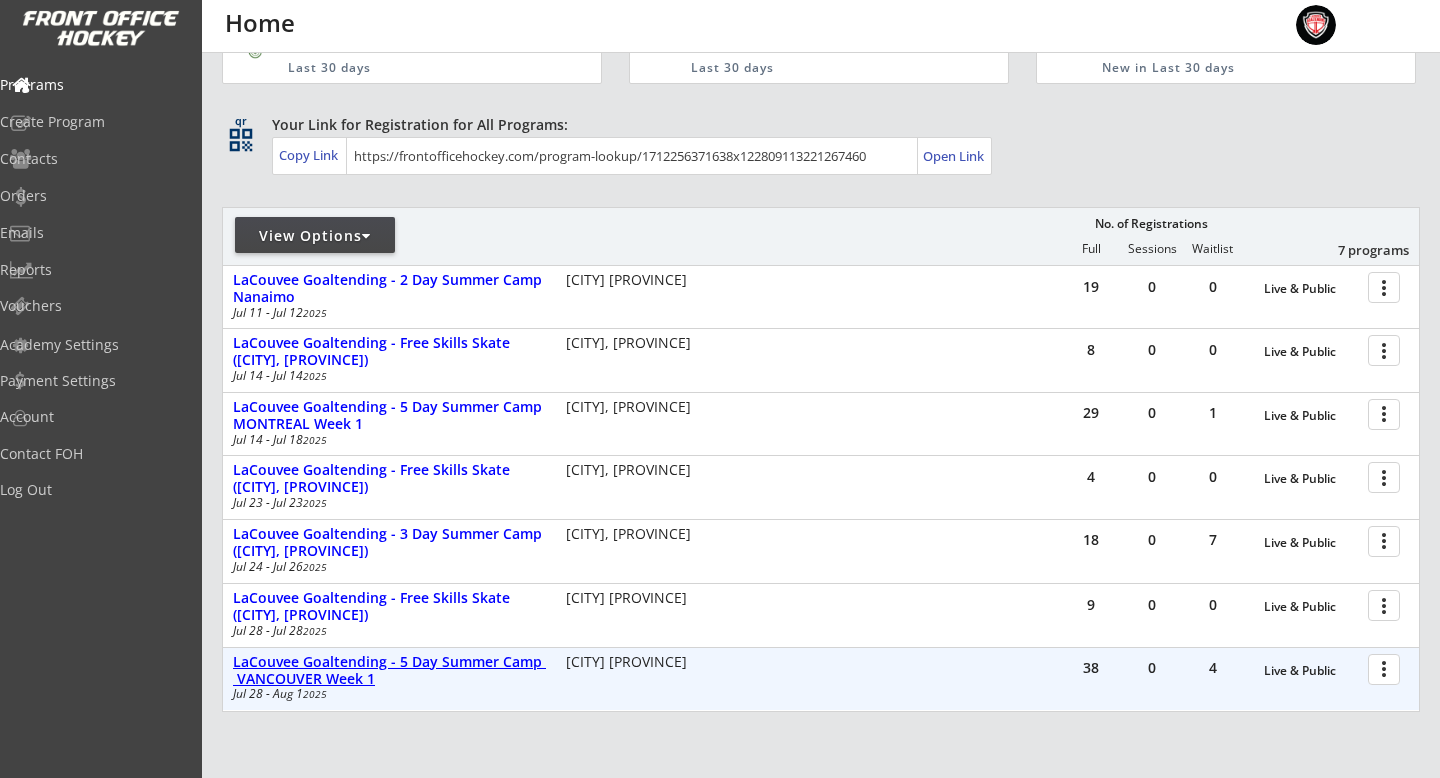 click on "LaCouvee Goaltending - 5 Day Summer Camp  VANCOUVER Week 1" at bounding box center [1311, 671] 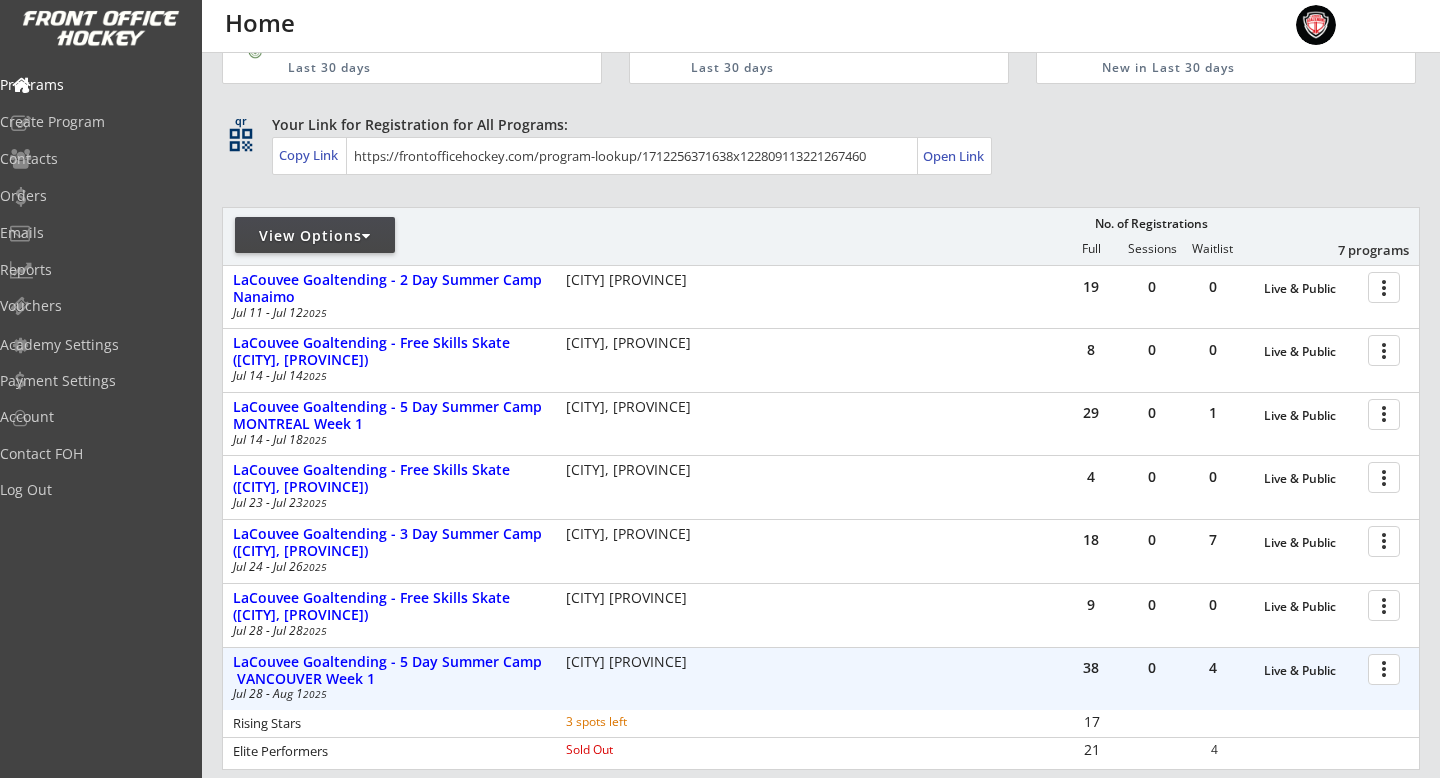 click at bounding box center [1387, 668] 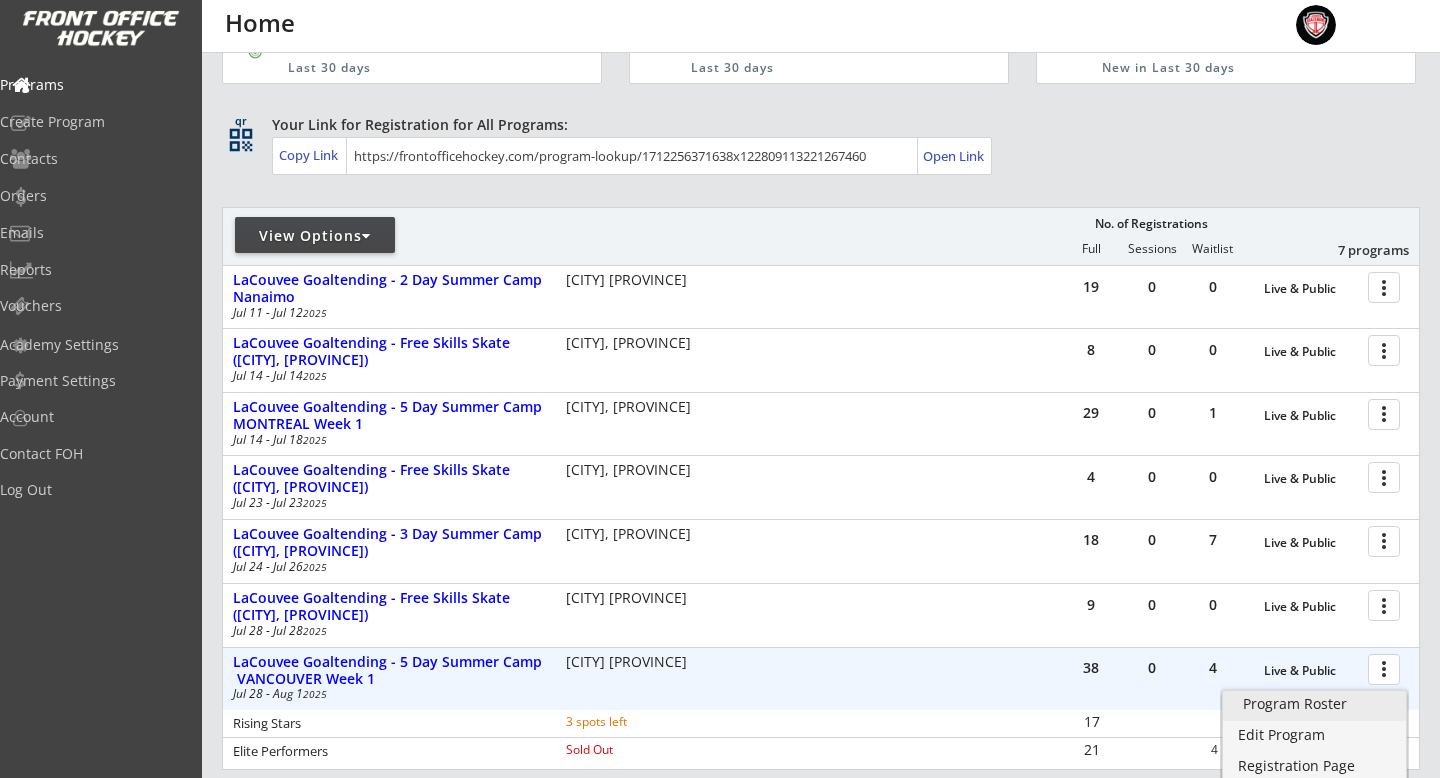 click on "Program Roster" at bounding box center [1314, 704] 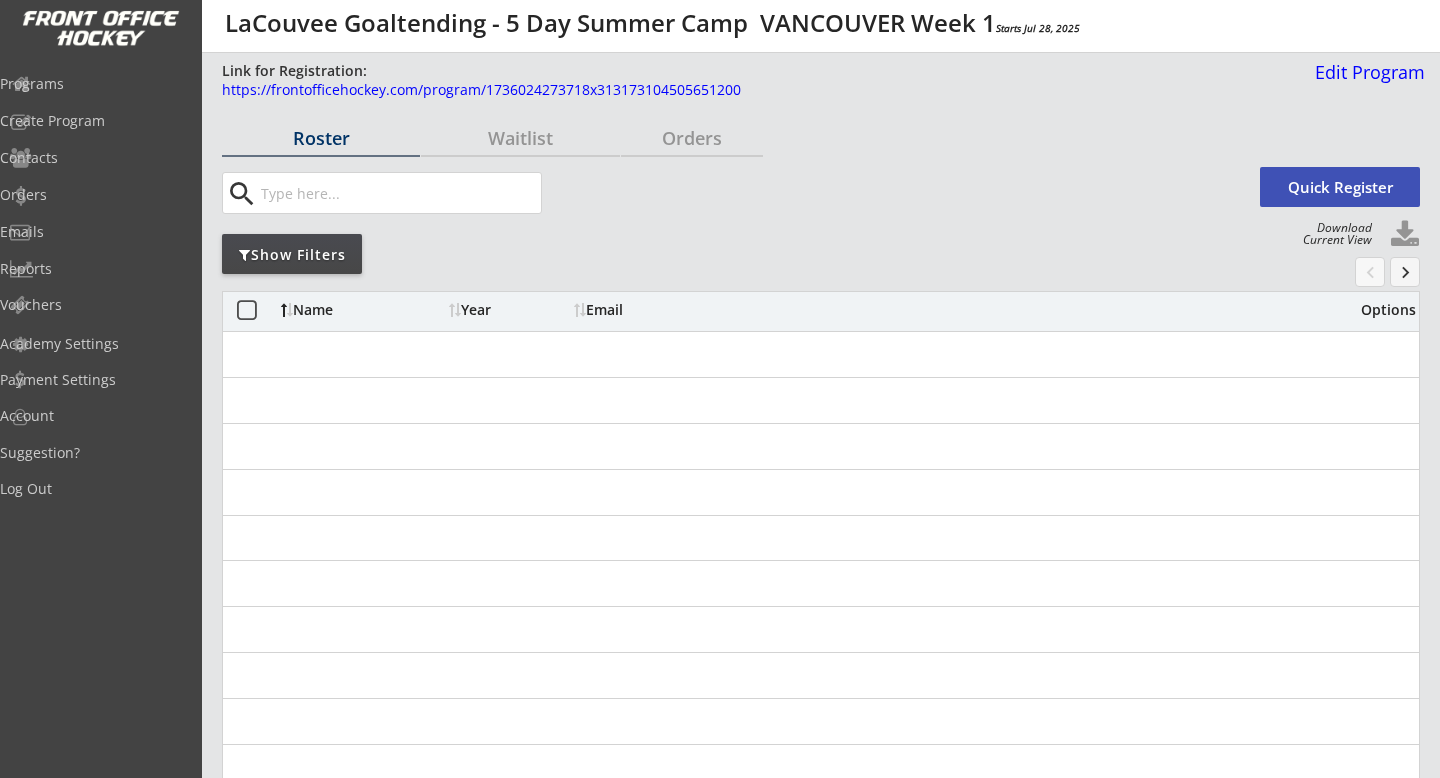 scroll, scrollTop: 0, scrollLeft: 0, axis: both 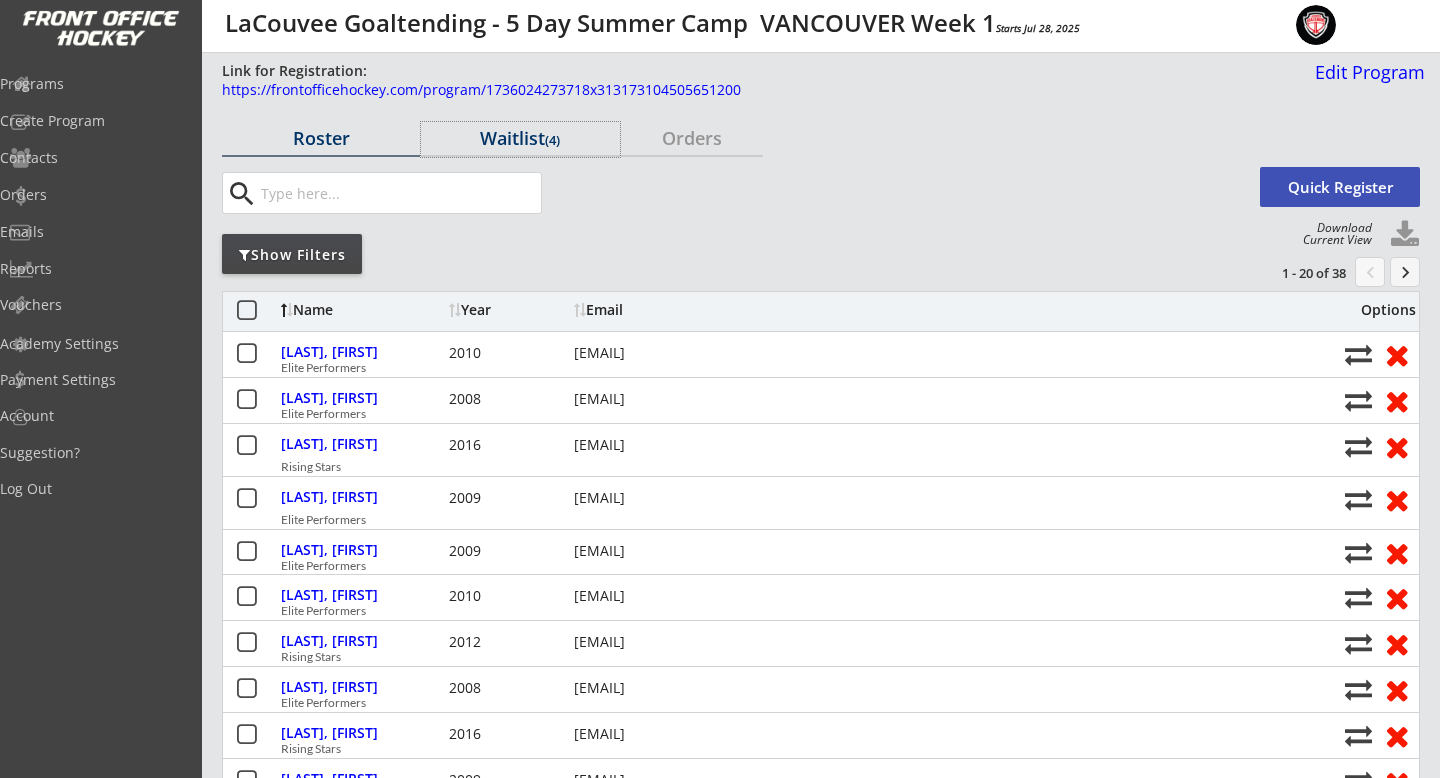 click on "Waitlist   (4)" at bounding box center (520, 139) 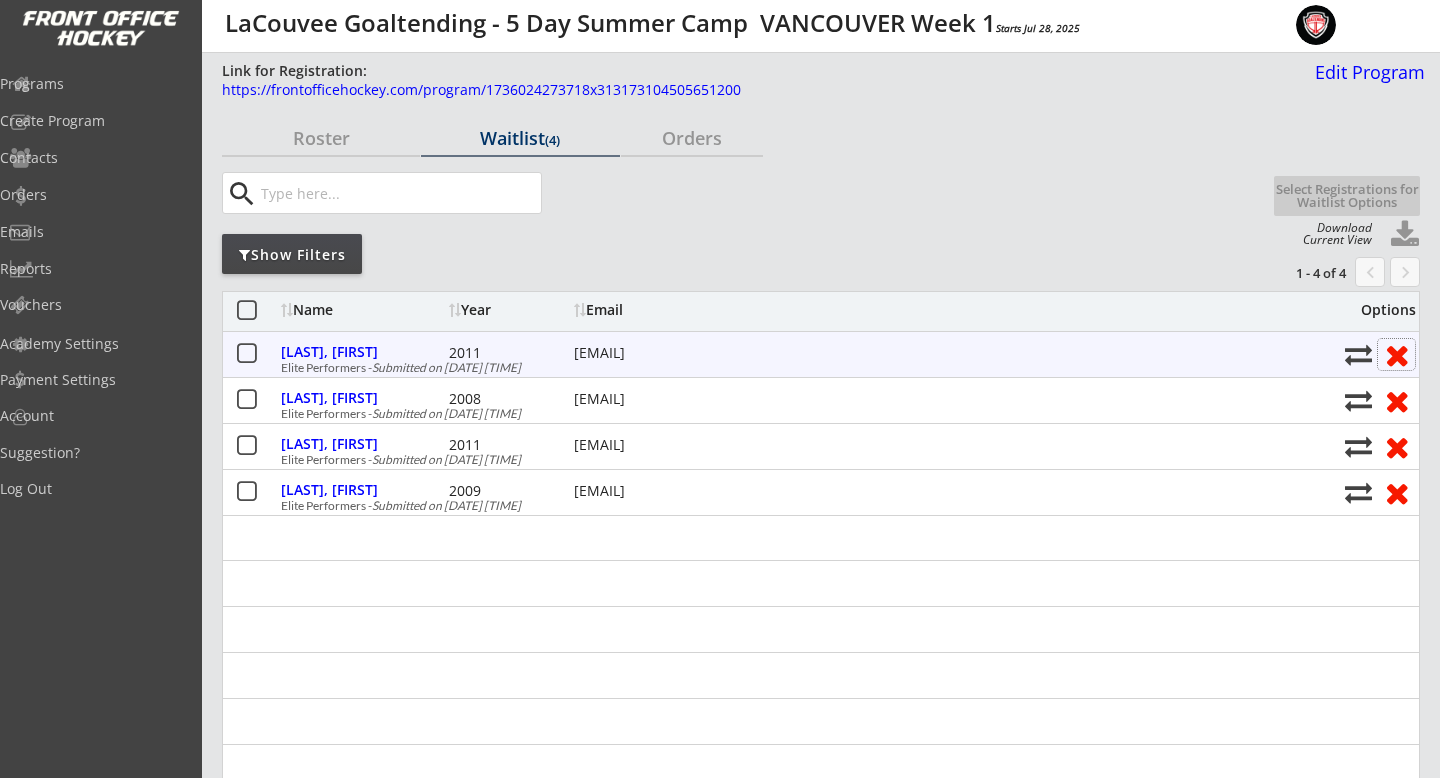 click at bounding box center (1396, 354) 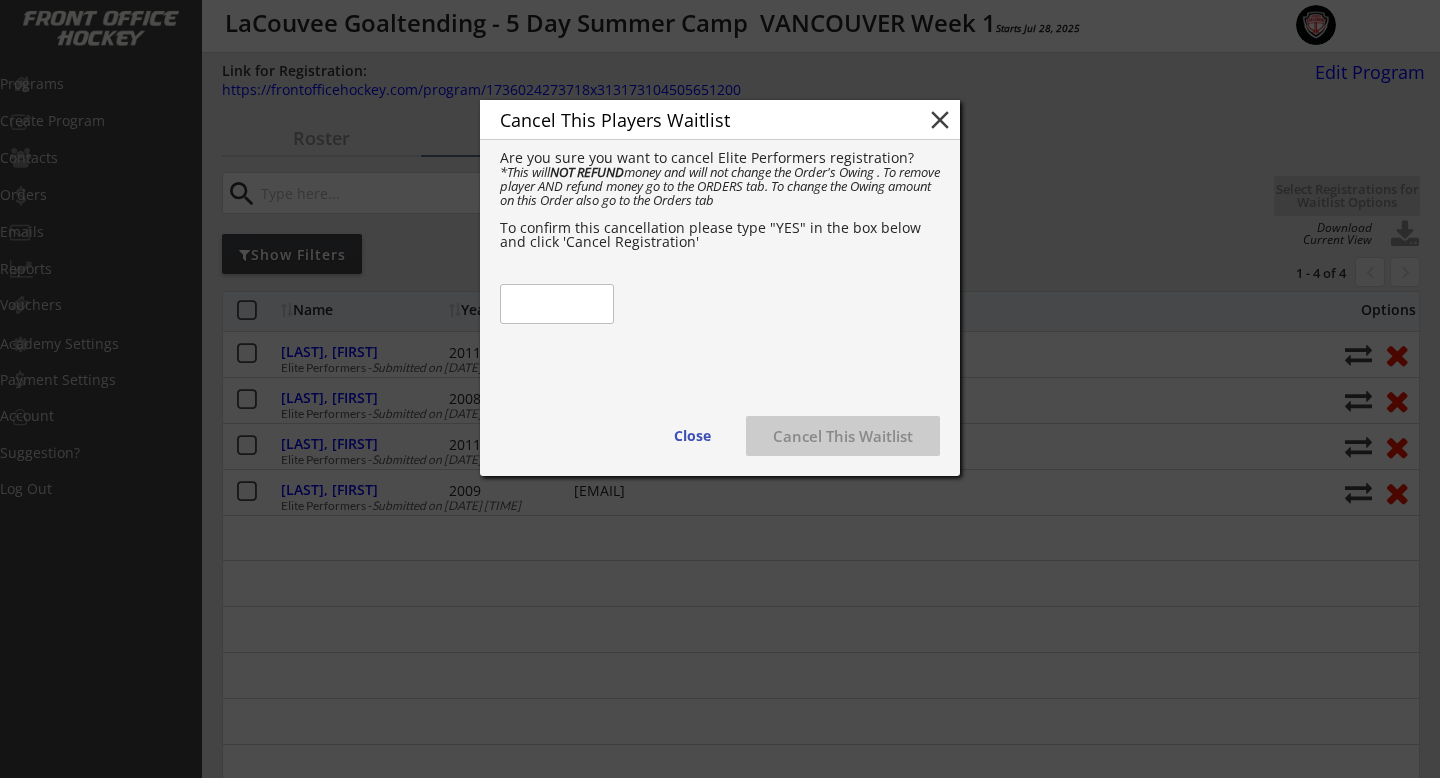 click on "Cancel This Players Waitlist close" at bounding box center (720, 120) 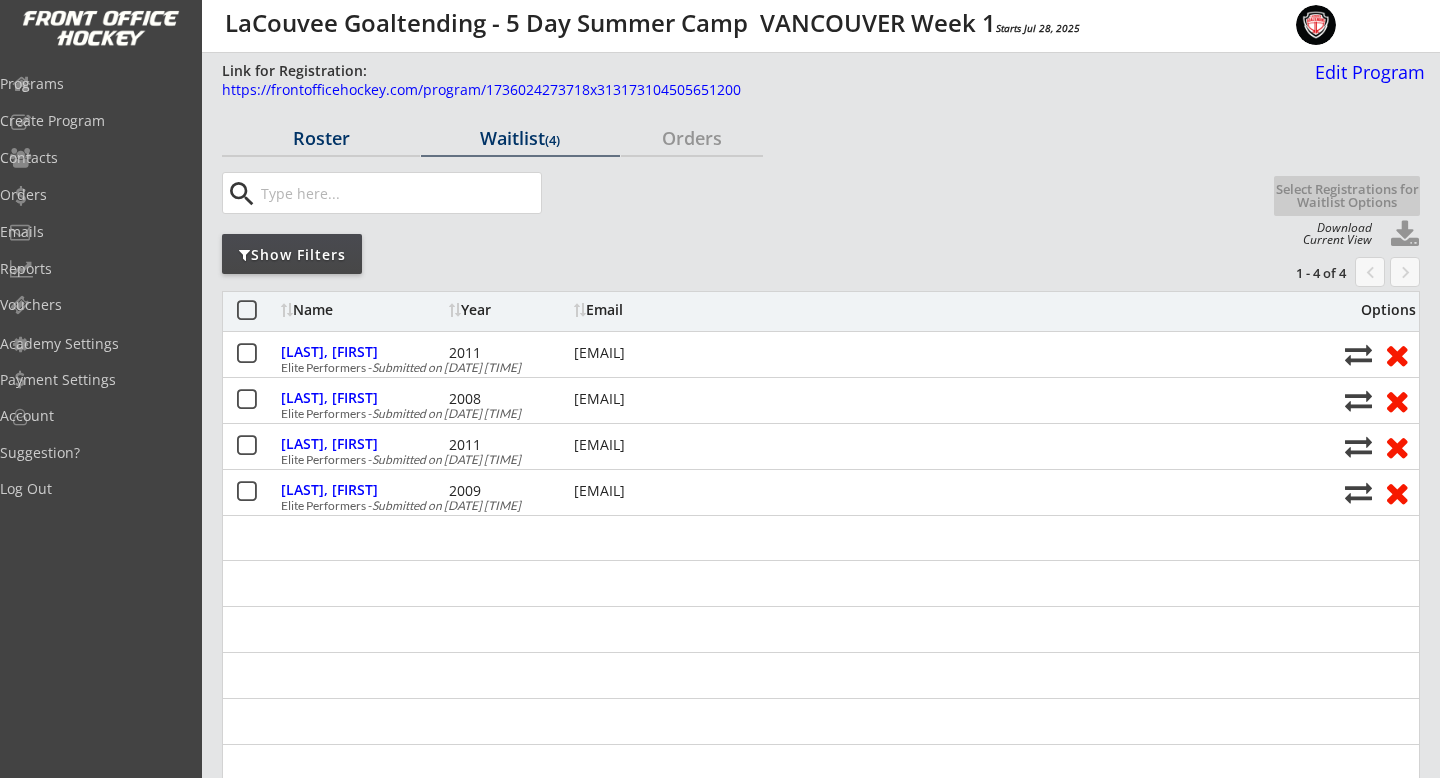 click on "Roster" at bounding box center (321, 138) 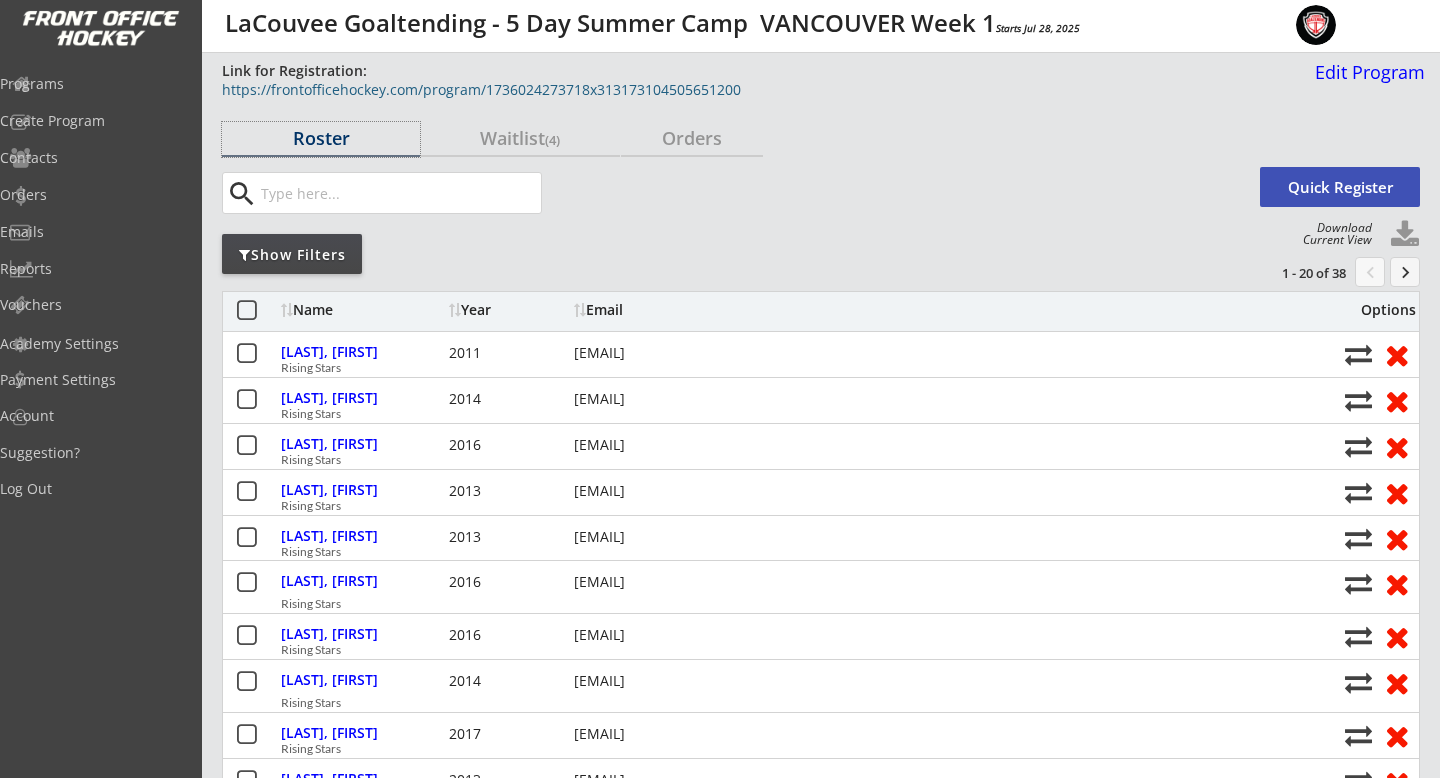 click on "https://frontofficehockey.com/program/1736024273718x313173104505651200" at bounding box center (726, 90) 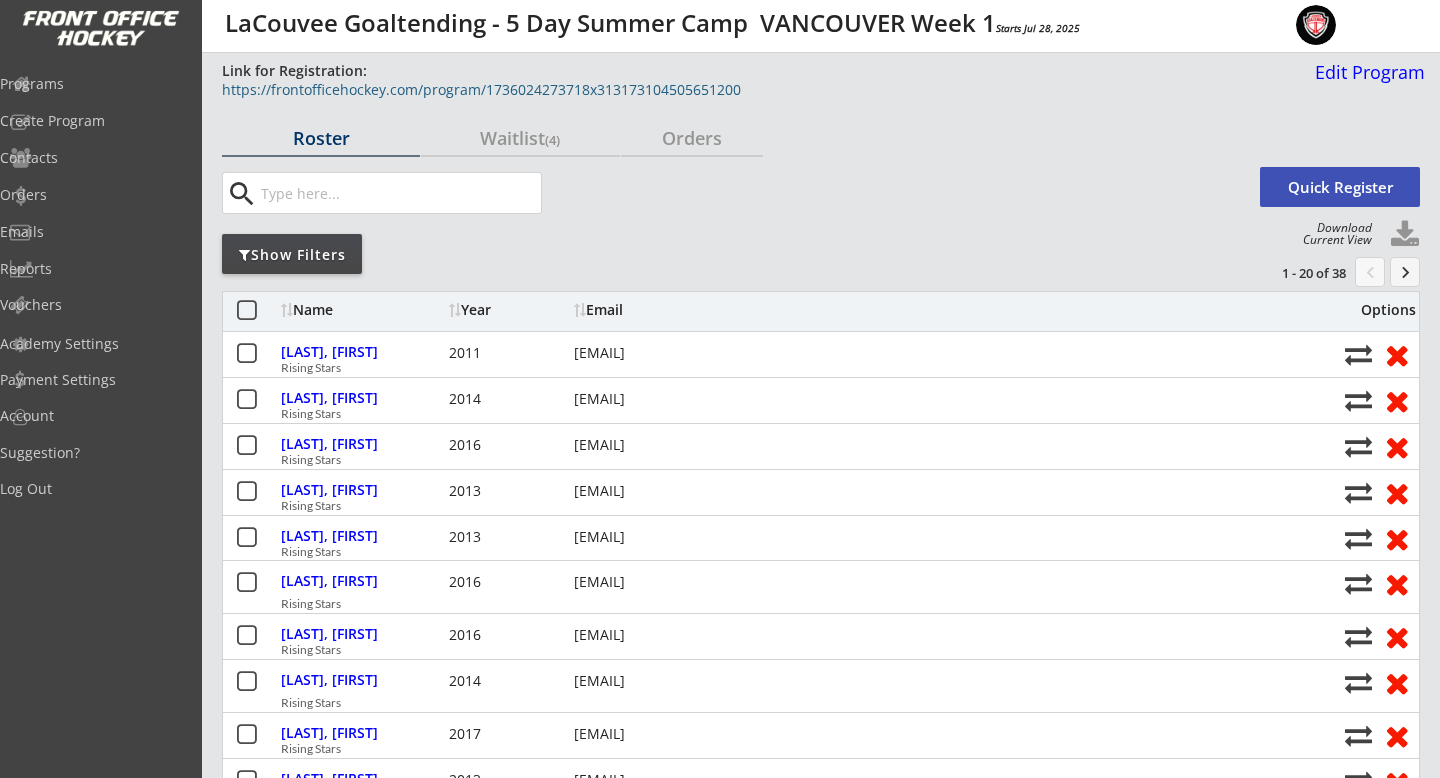 click on "https://frontofficehockey.com/program/1736024273718x313173104505651200" at bounding box center (726, 95) 